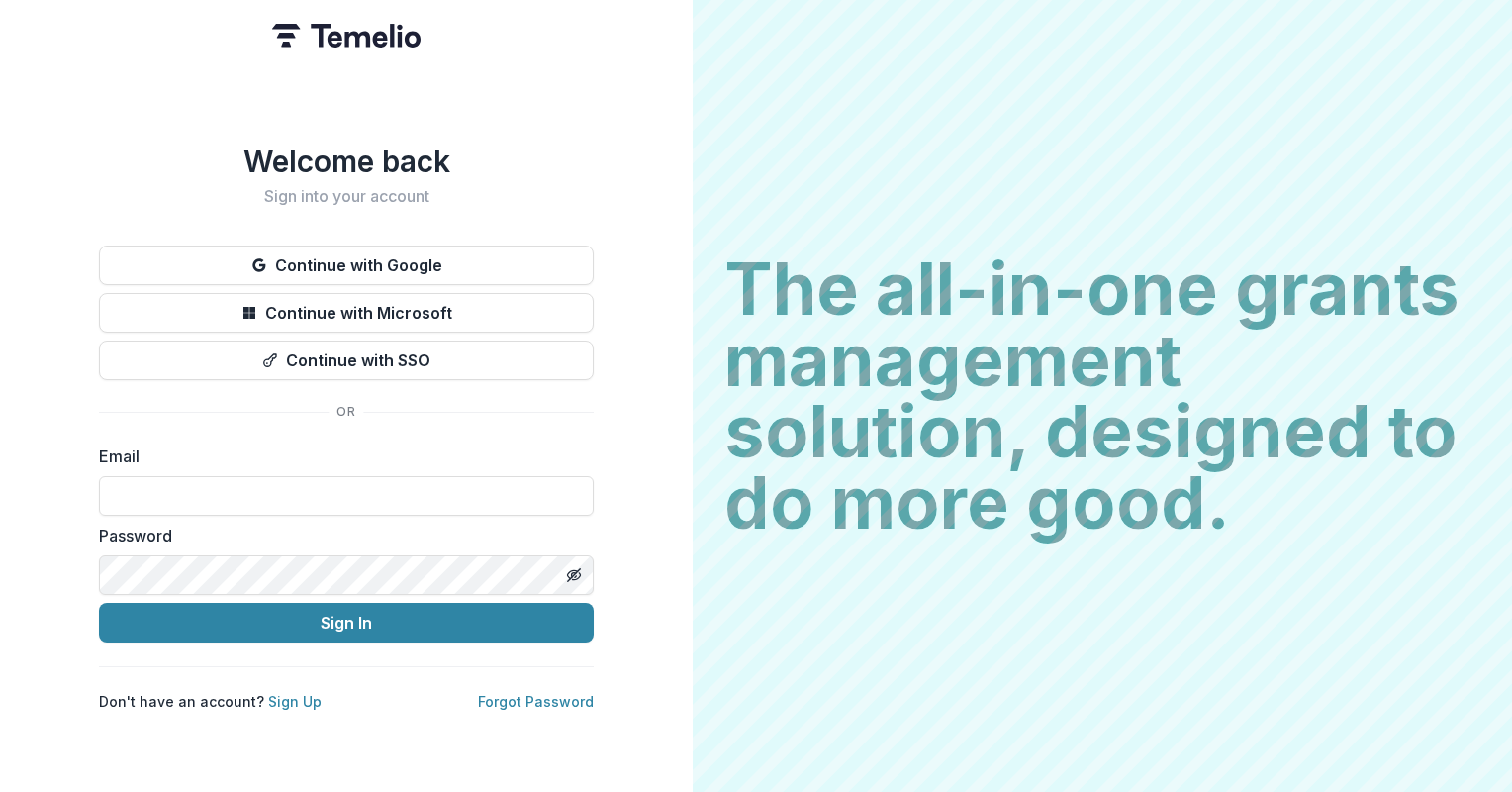 scroll, scrollTop: 0, scrollLeft: 0, axis: both 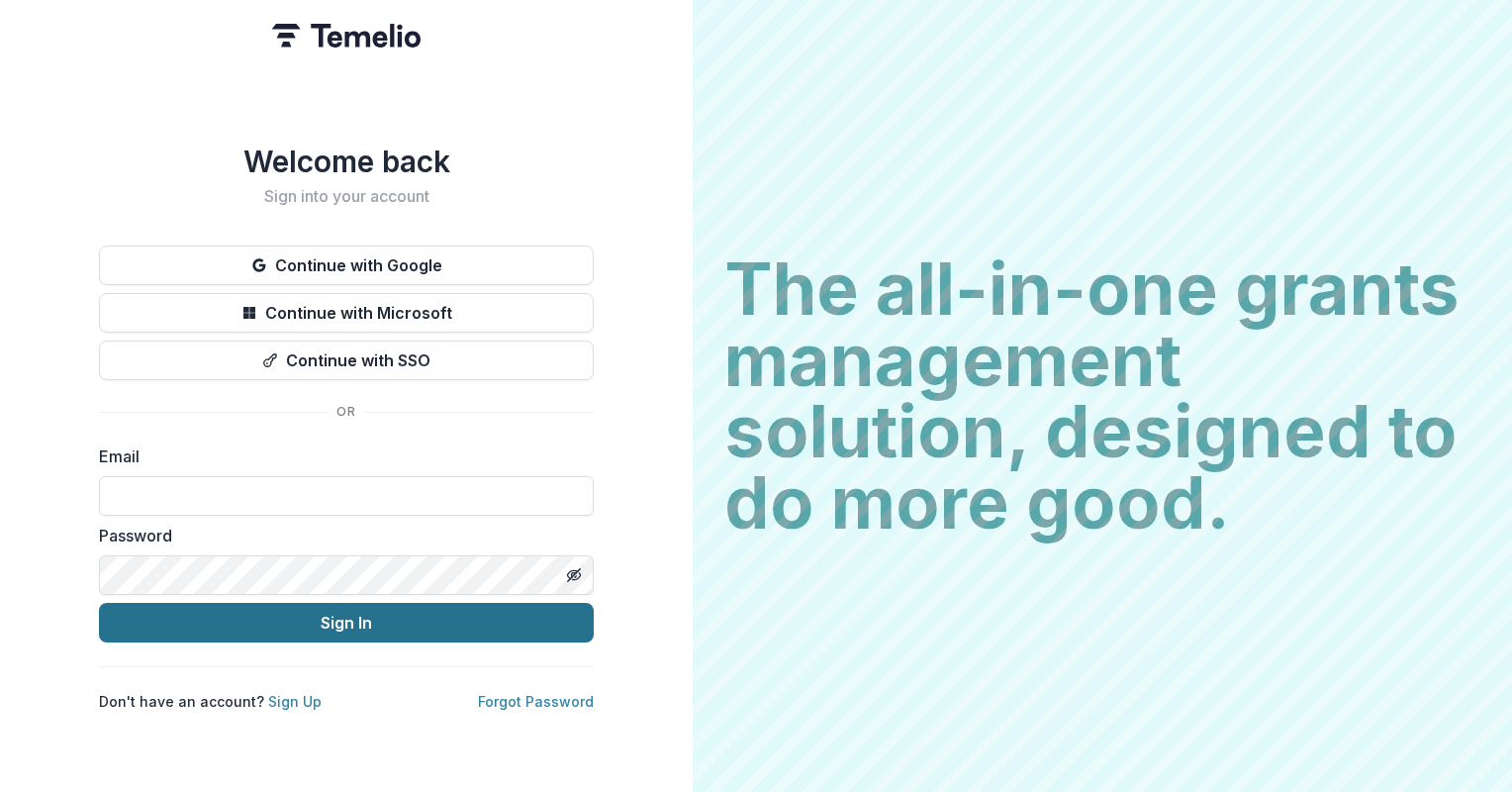click on "Sign In" at bounding box center [346, 623] 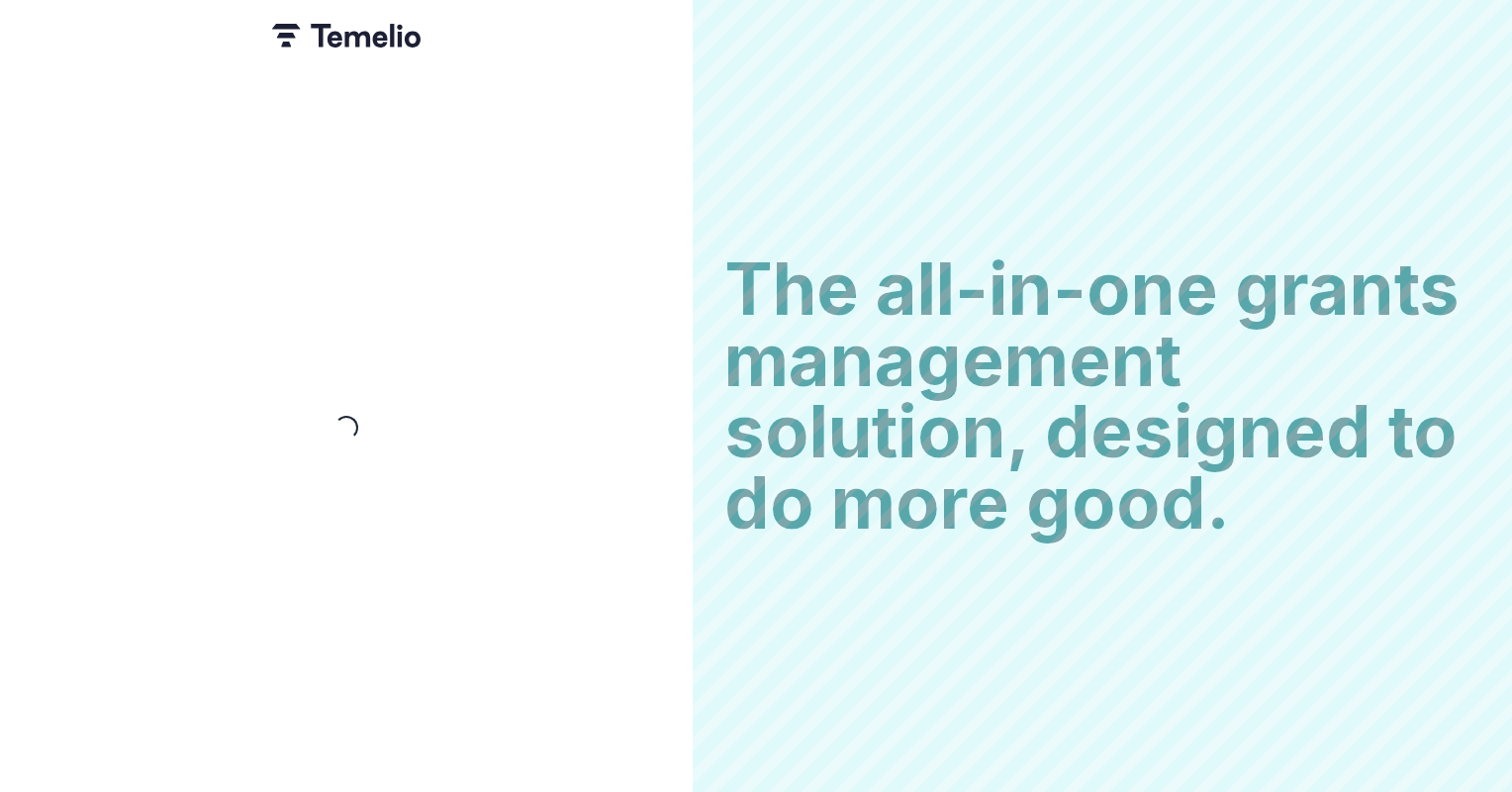 scroll, scrollTop: 0, scrollLeft: 0, axis: both 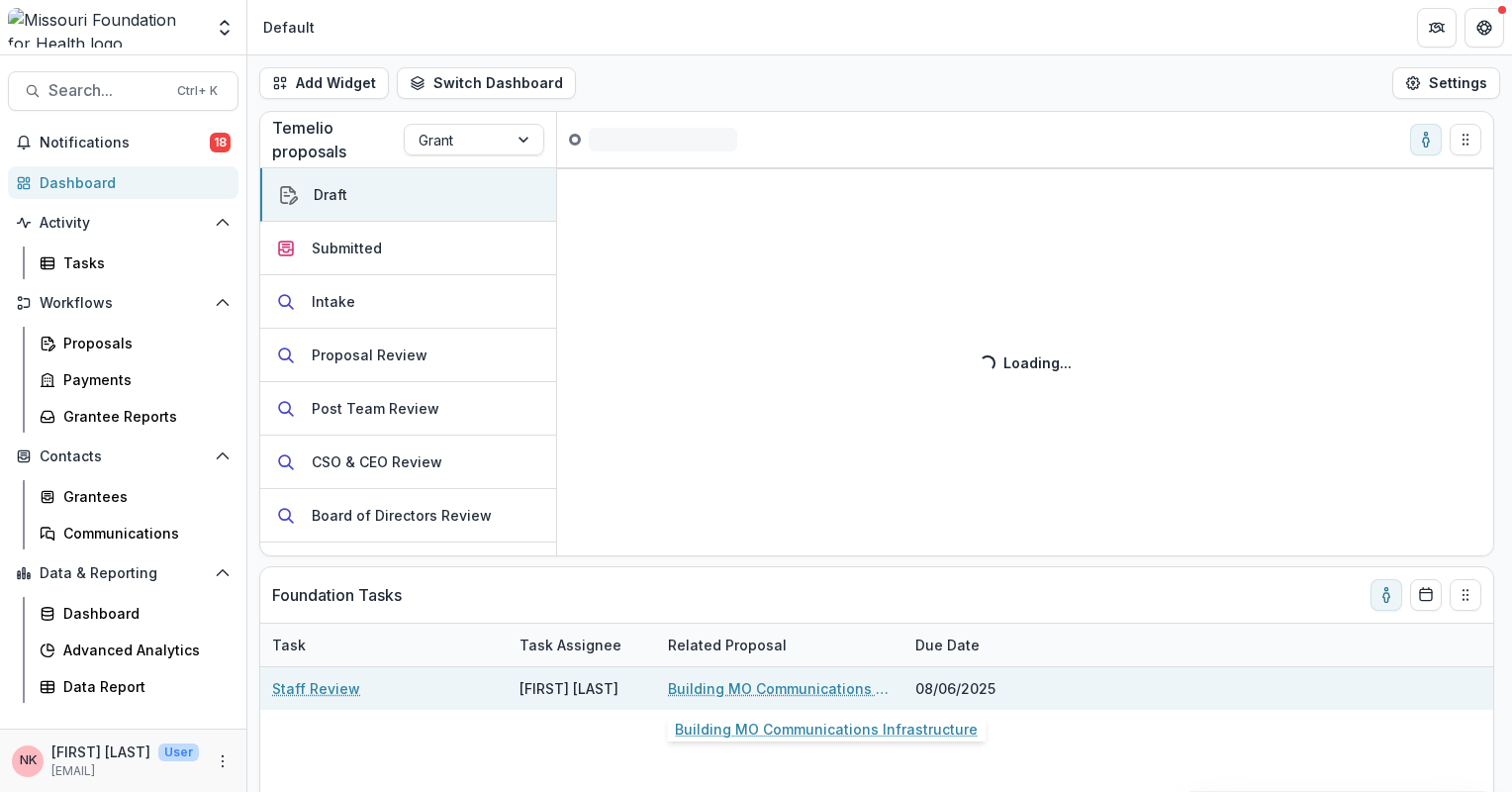 click on "Building MO Communications Infrastructure" at bounding box center [780, 688] 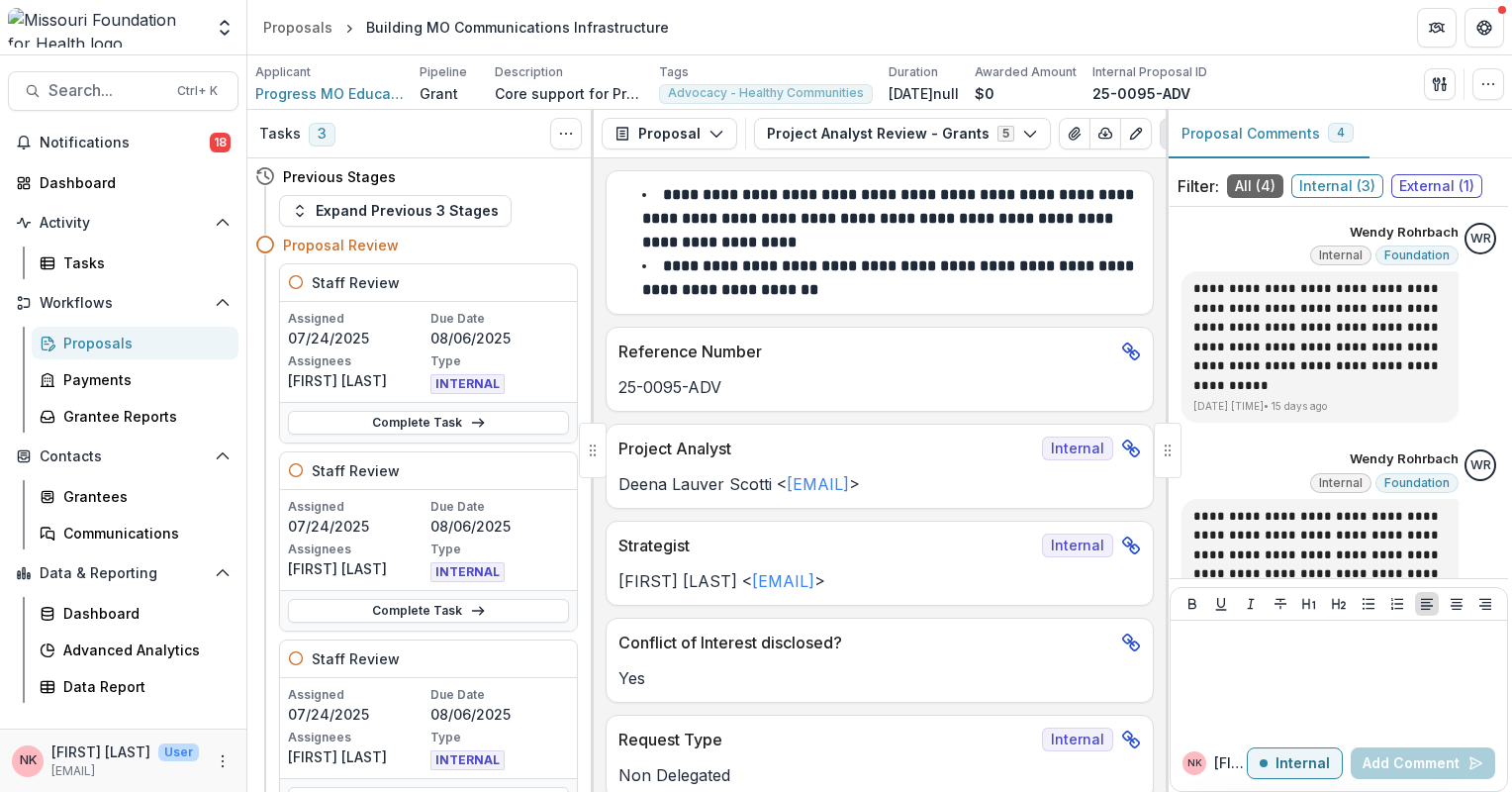 click 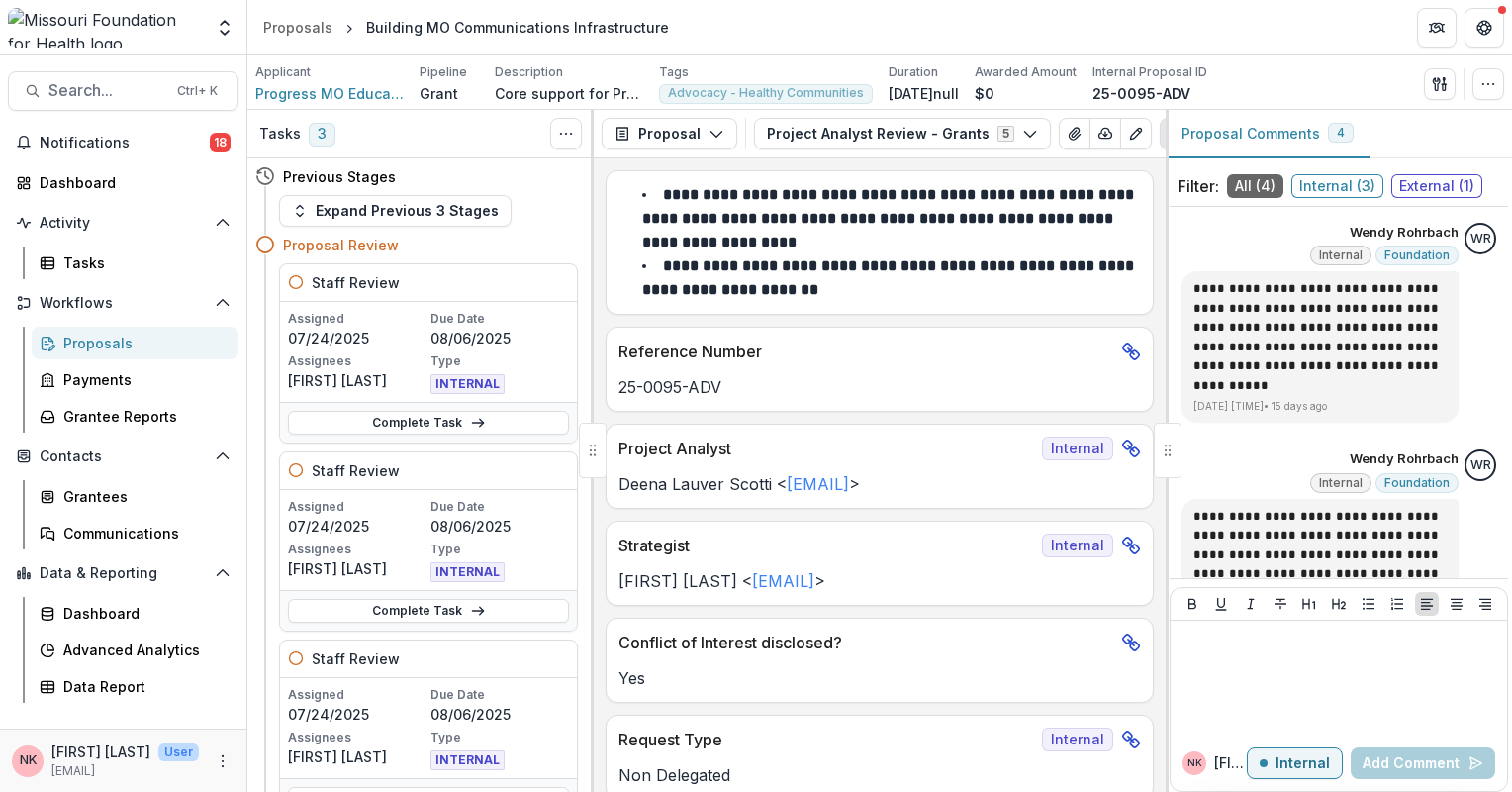 click on "Proposal Comments  4" at bounding box center [1339, 134] 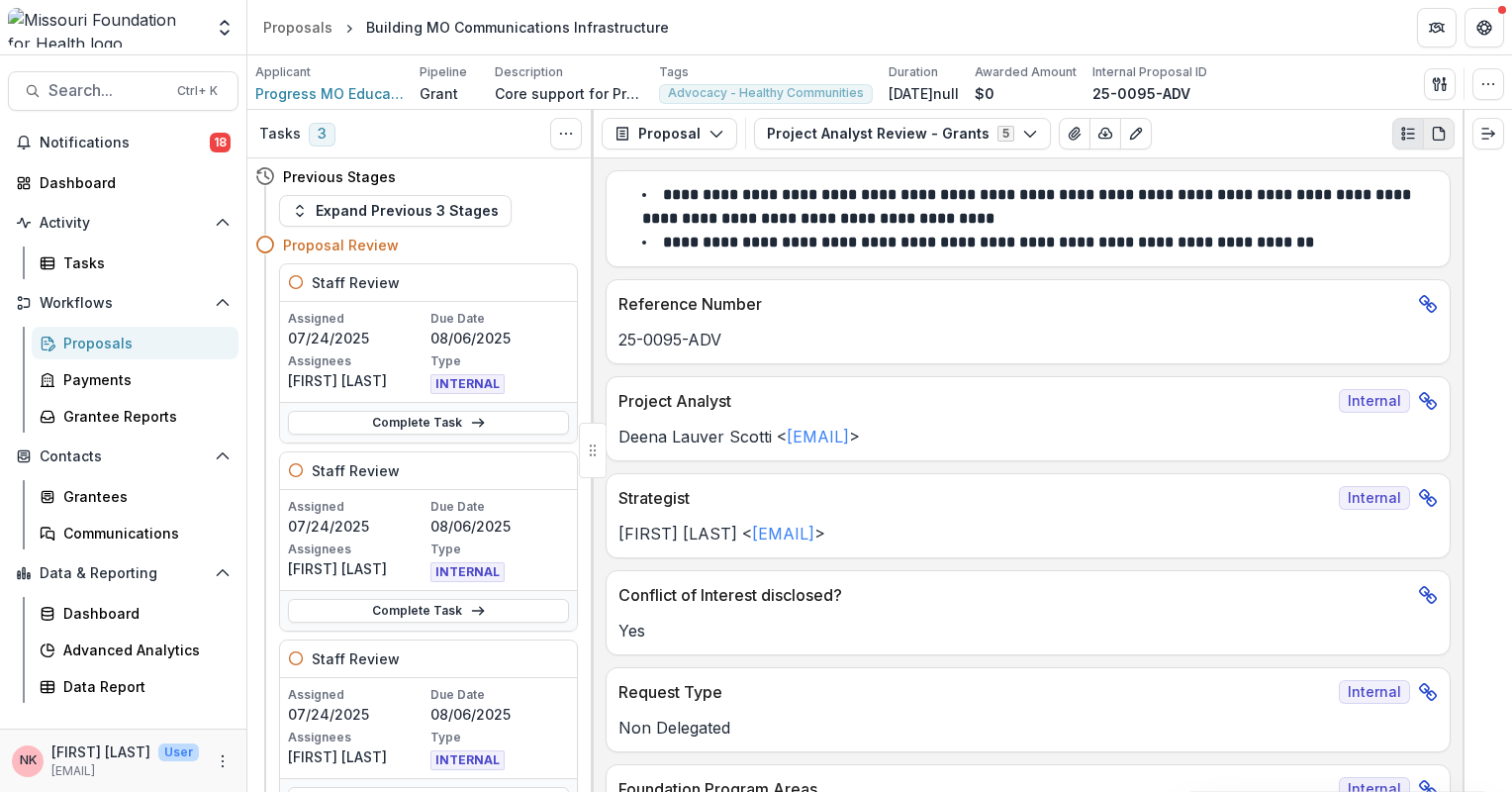 click 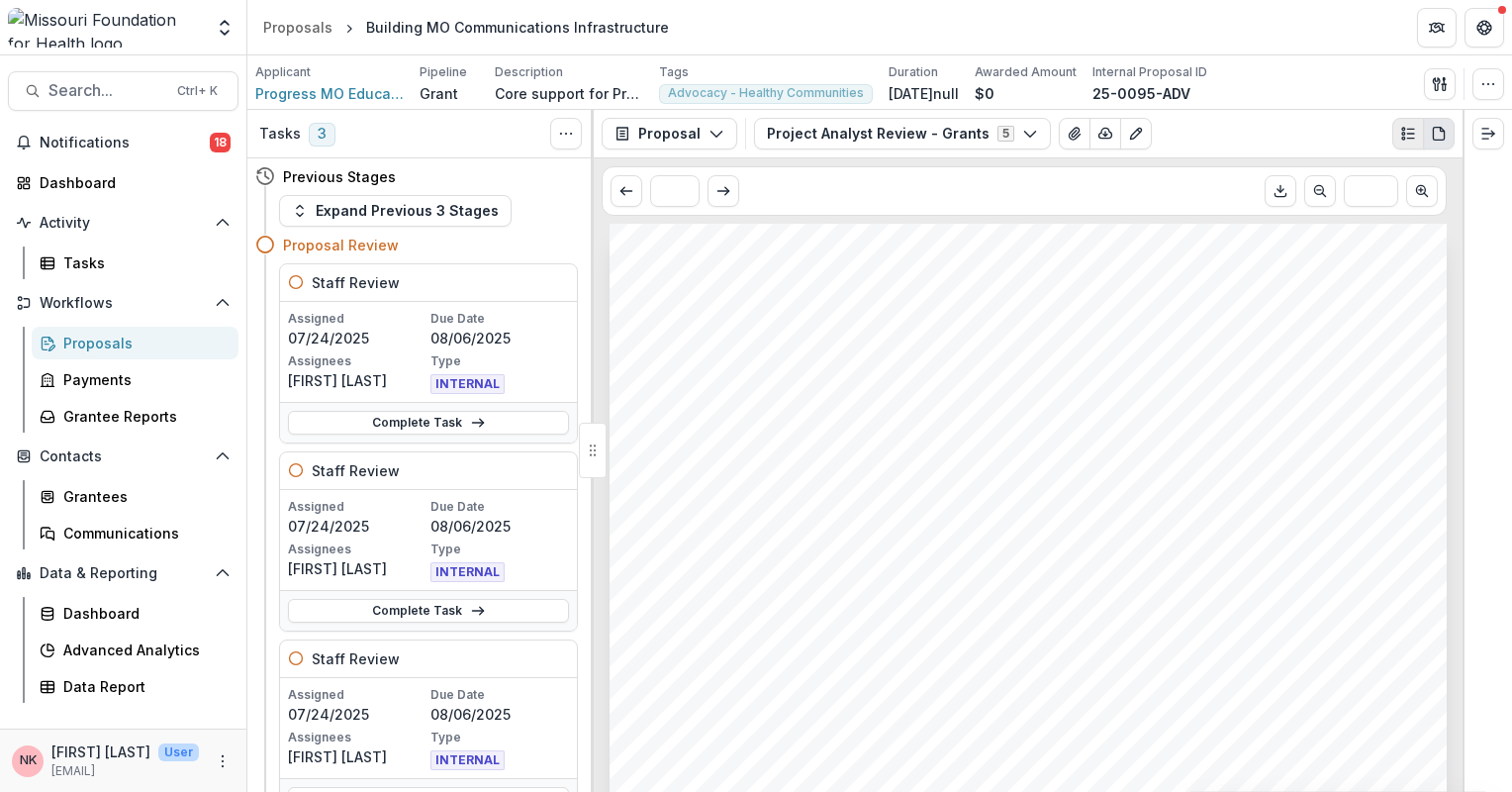 click 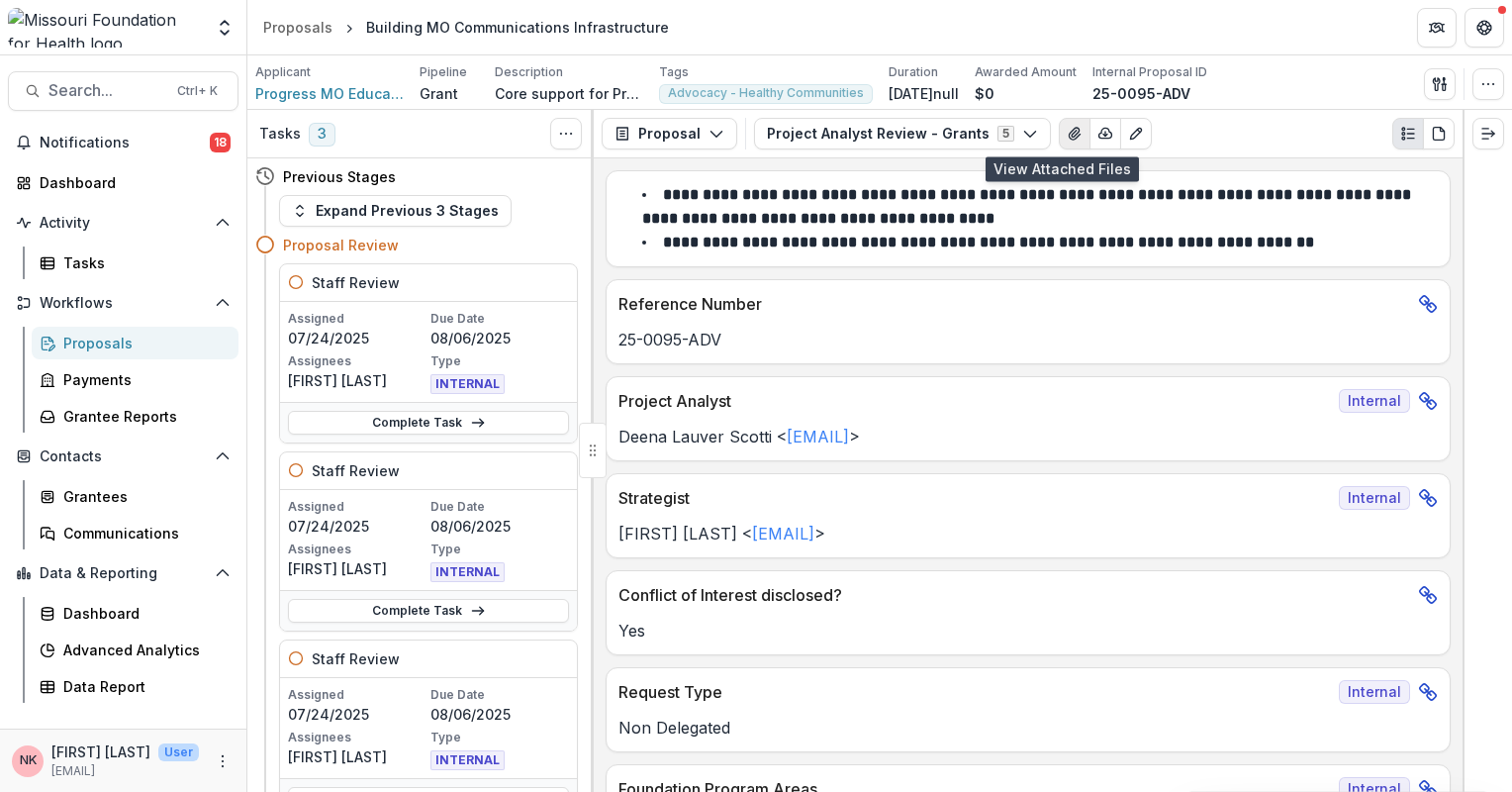 click 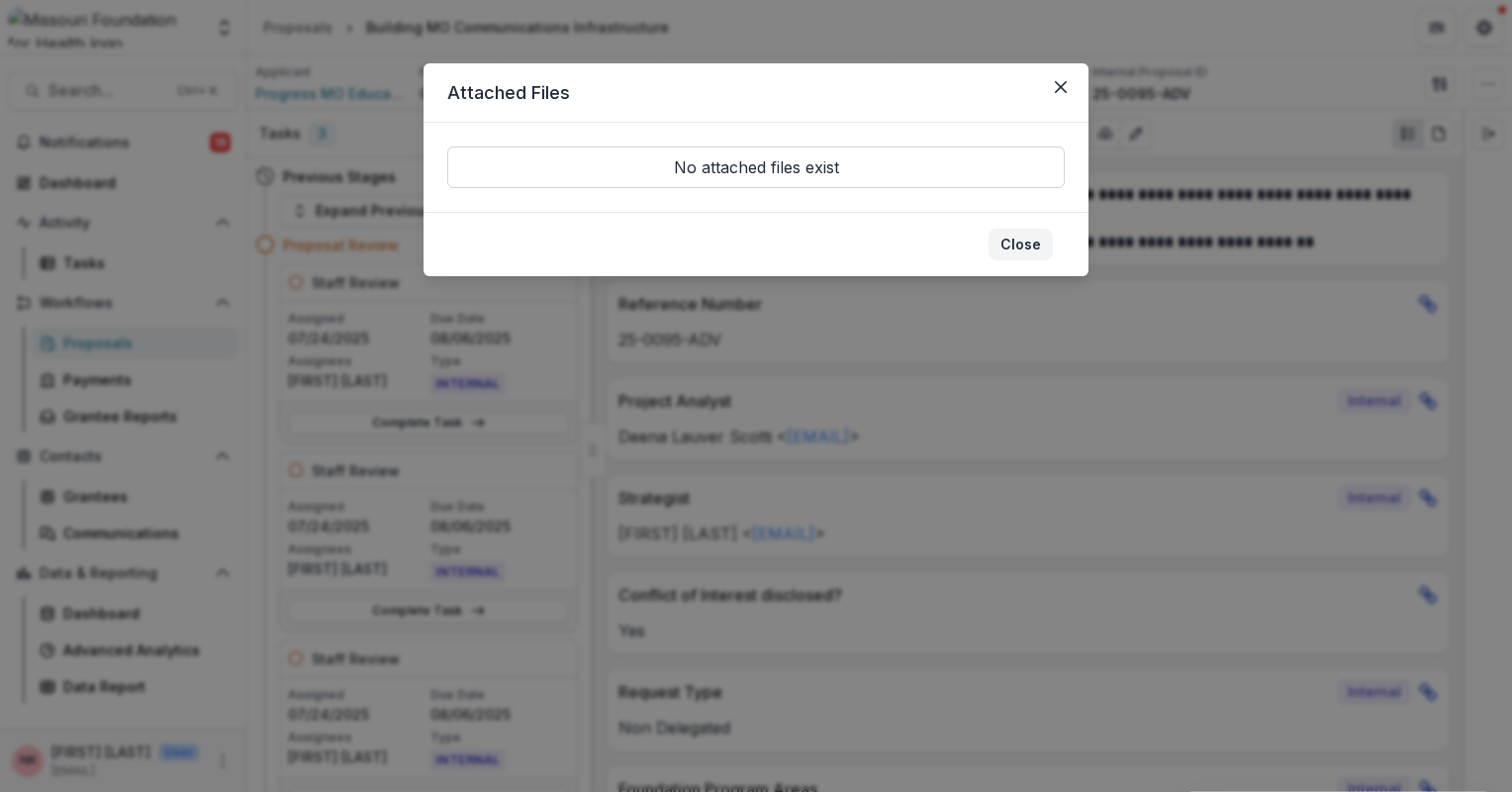 click on "Close" at bounding box center (1020, 245) 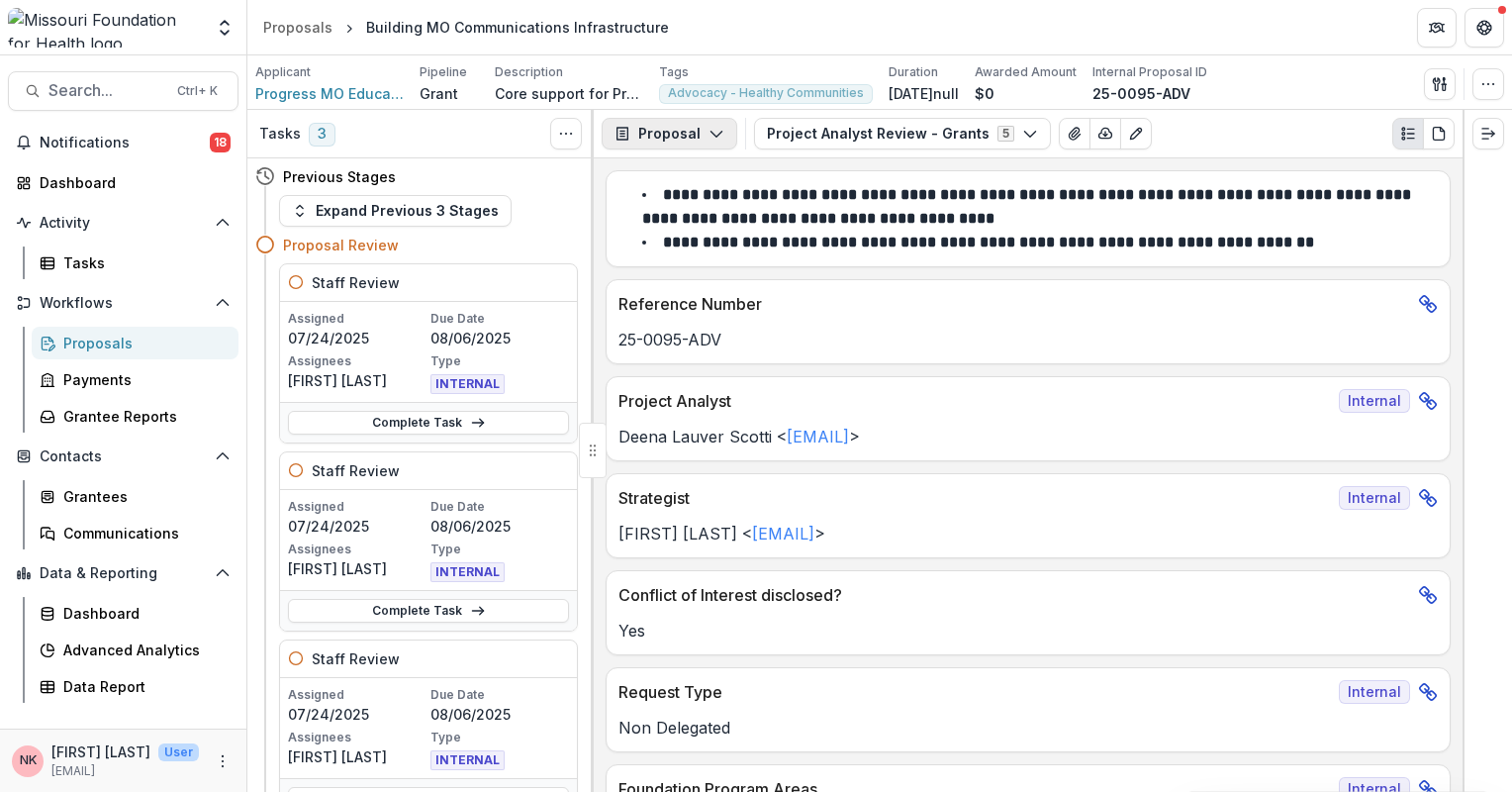 click 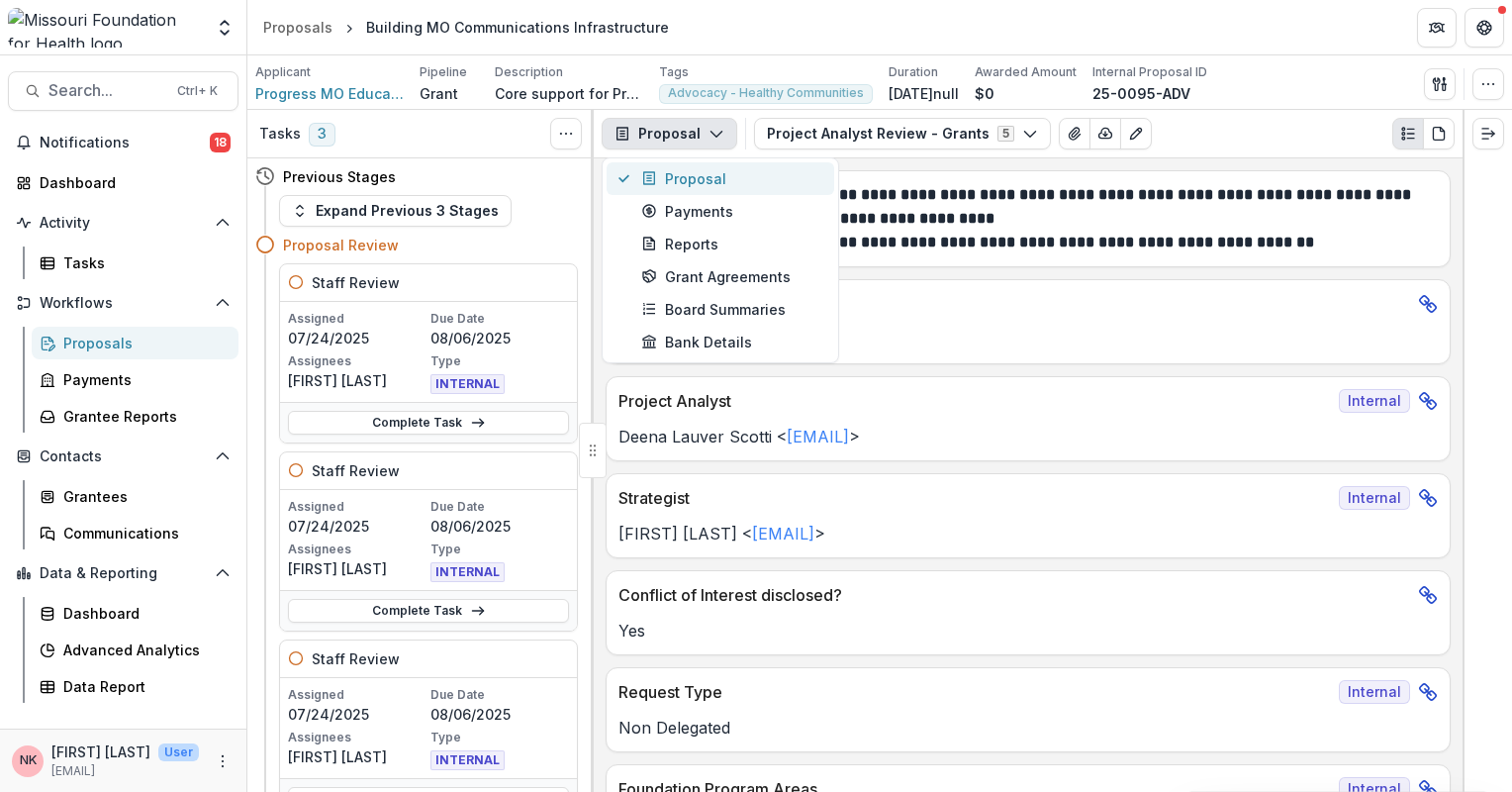 click on "Proposal" at bounding box center (731, 178) 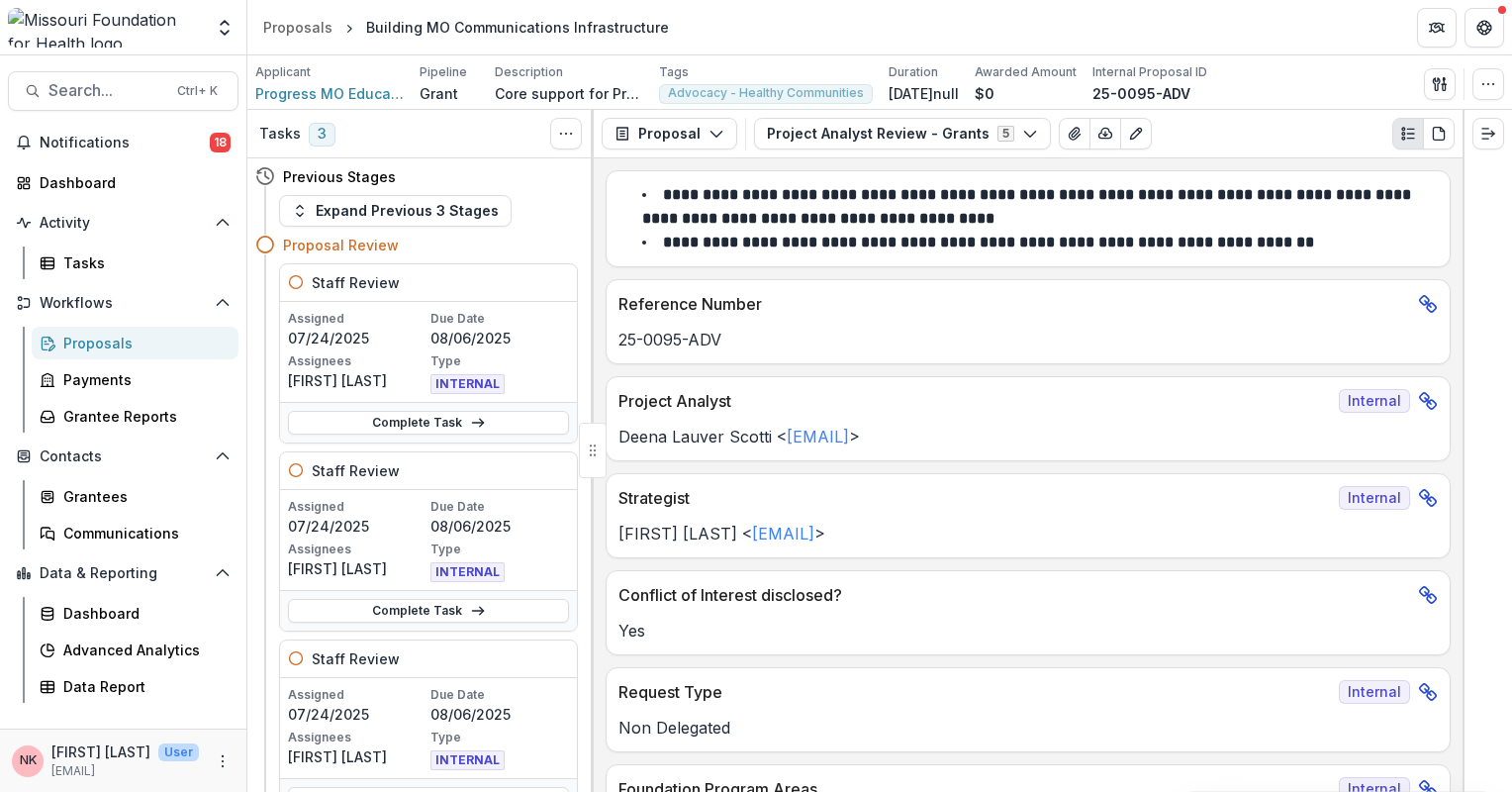 click on "**********" at bounding box center (1028, 206) 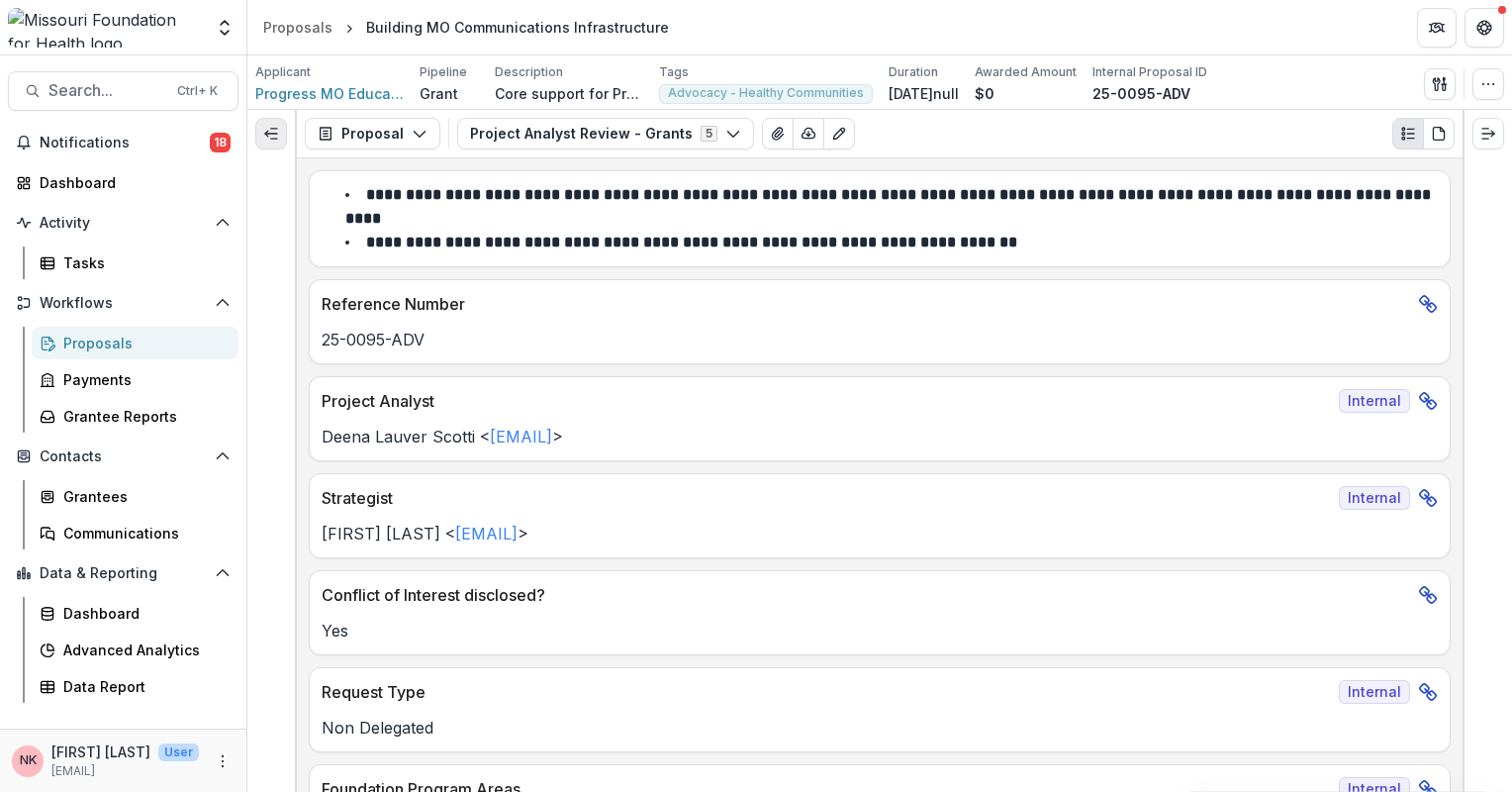 click 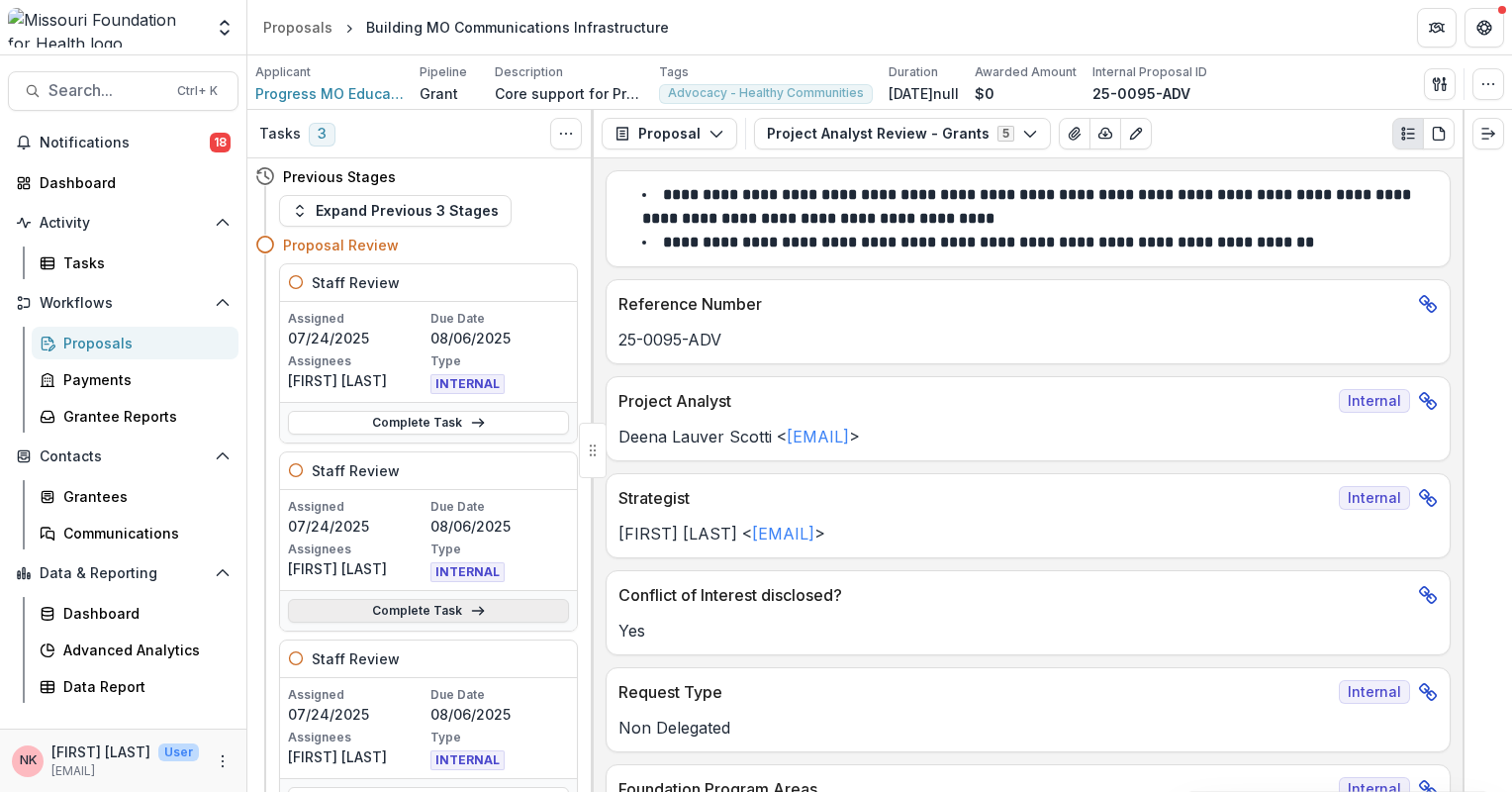 click on "Complete Task" at bounding box center [428, 611] 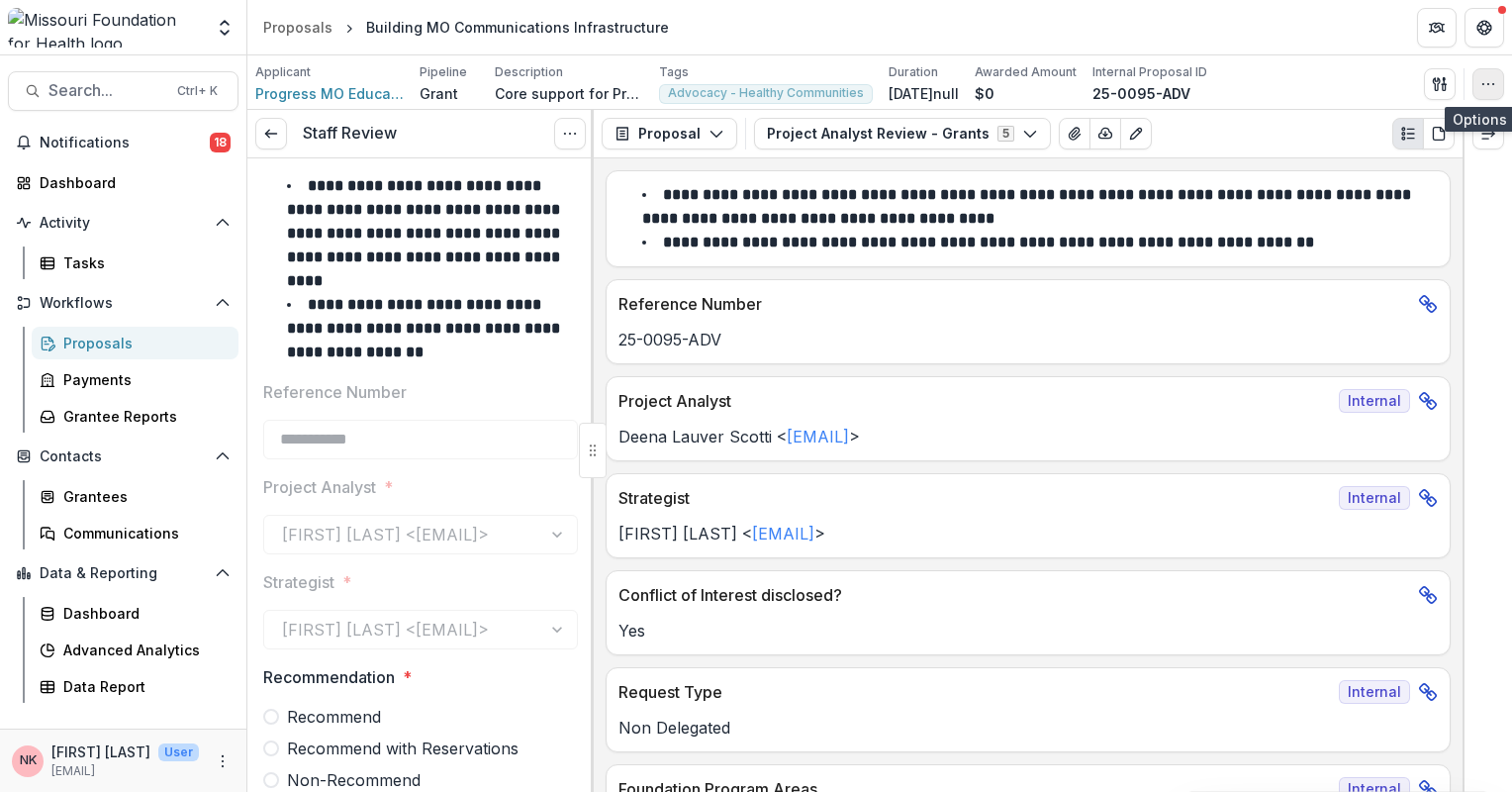click 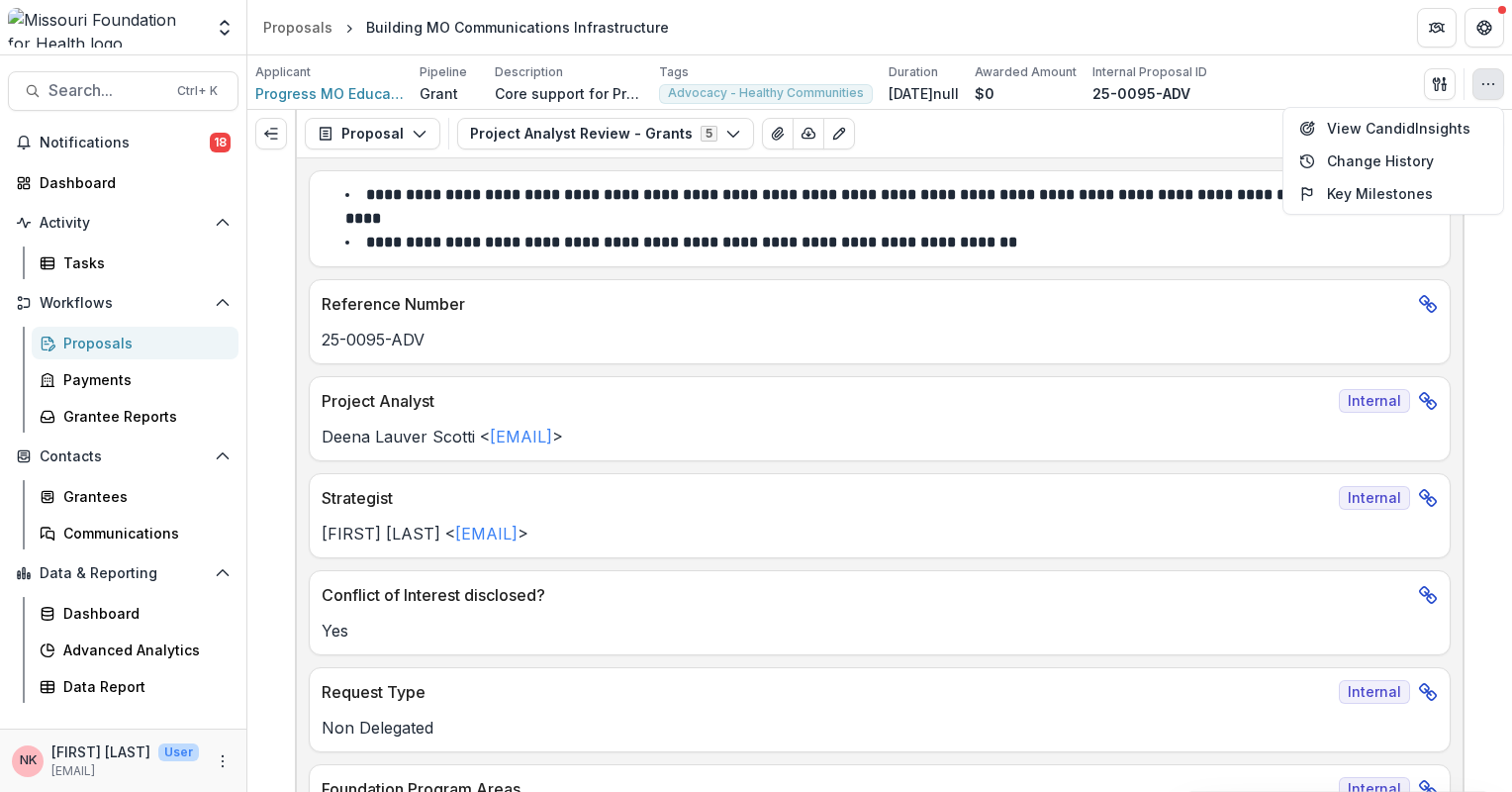 click on "Project Analyst Review - Grants 5 Forms (5) Template - Request for Applications Proposal Intake Internal General Proposal Information Internal Proposal Contact Information Internal Project Analyst Review - Grants Internal Word Download Word Download (with field descriptions) Zip Download Preview Merged PDF Preview Merged PDF (Inline Images & PDFs) Preview Merged PDF (with field descriptions) Custom Download" at bounding box center (956, 134) 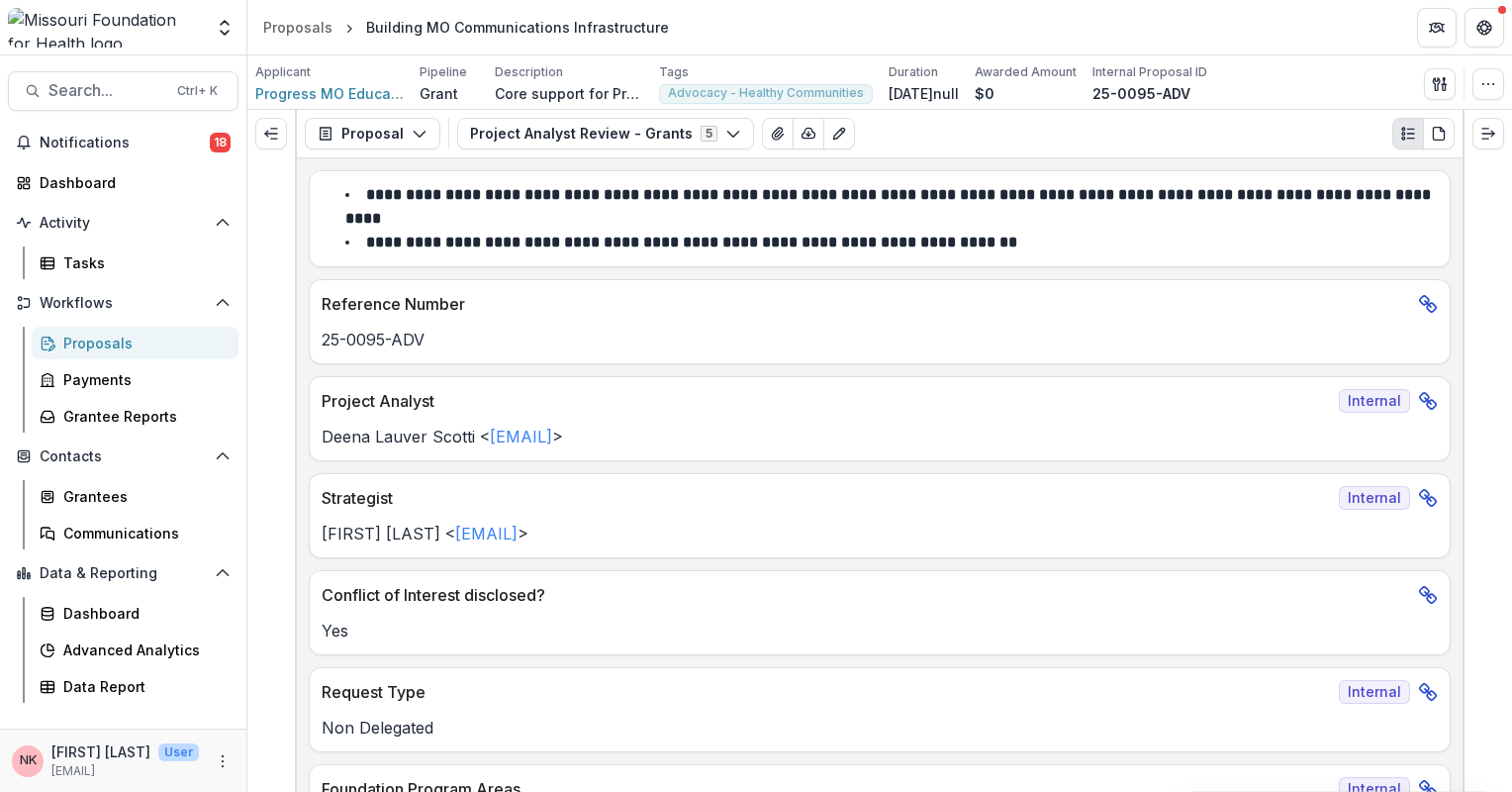 click on "Project Analyst Review - Grants 5 Forms (5) Template - Request for Applications Proposal Intake Internal General Proposal Information Internal Proposal Contact Information Internal Project Analyst Review - Grants Internal Word Download Word Download (with field descriptions) Zip Download Preview Merged PDF Preview Merged PDF (Inline Images & PDFs) Preview Merged PDF (with field descriptions) Custom Download" at bounding box center (956, 134) 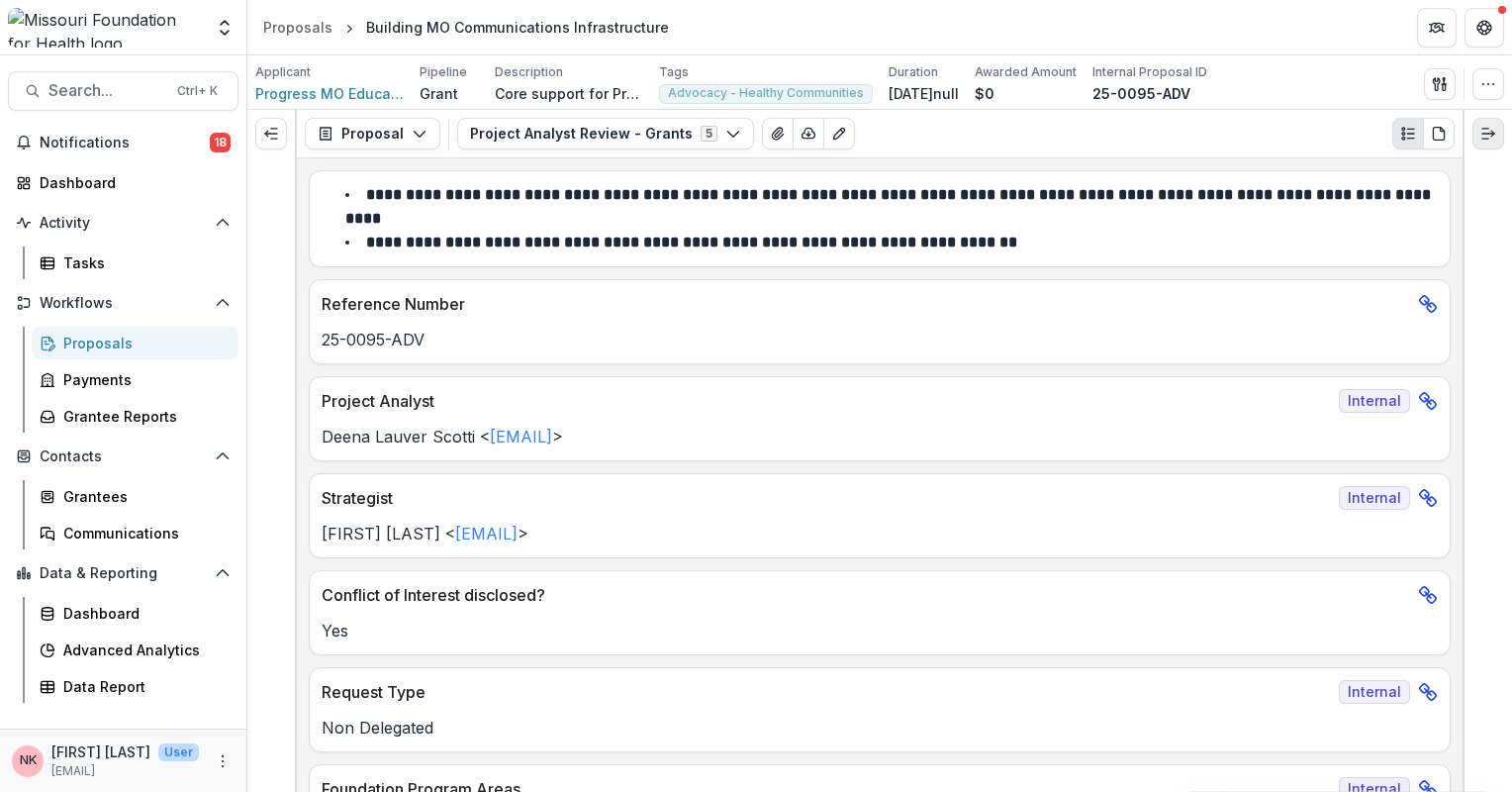 click 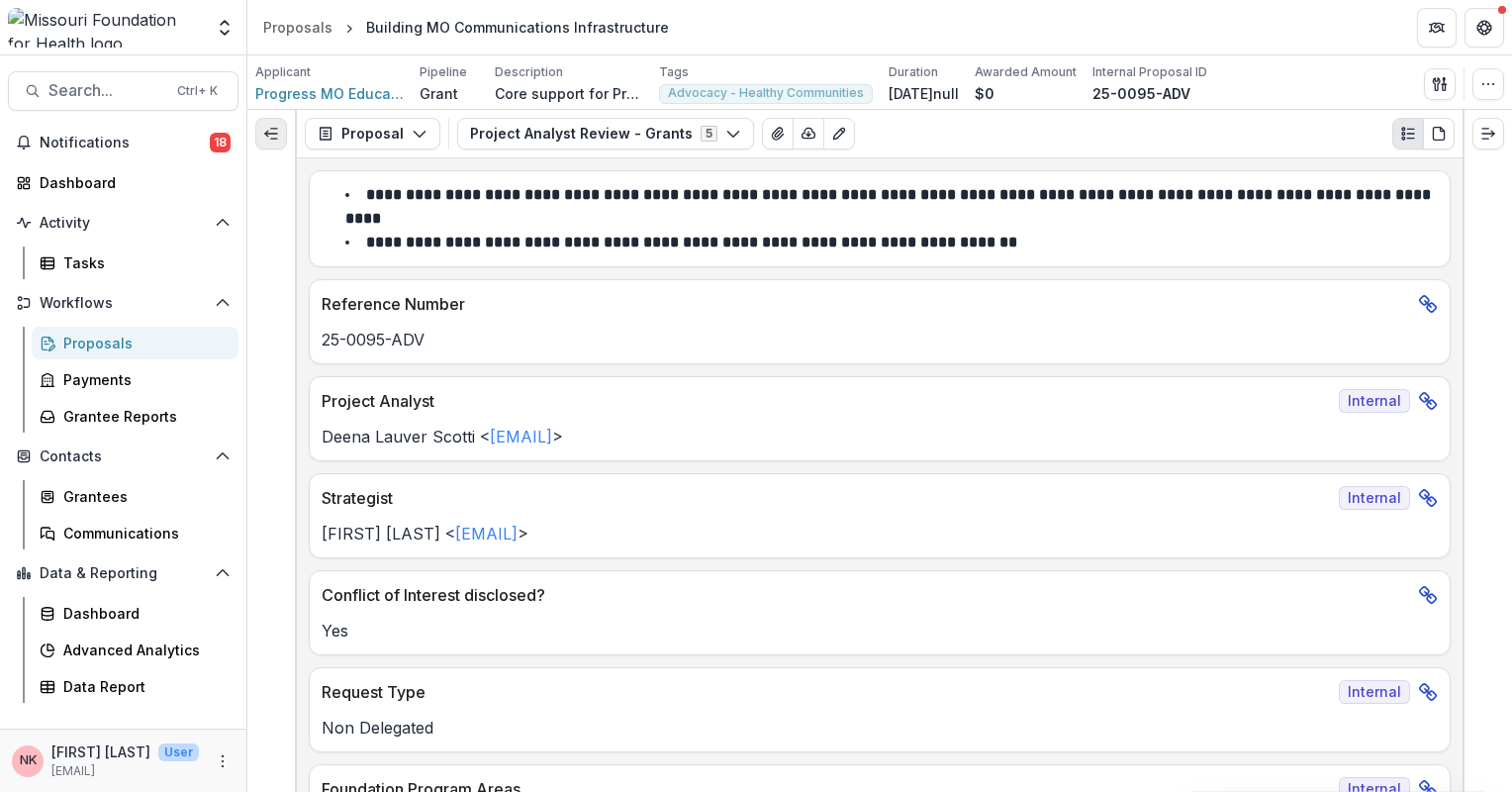 click 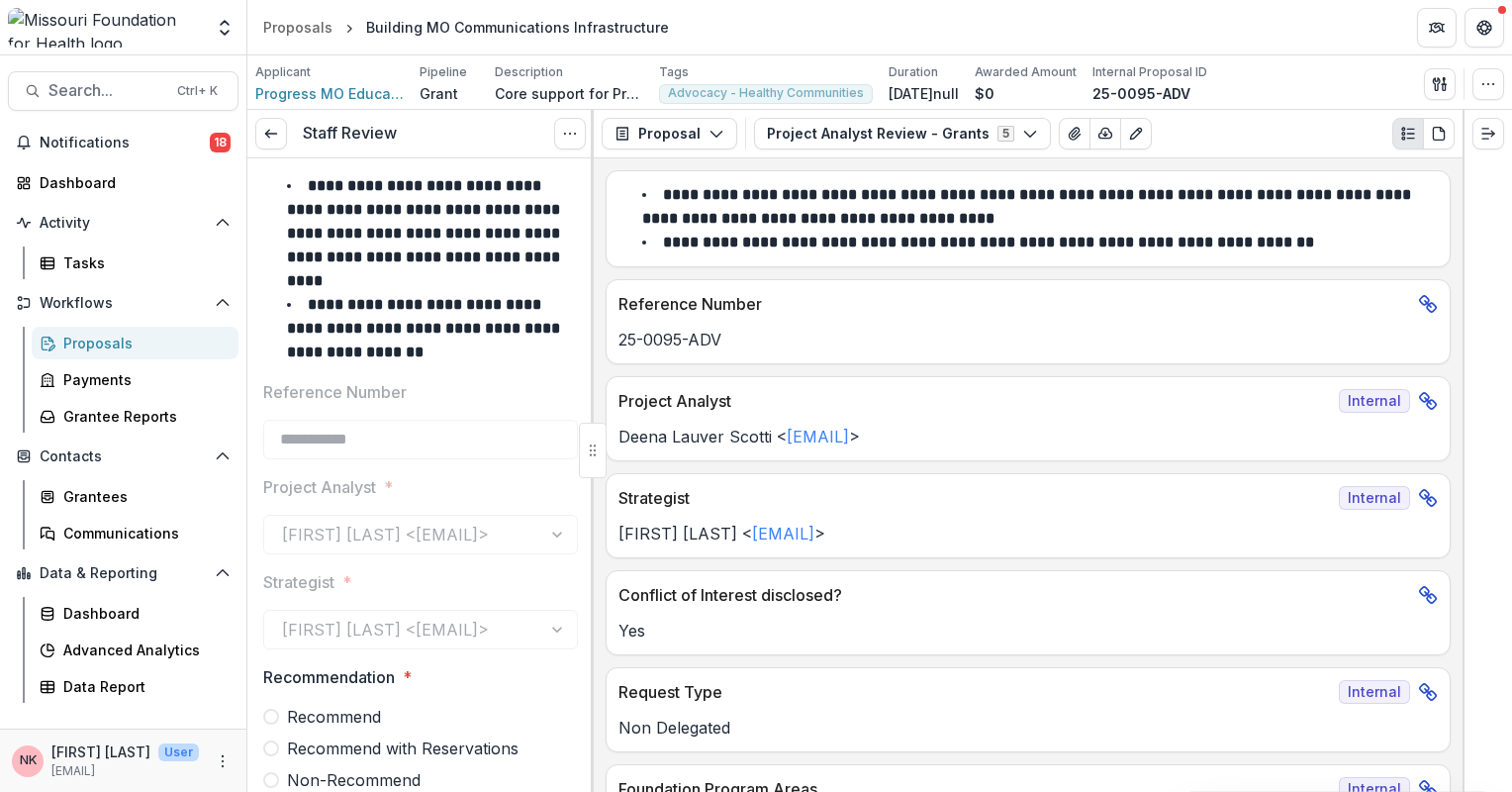 click on "Proposals" at bounding box center (142, 343) 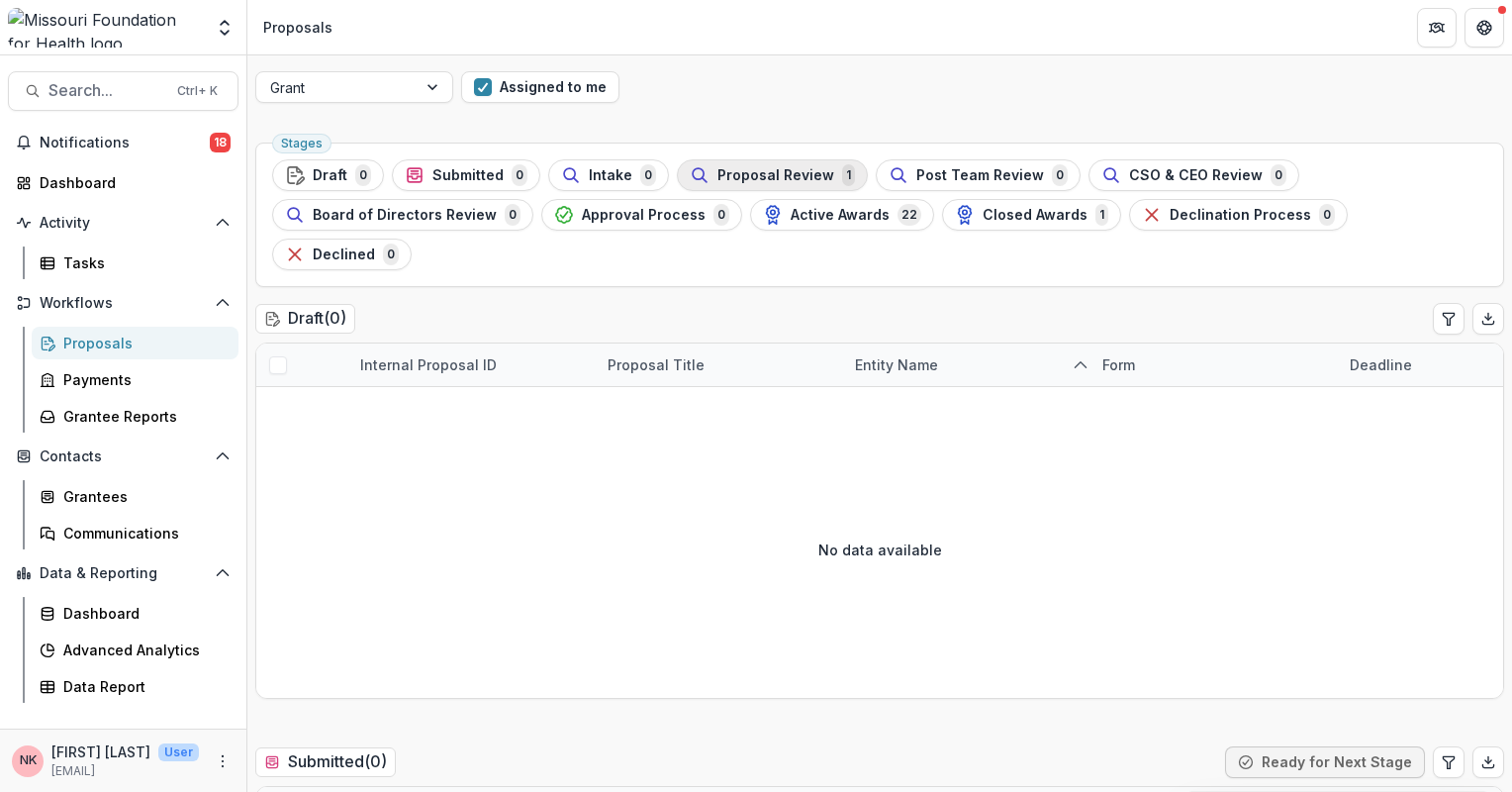 click on "Proposal Review" at bounding box center [776, 175] 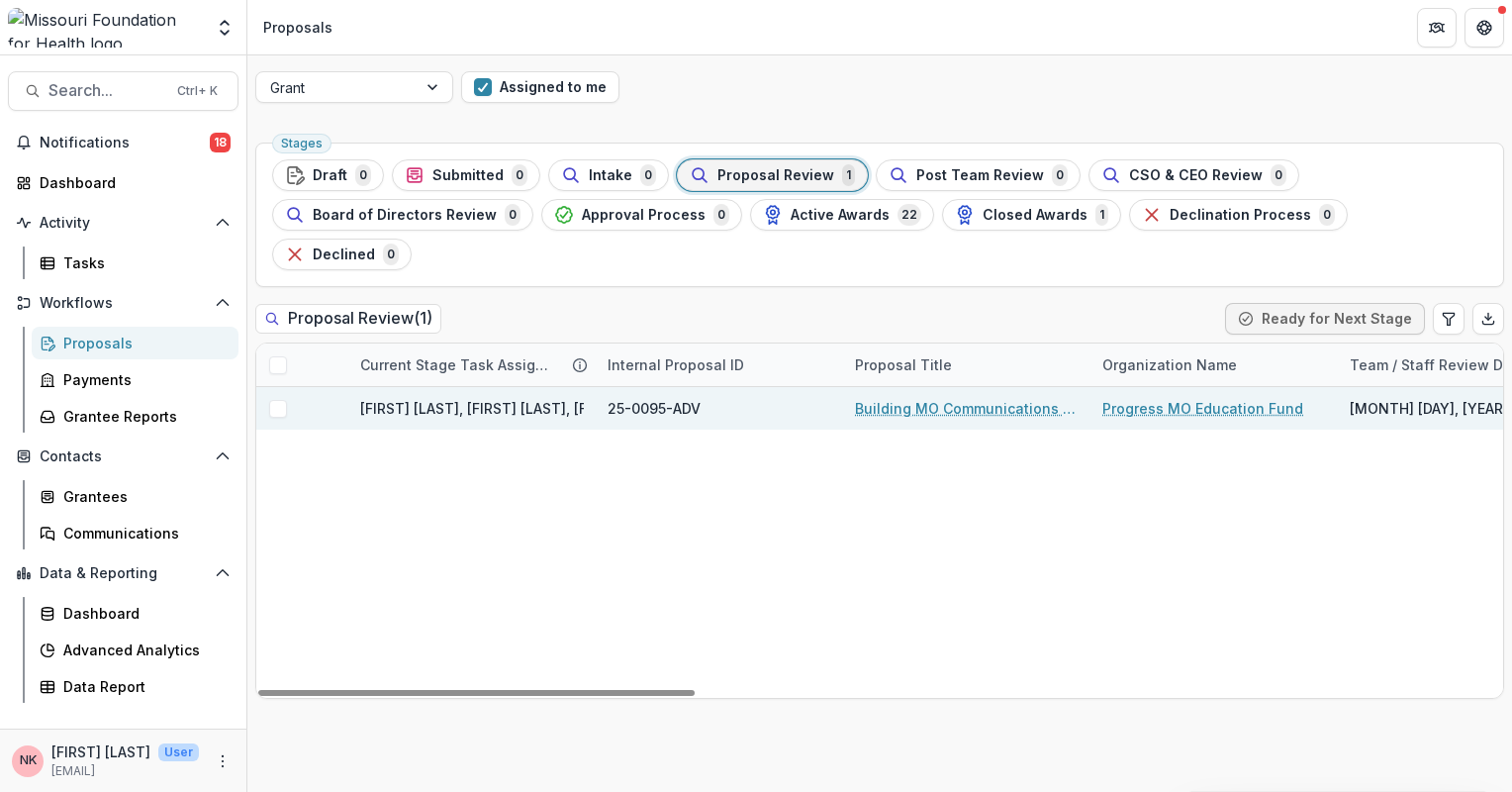 click on "Building MO Communications Infrastructure" at bounding box center (967, 408) 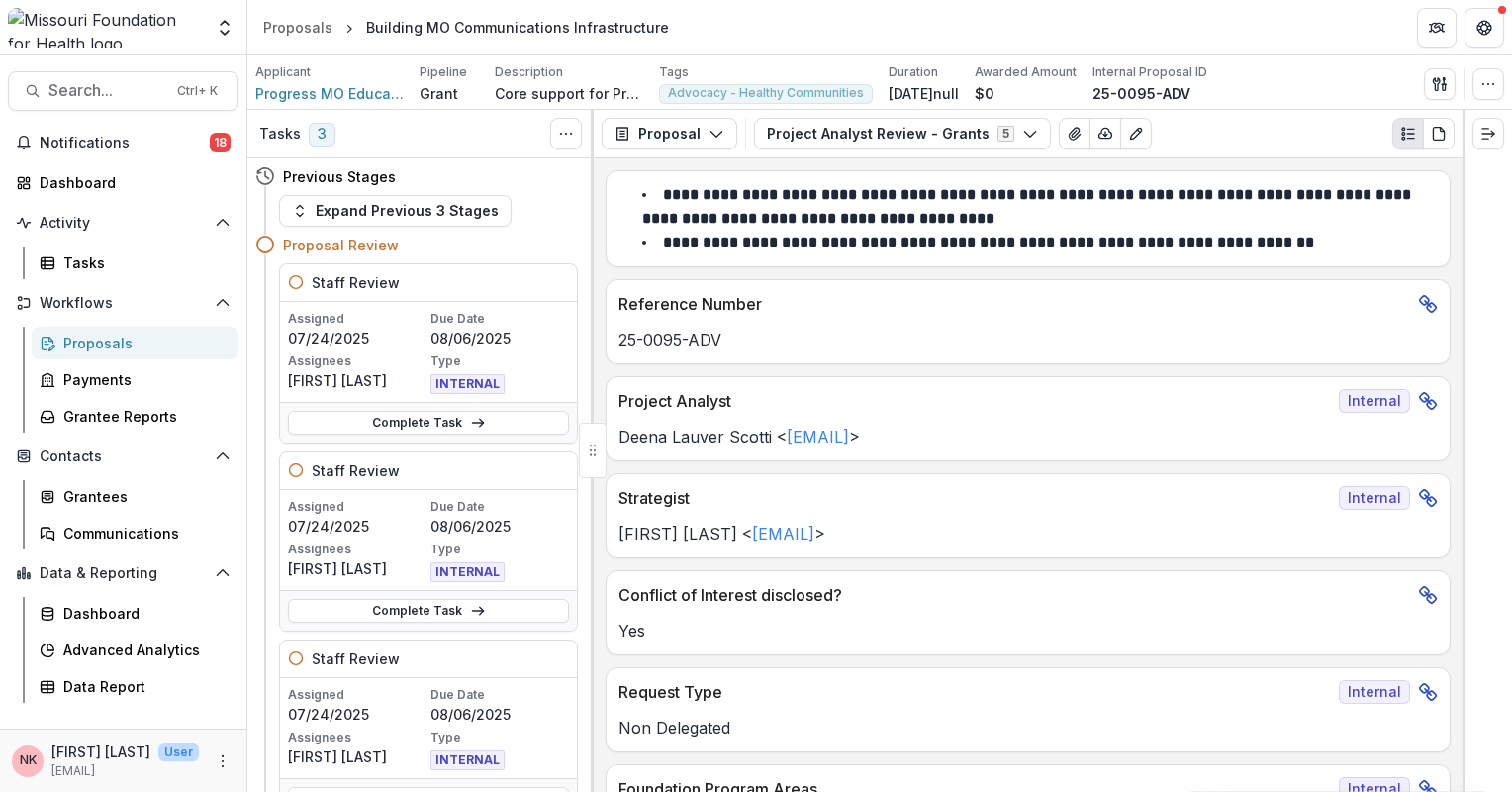click on "Proposal Review" at bounding box center [430, 245] 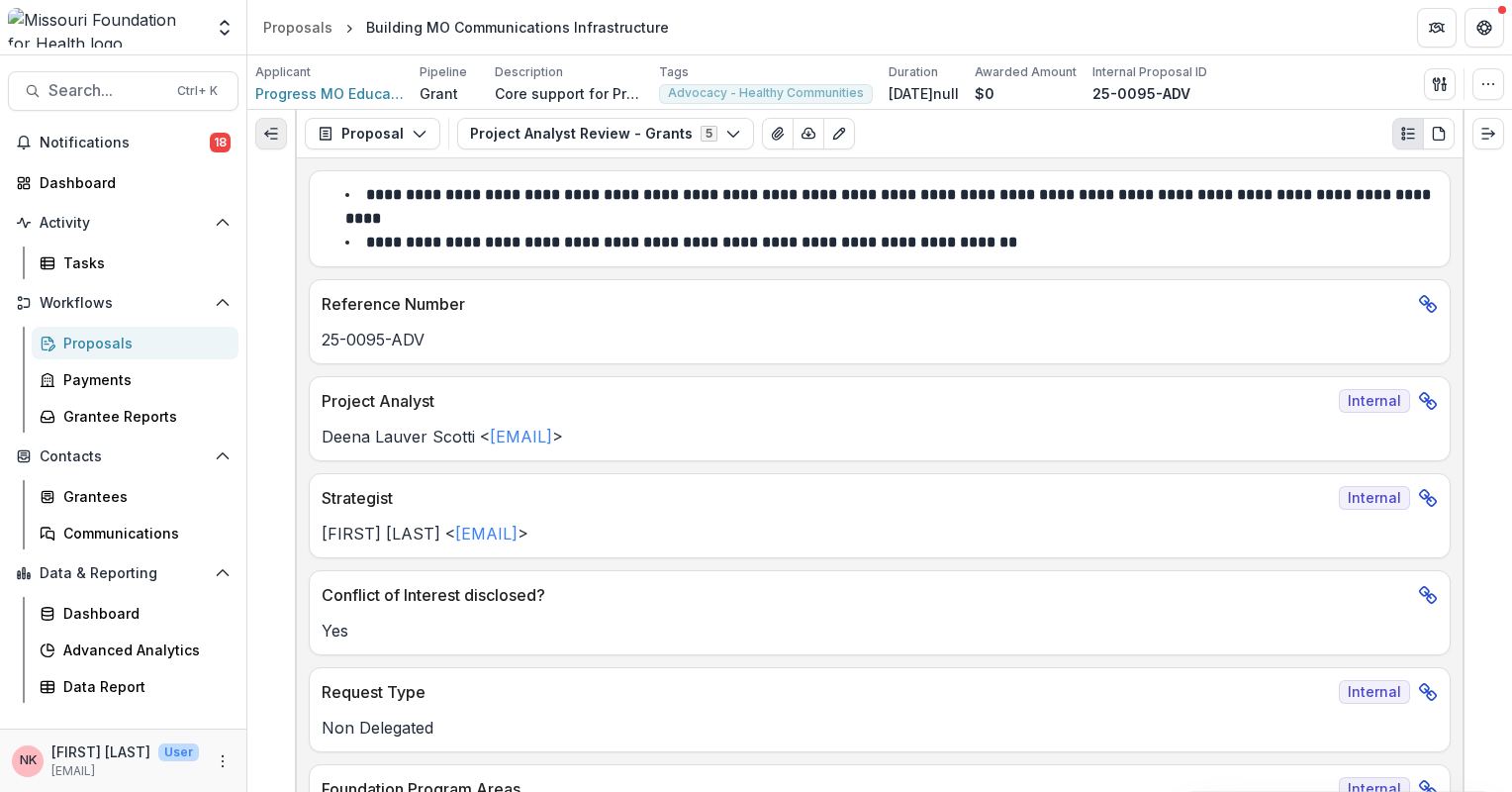 click 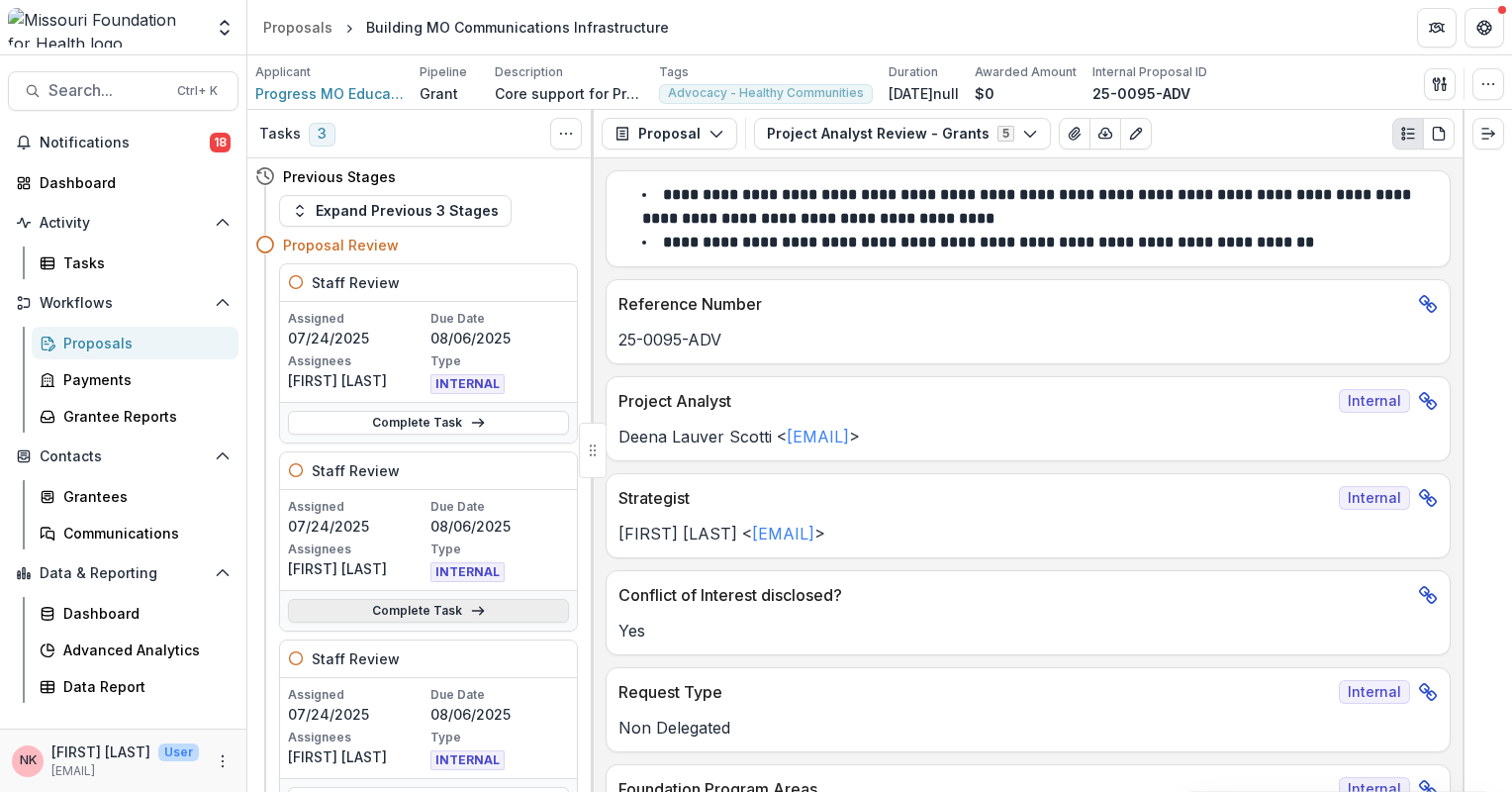 click on "Complete Task" at bounding box center [428, 611] 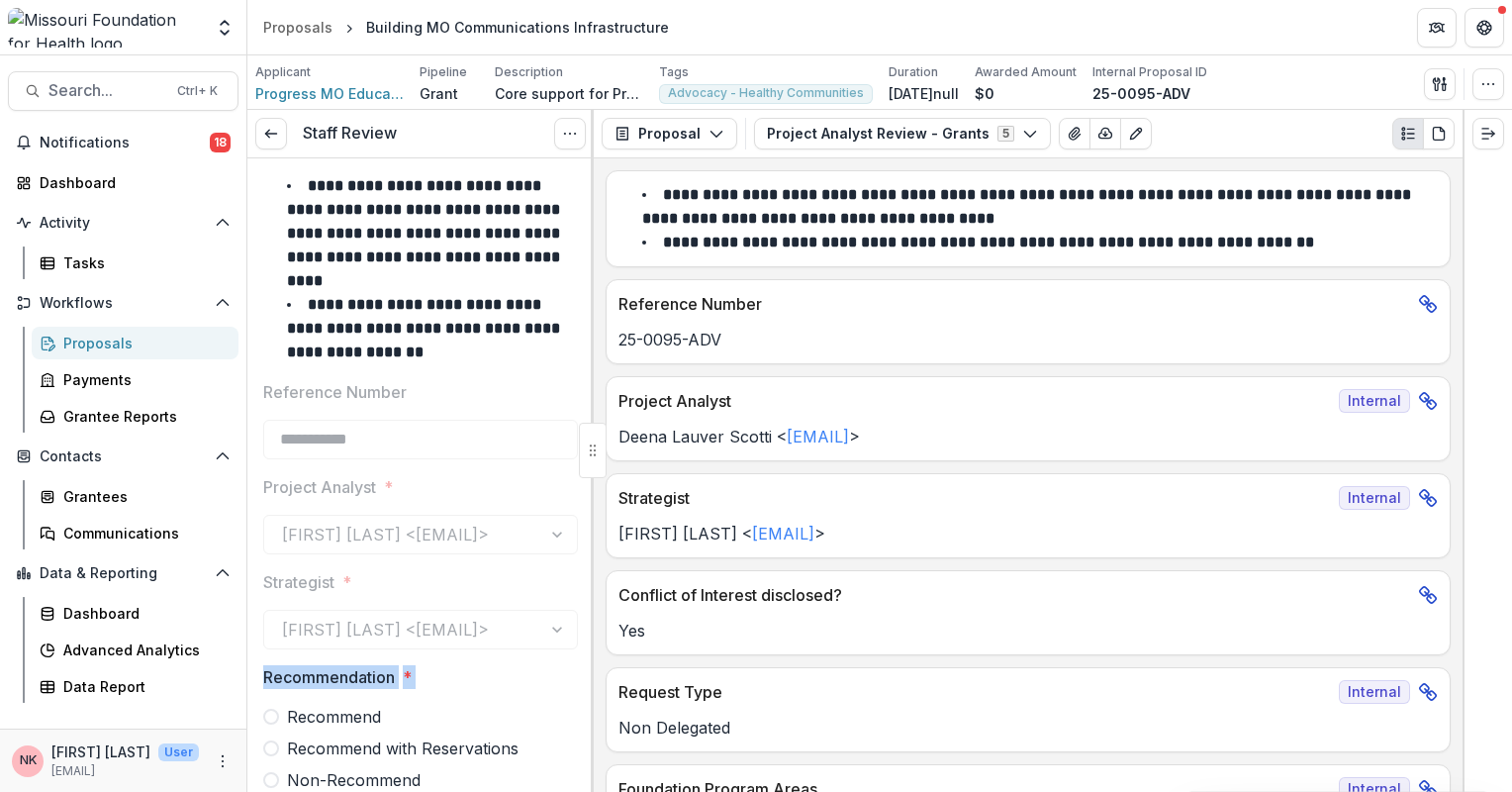drag, startPoint x: 583, startPoint y: 717, endPoint x: 578, endPoint y: 652, distance: 65.192024 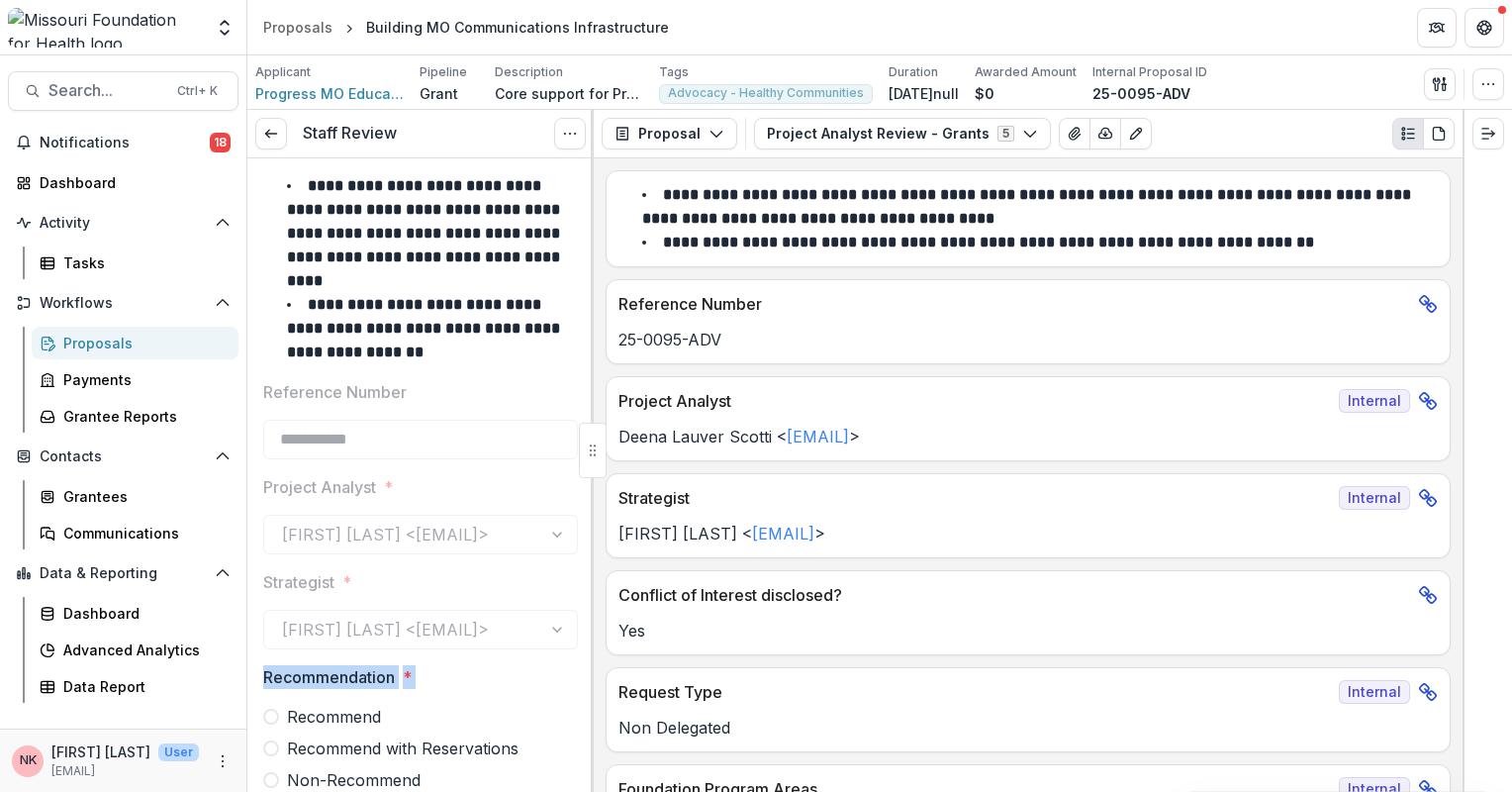 click on "**********" at bounding box center [421, 1123] 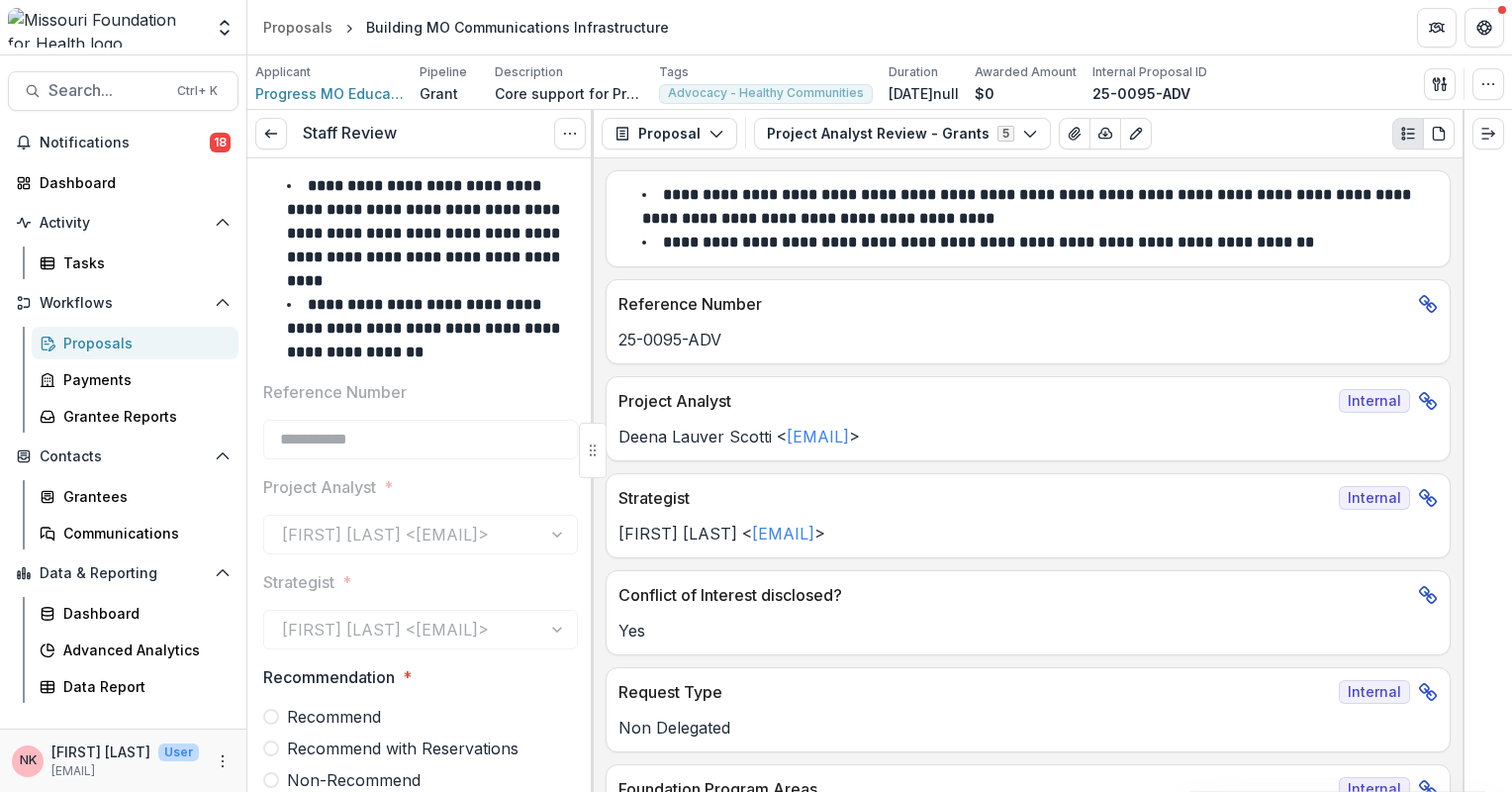 click on "**********" at bounding box center (421, 1123) 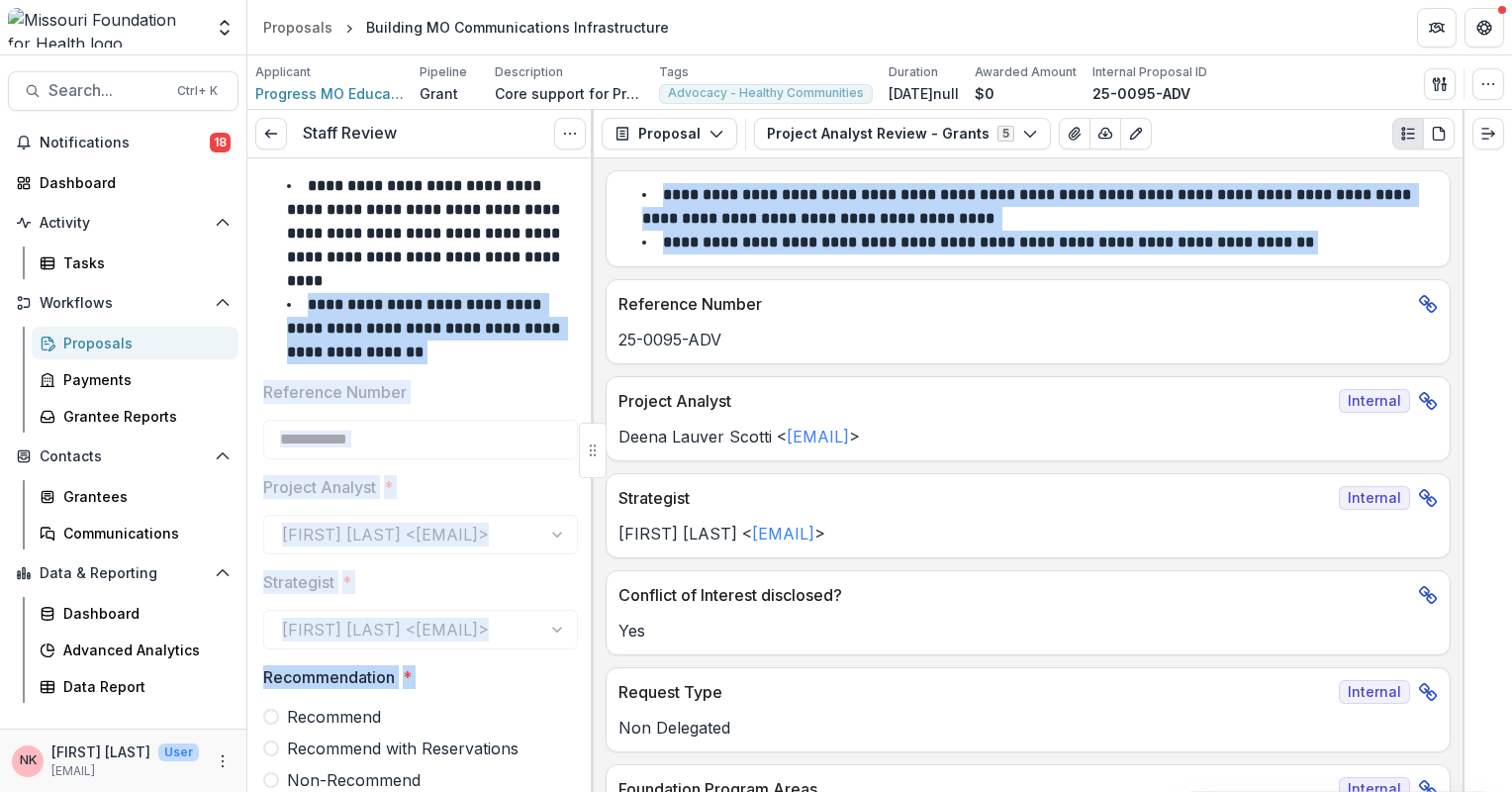 drag, startPoint x: 584, startPoint y: 274, endPoint x: 601, endPoint y: 298, distance: 29.410882 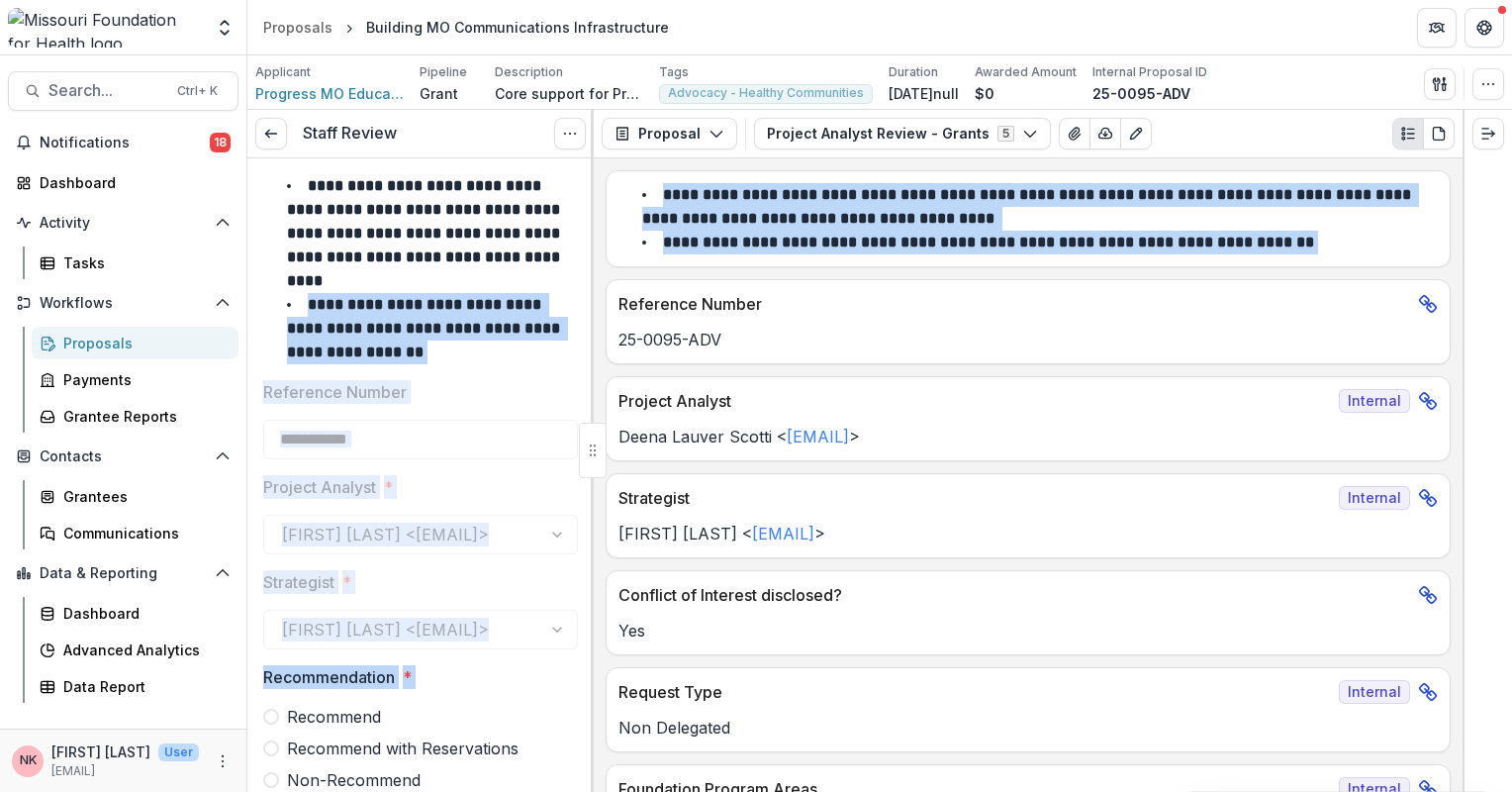 click on "**********" at bounding box center [880, 450] 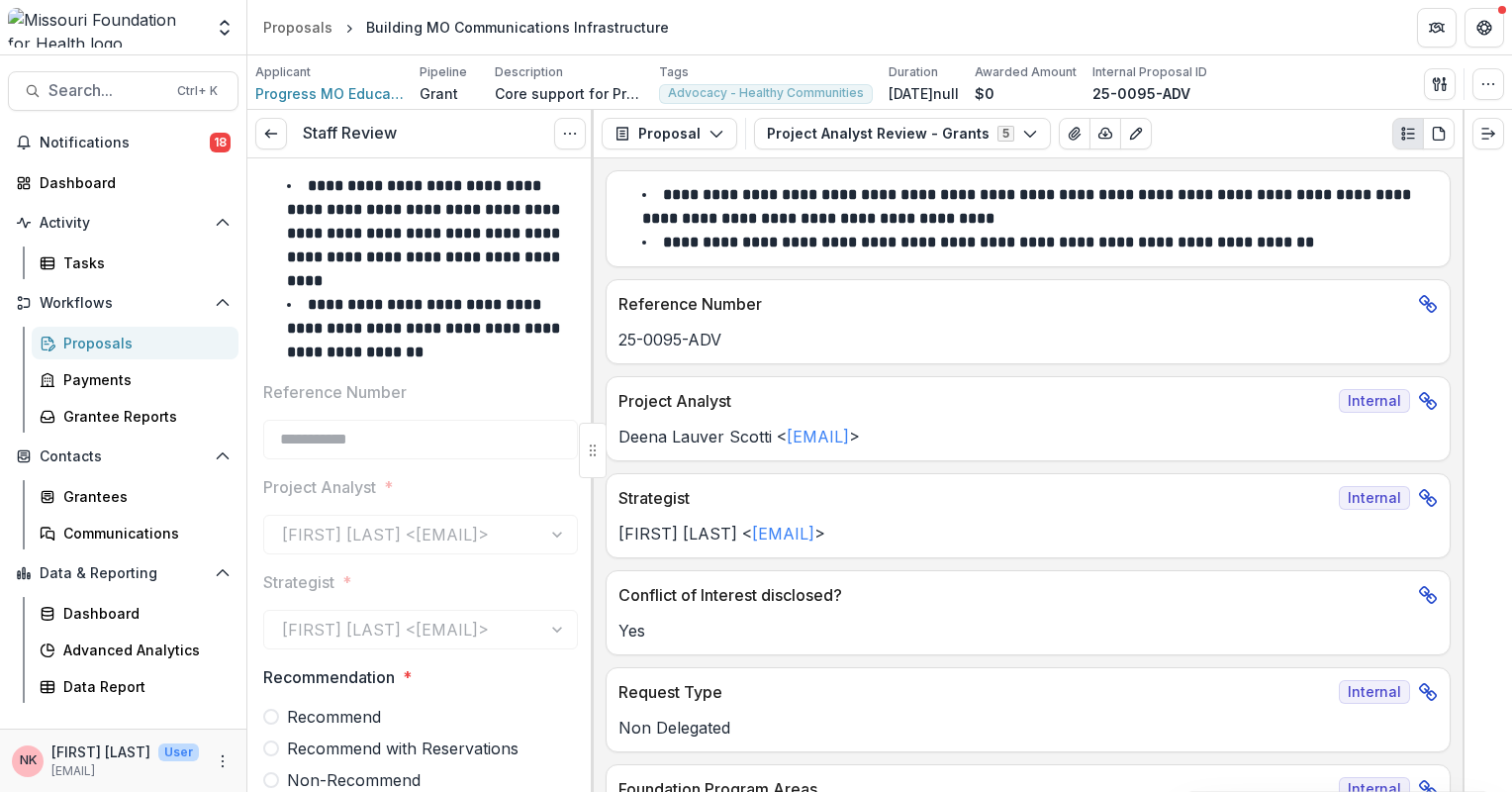 click at bounding box center [1487, 450] 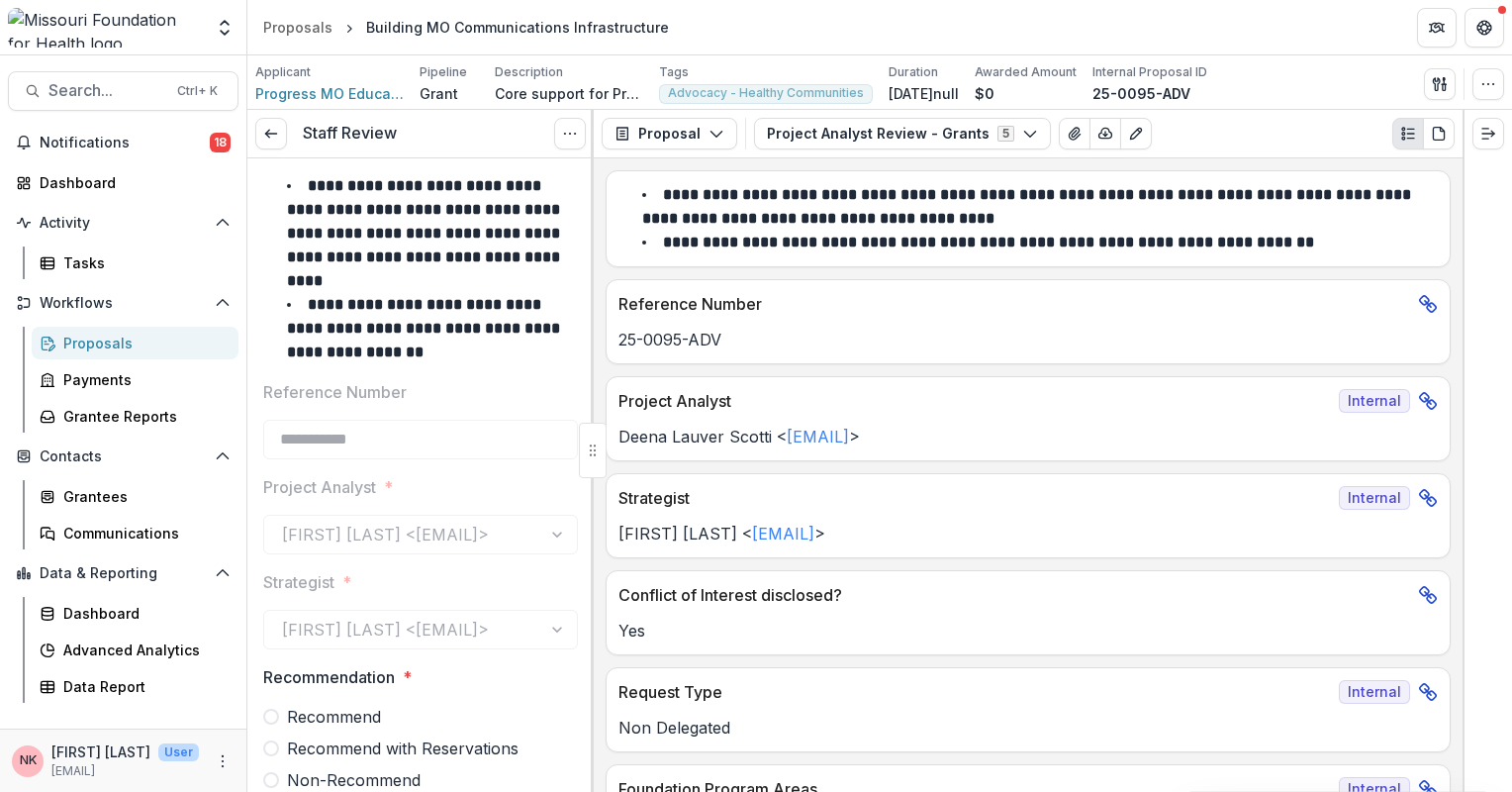 click on "Data & Reporting" at bounding box center [123, 573] 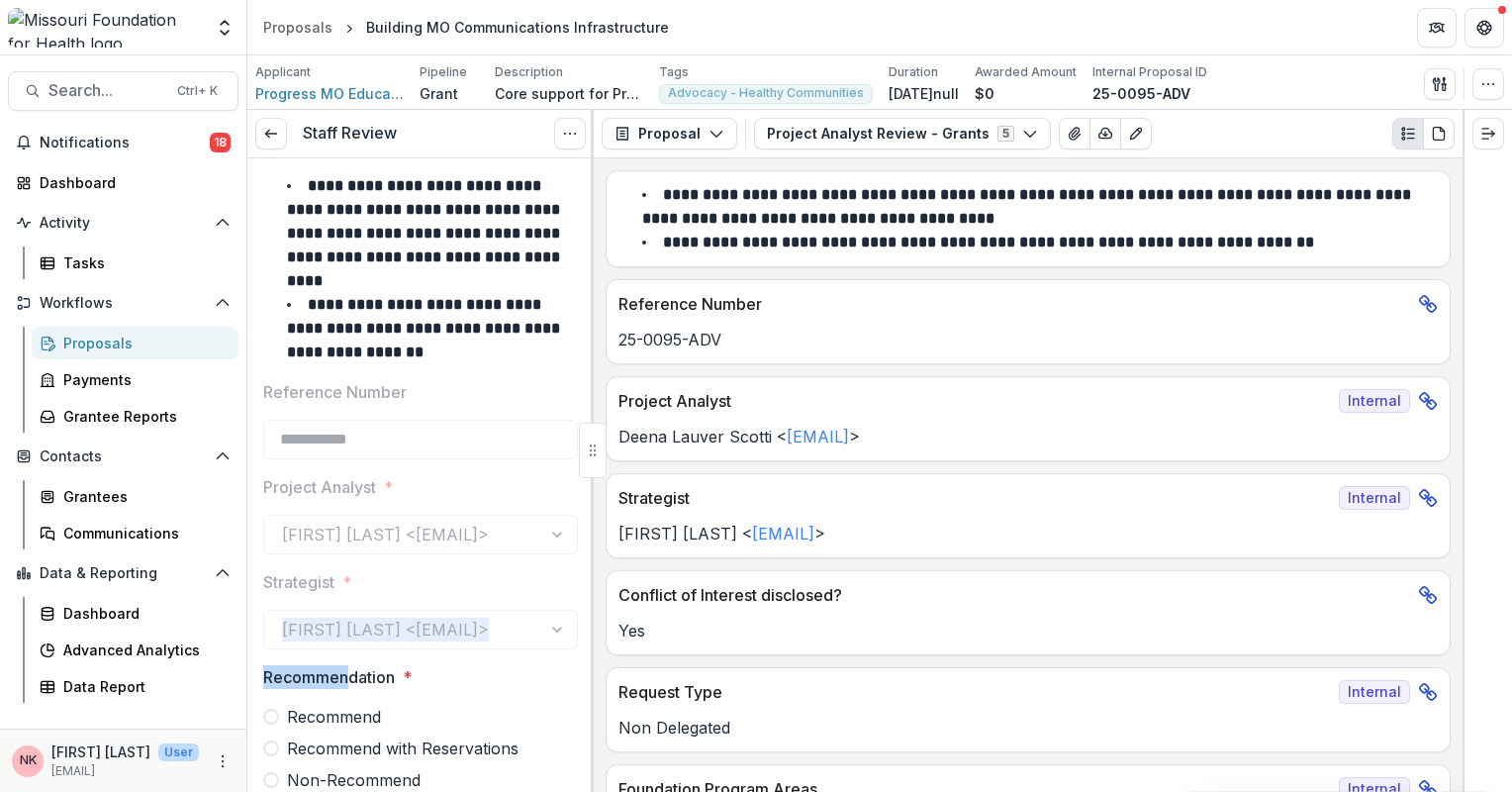 drag, startPoint x: 347, startPoint y: 671, endPoint x: 375, endPoint y: 562, distance: 112.538882 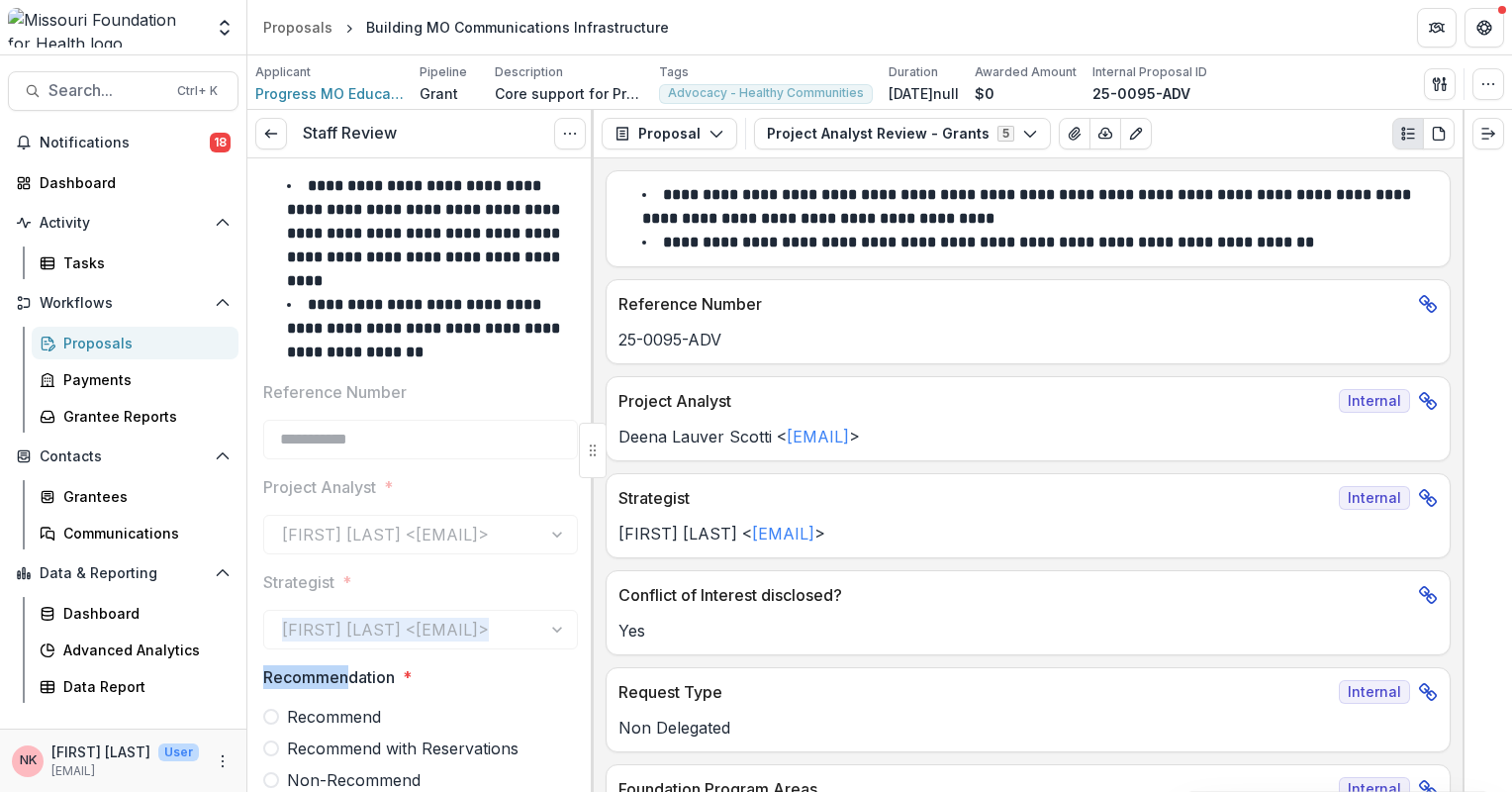 click on "**********" at bounding box center [421, 1123] 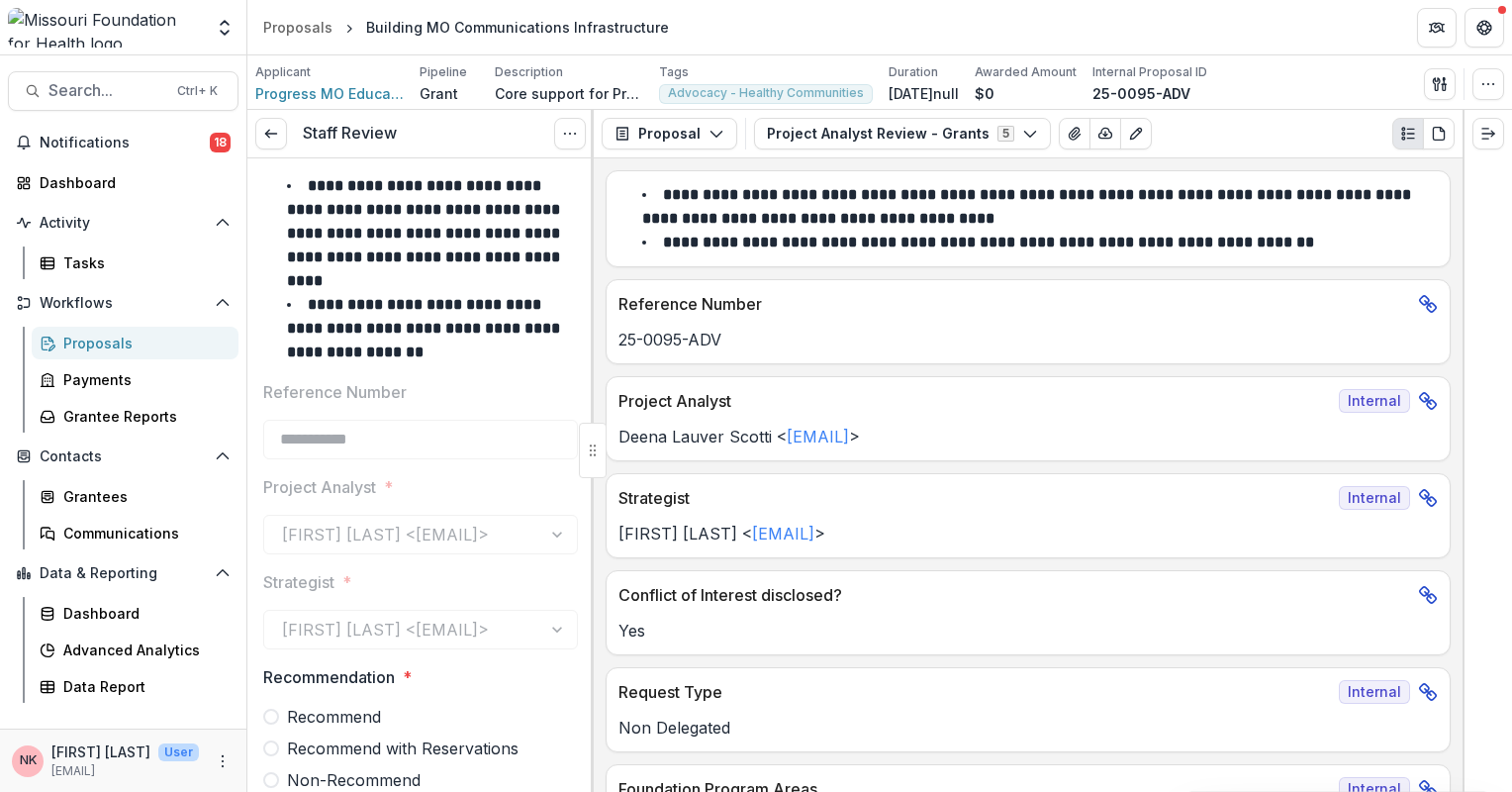 click on "**********" at bounding box center (421, 1123) 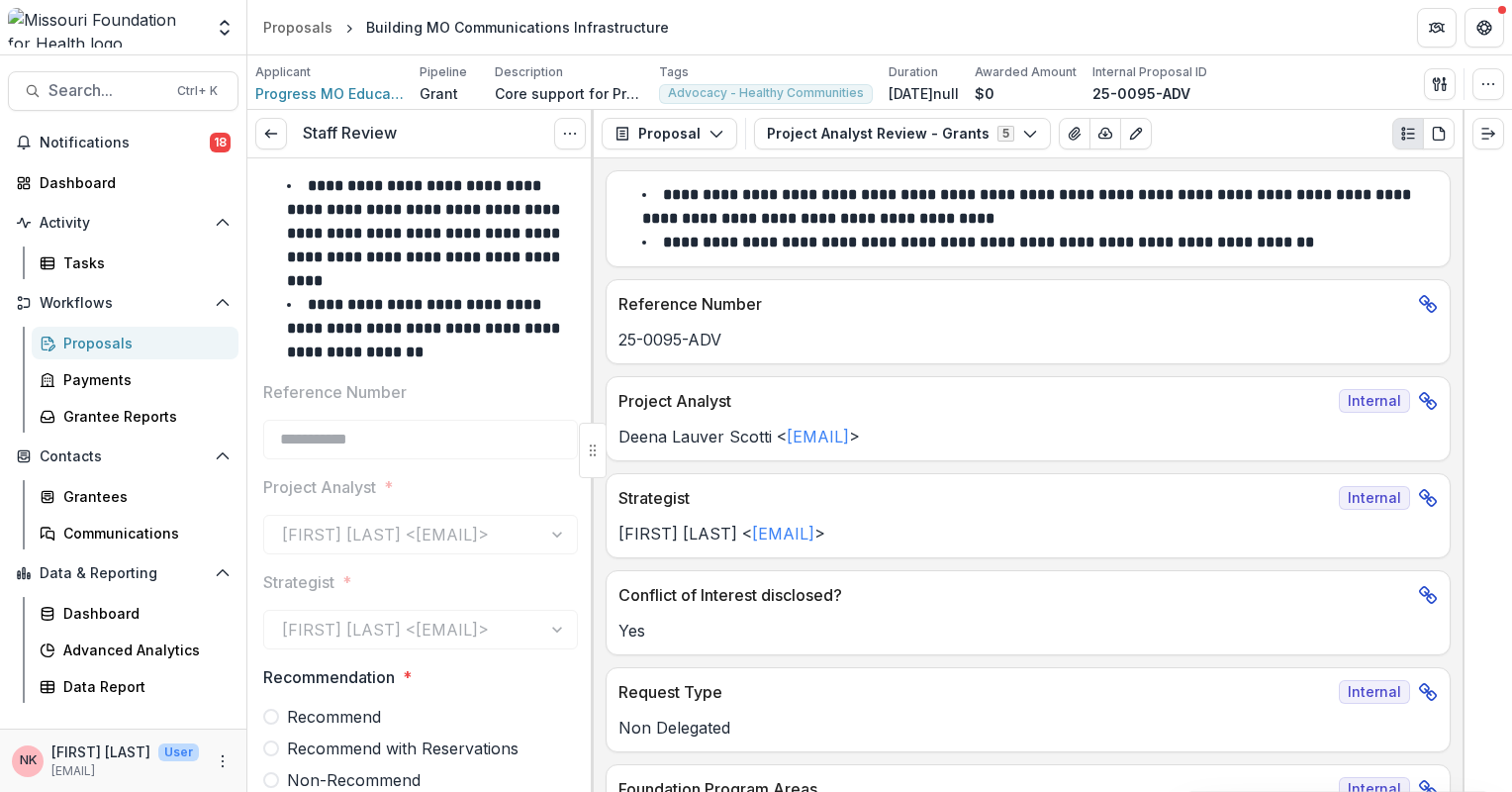 drag, startPoint x: 586, startPoint y: 715, endPoint x: 579, endPoint y: 672, distance: 43.56604 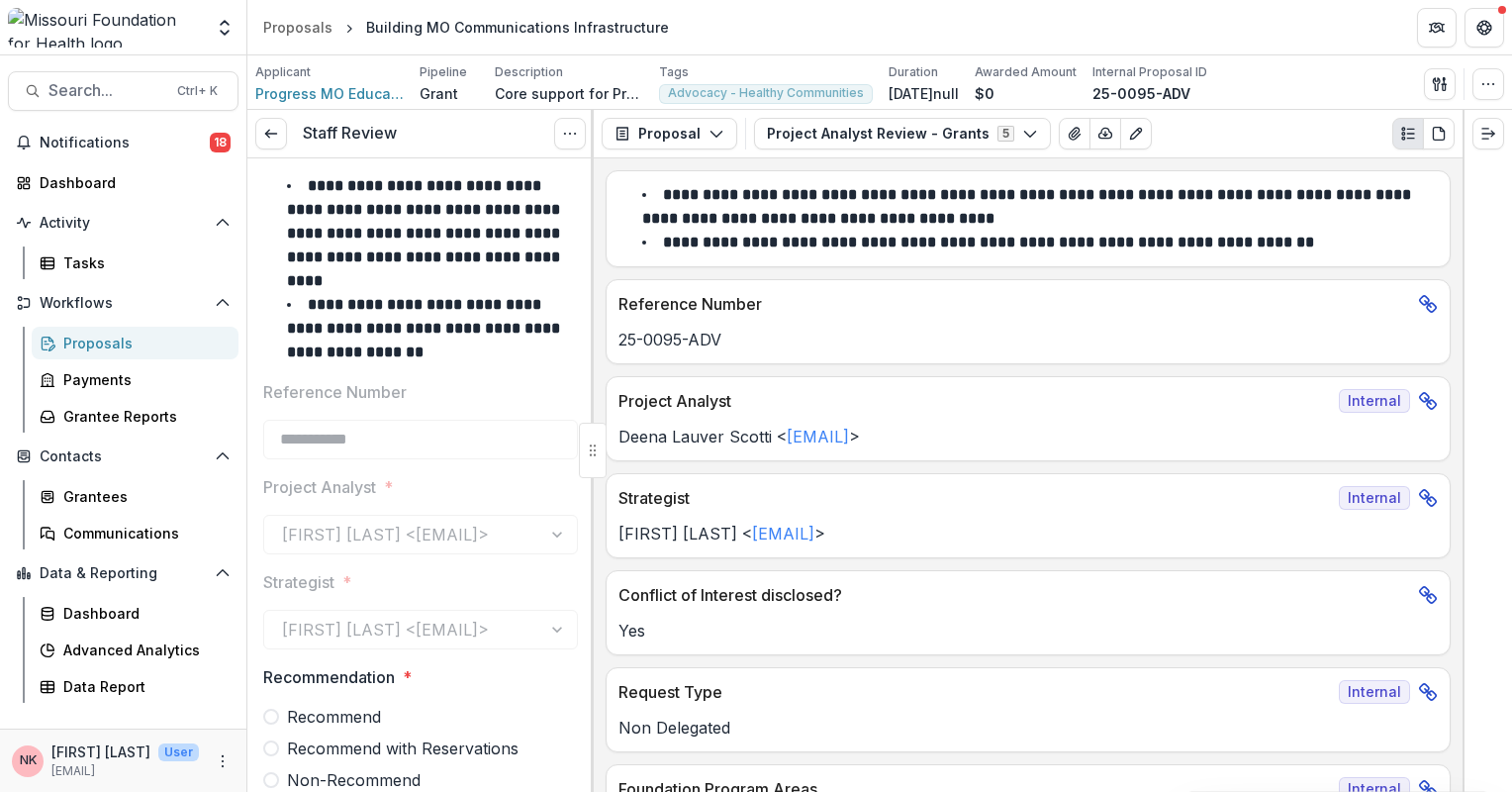 click on "**********" at bounding box center (421, 1123) 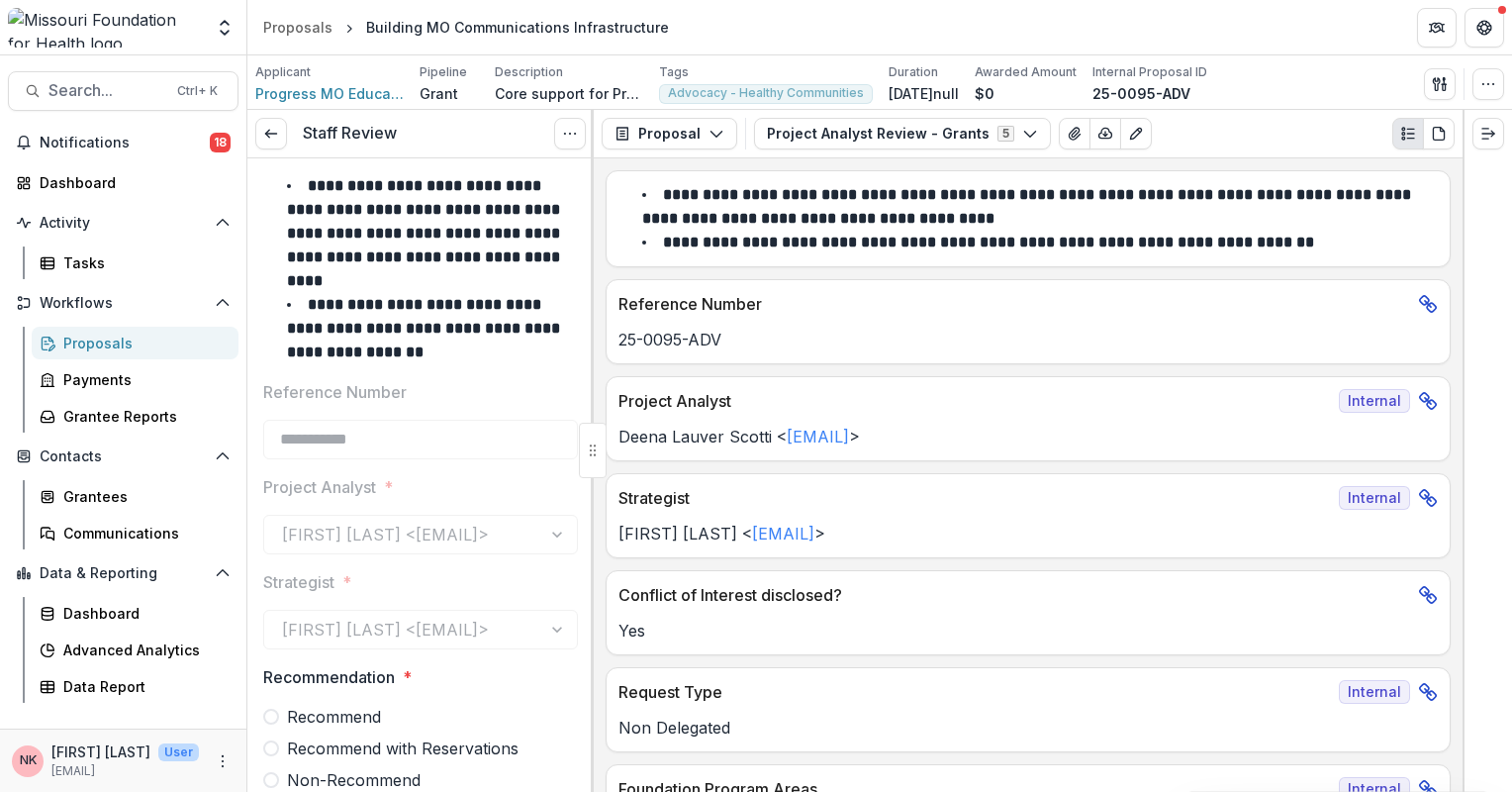 click on "**********" at bounding box center (421, 1123) 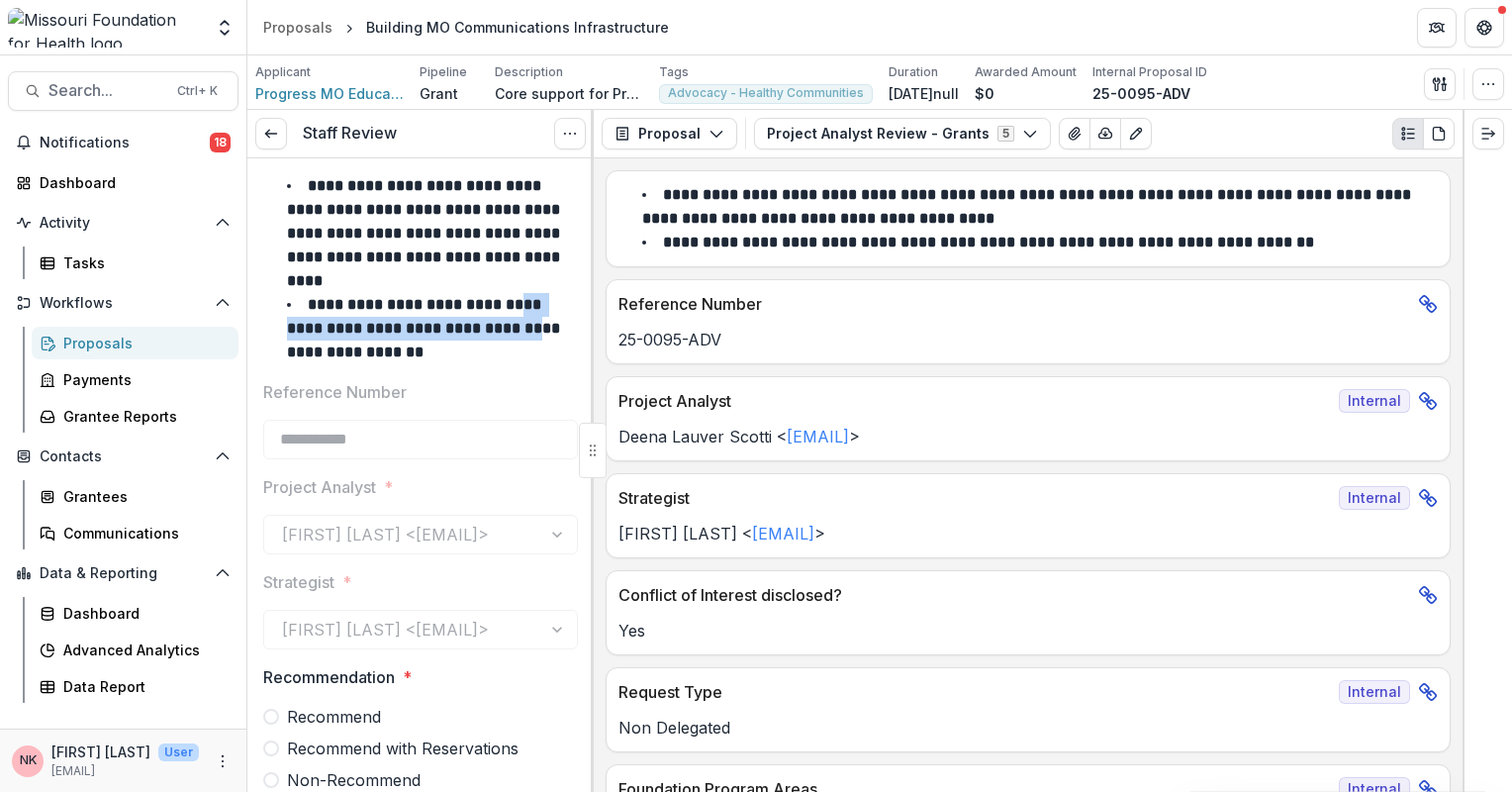 drag, startPoint x: 586, startPoint y: 309, endPoint x: 568, endPoint y: 329, distance: 26.907248 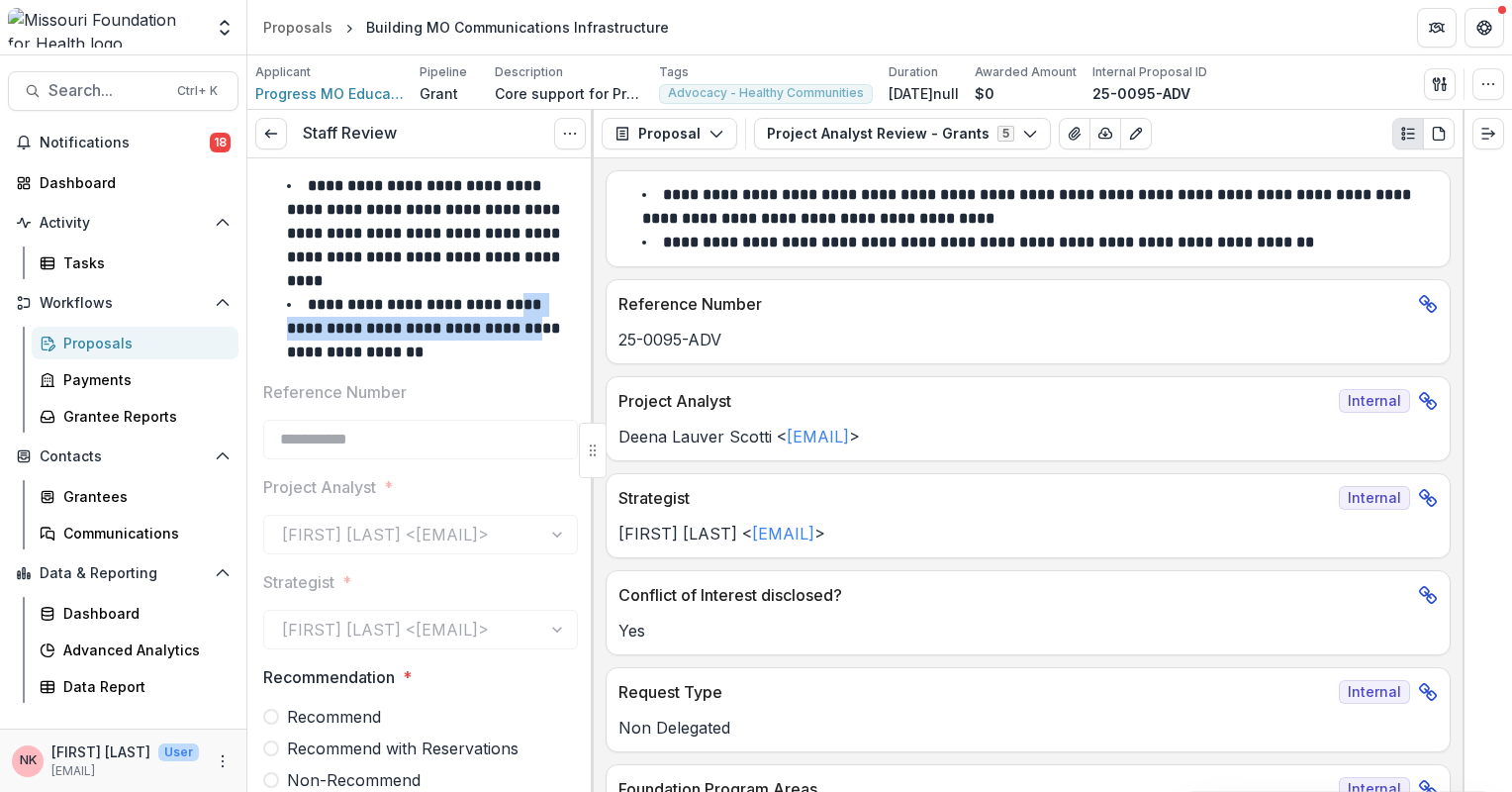 click on "**********" at bounding box center [421, 1123] 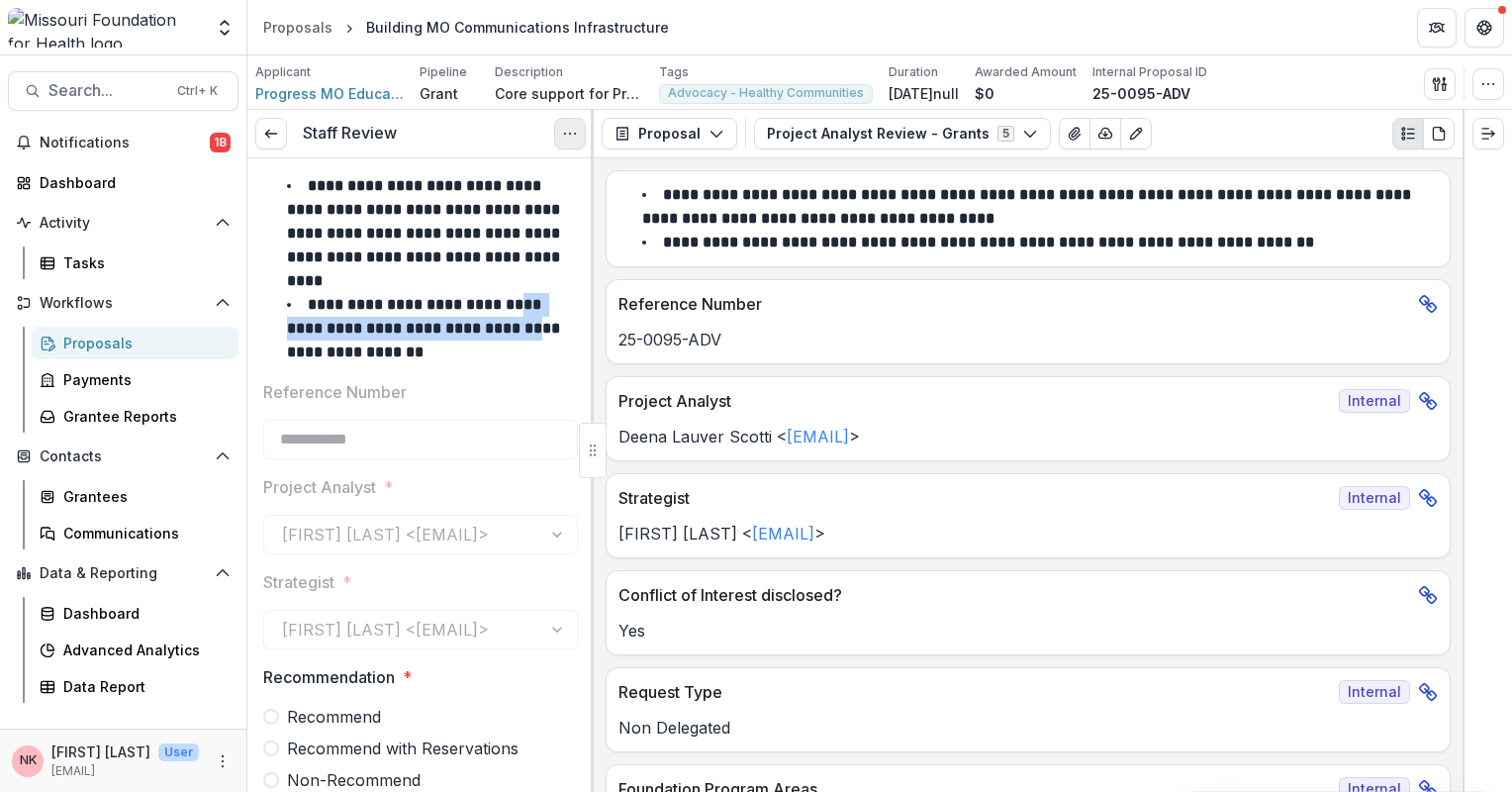 click at bounding box center [570, 134] 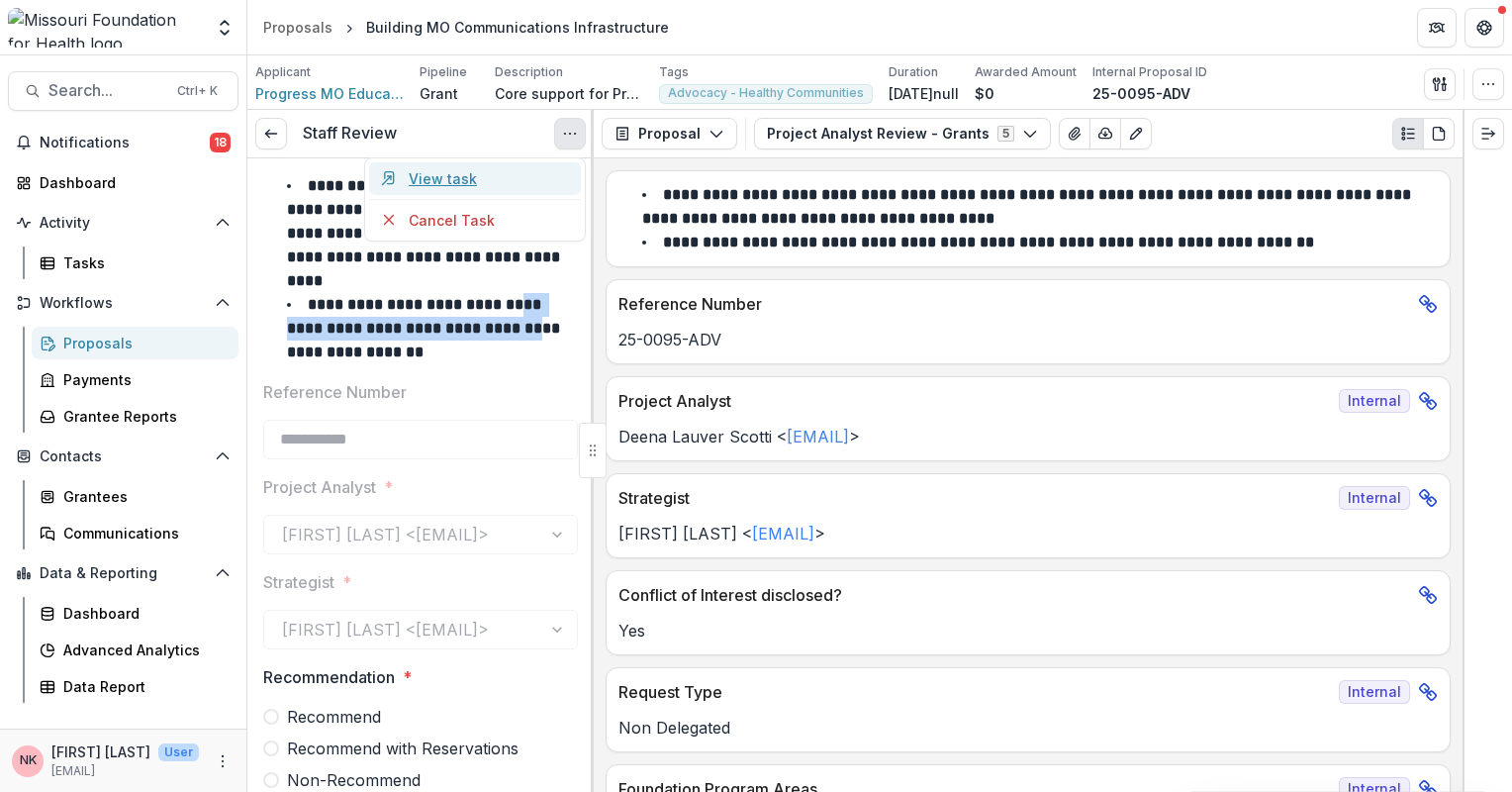 click on "View task" at bounding box center [475, 178] 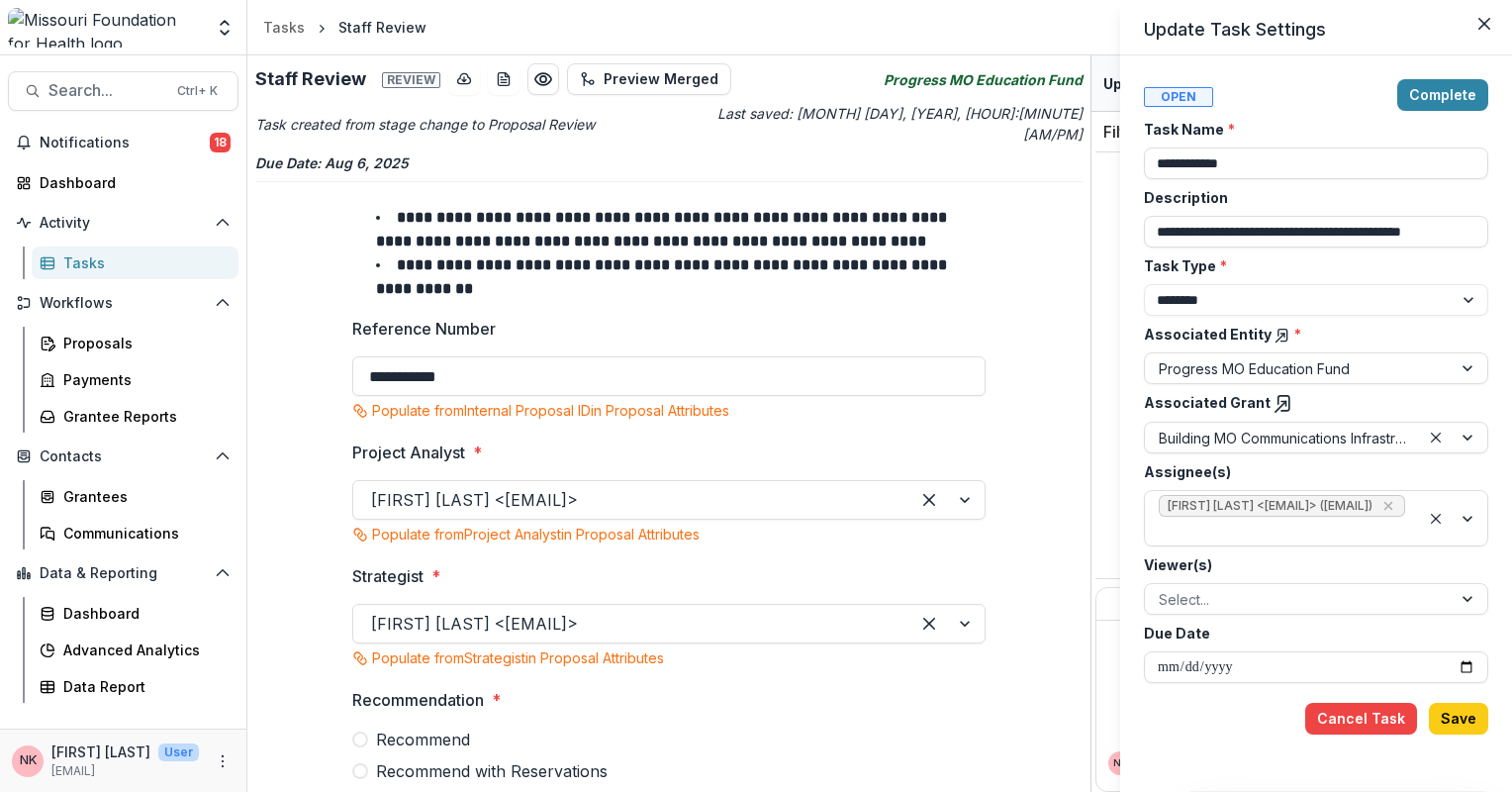 drag, startPoint x: 1083, startPoint y: 304, endPoint x: 1088, endPoint y: 364, distance: 60.207973 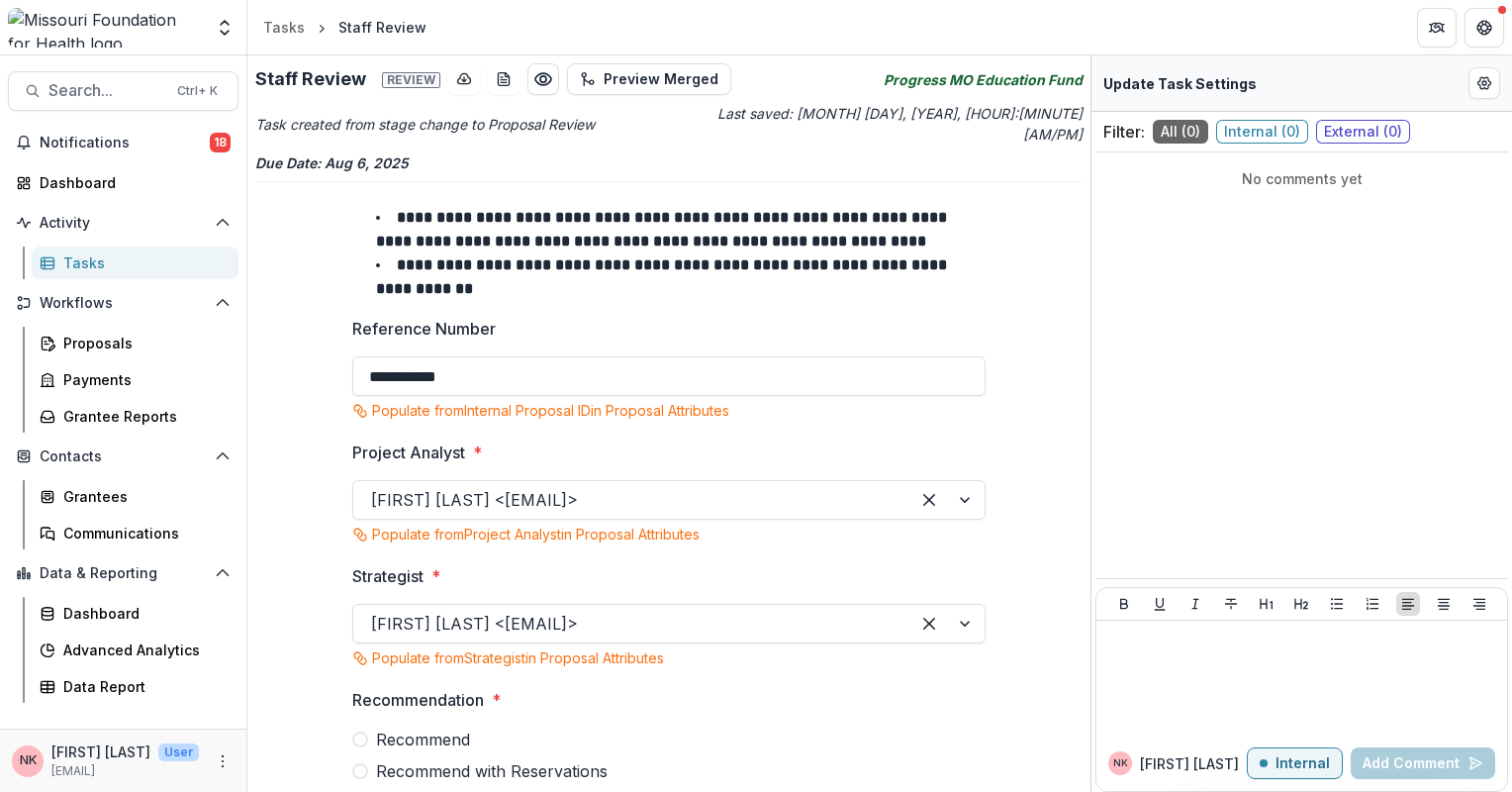 click on "**********" at bounding box center (669, 424) 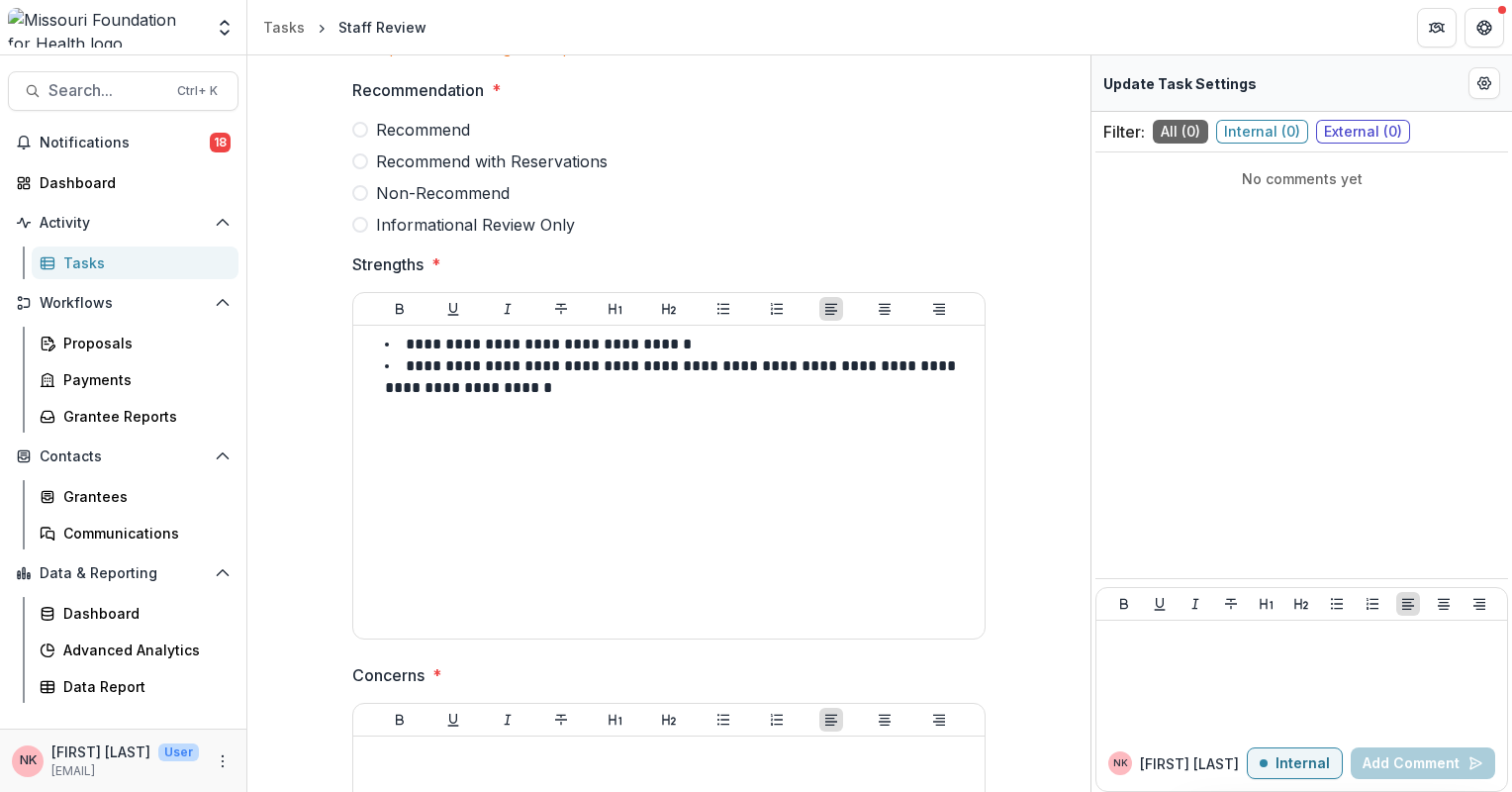scroll, scrollTop: 634, scrollLeft: 0, axis: vertical 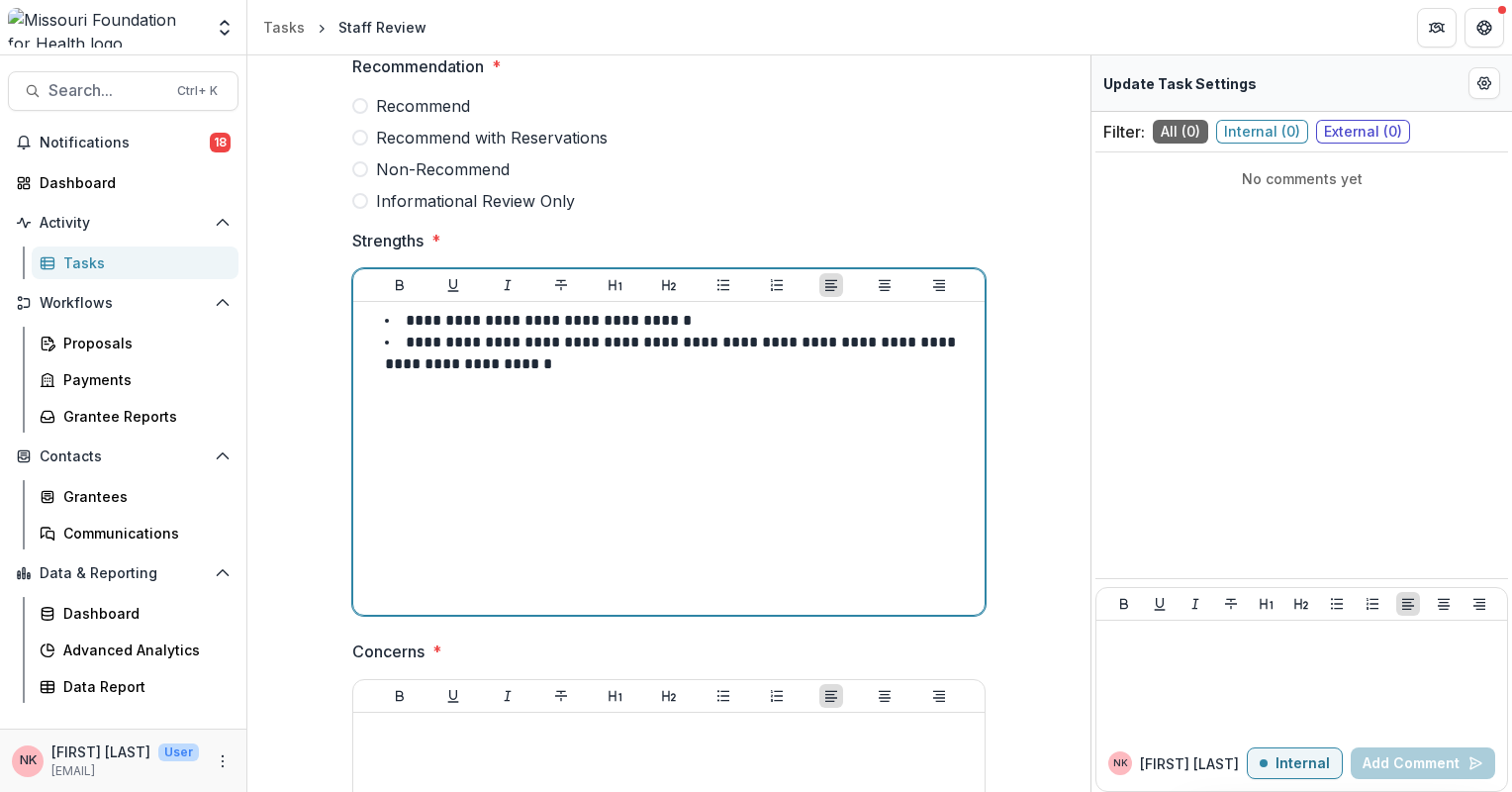 click on "**********" at bounding box center [681, 321] 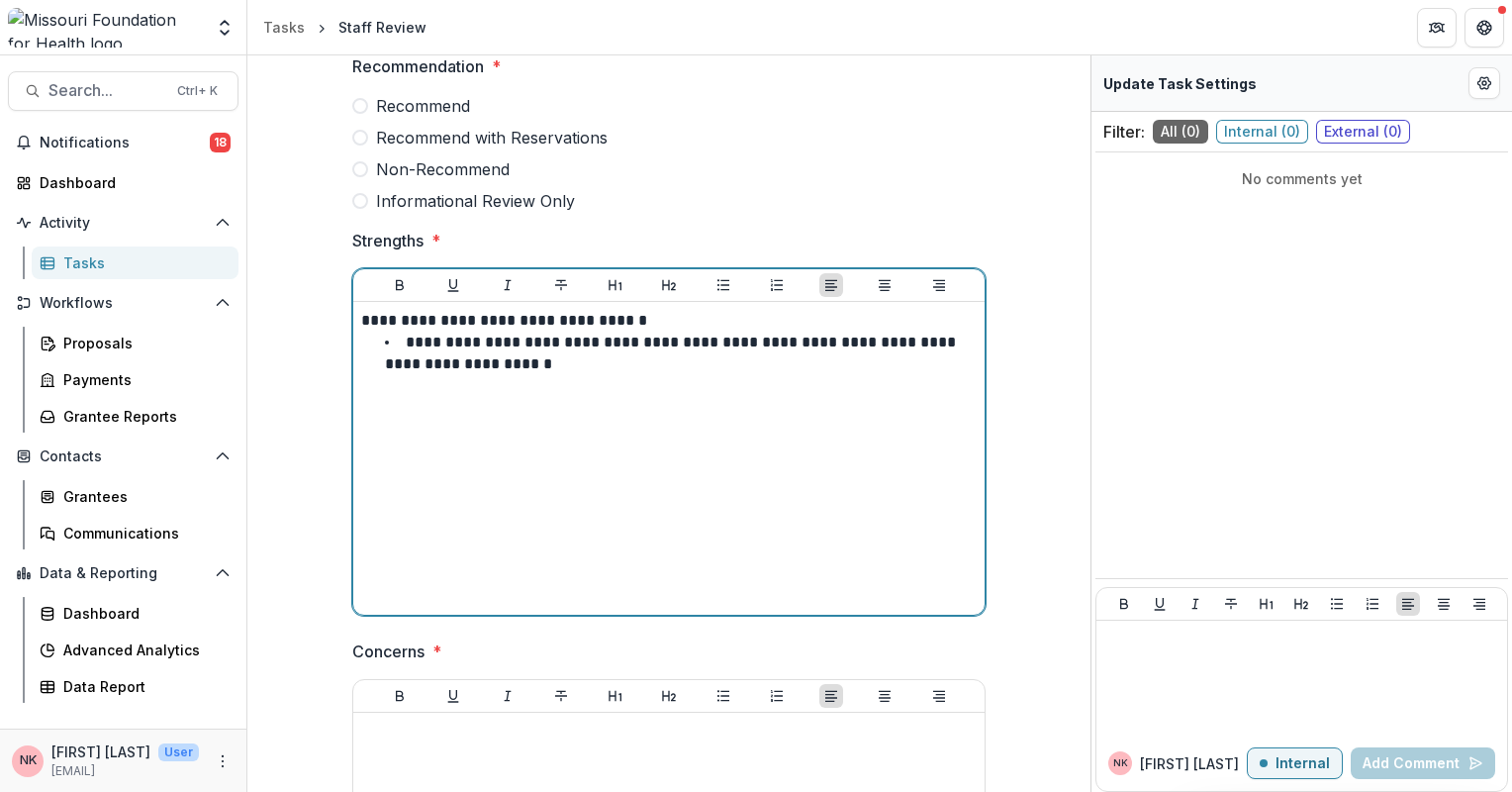 type 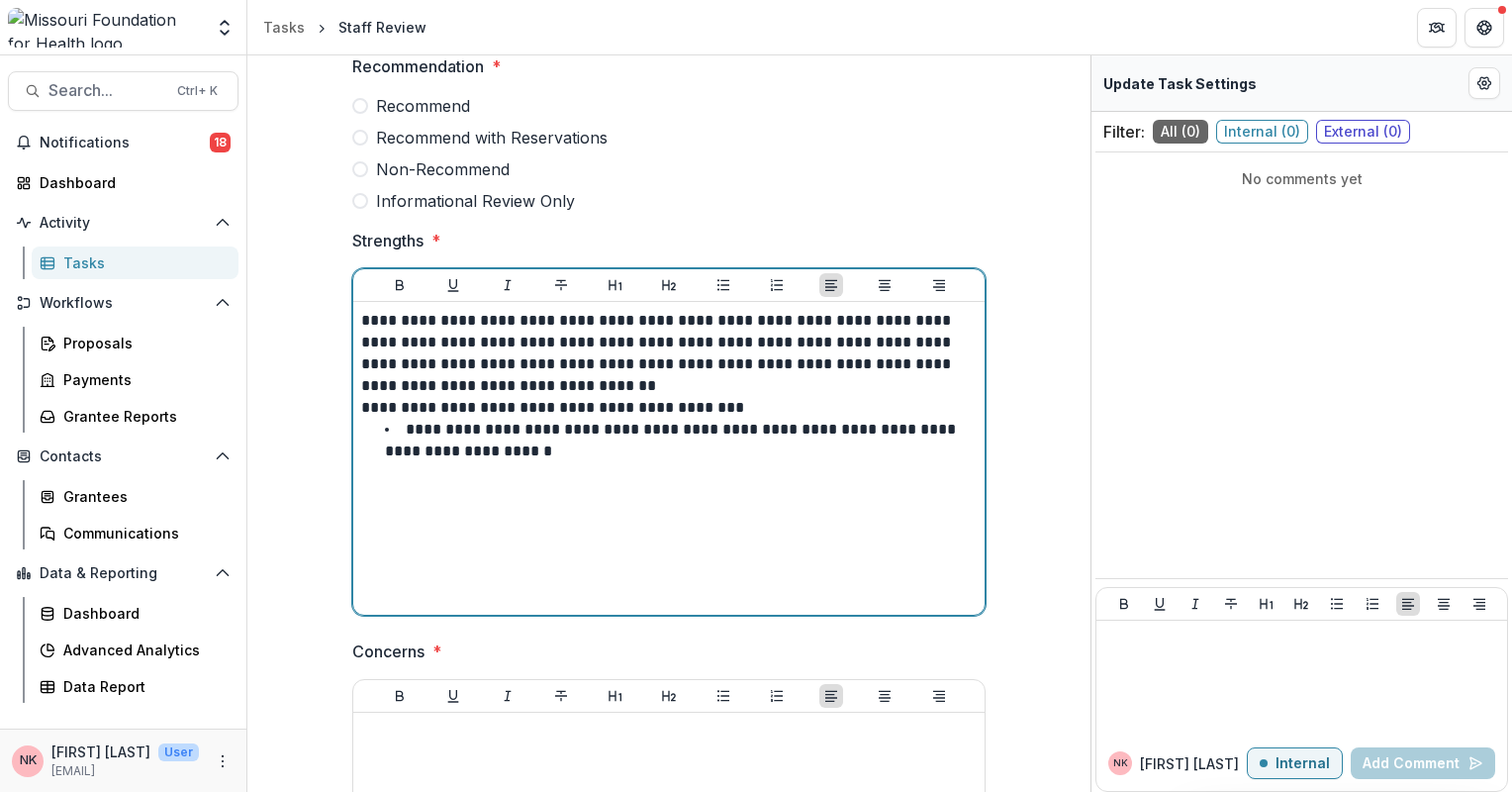 click on "**********" at bounding box center (669, 408) 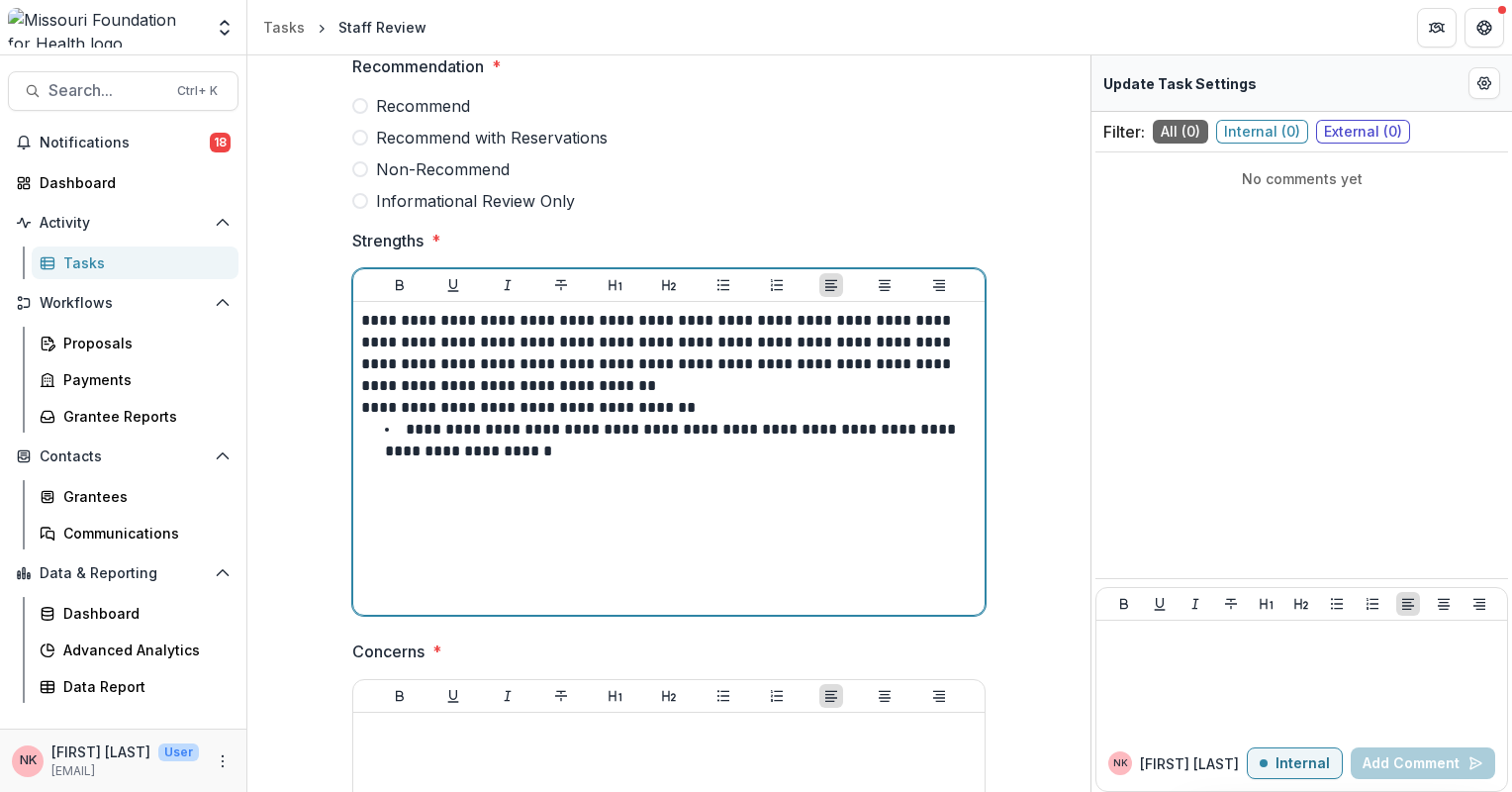 click on "**********" at bounding box center (672, 440) 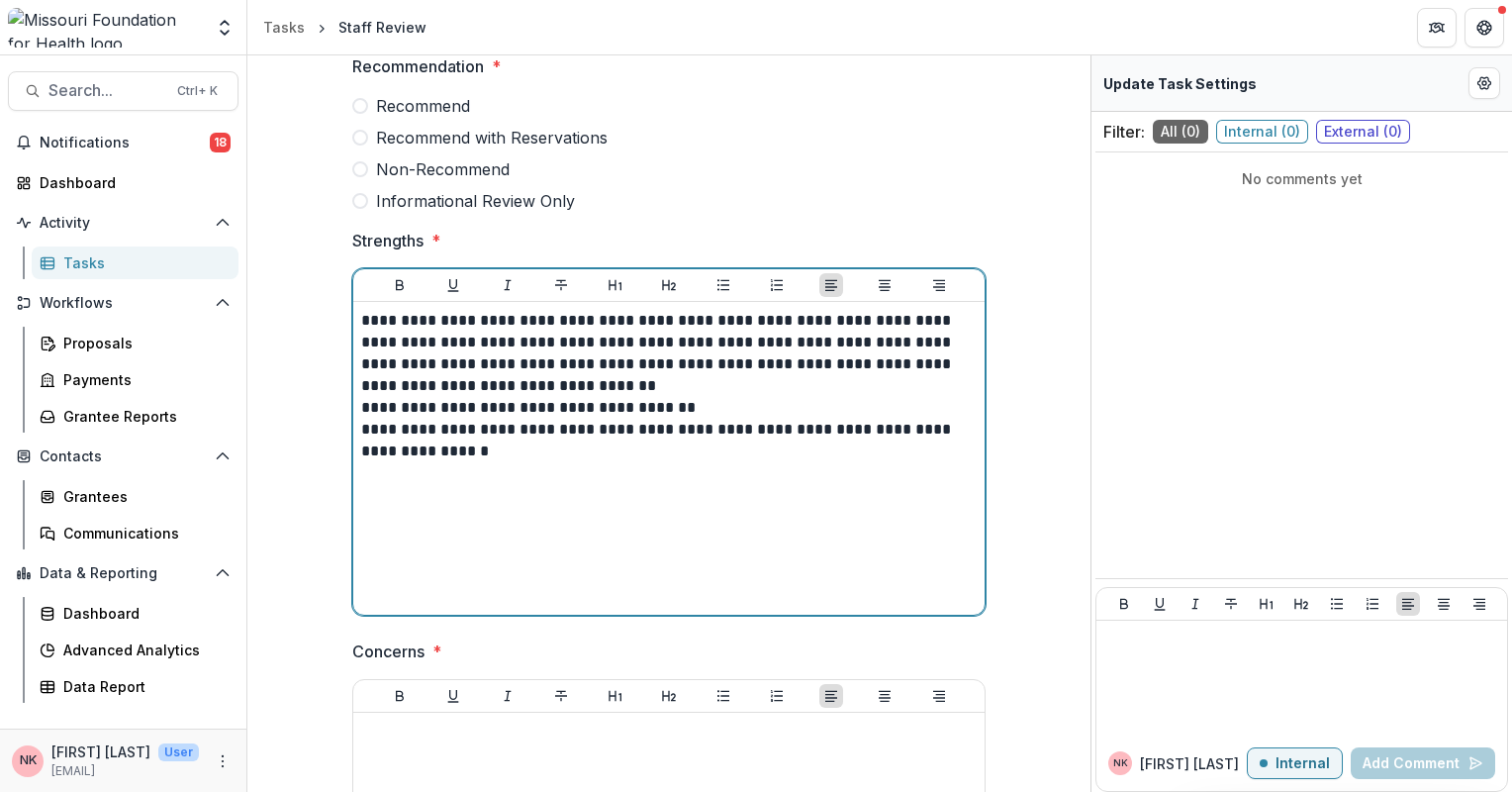 click on "**********" at bounding box center (669, 353) 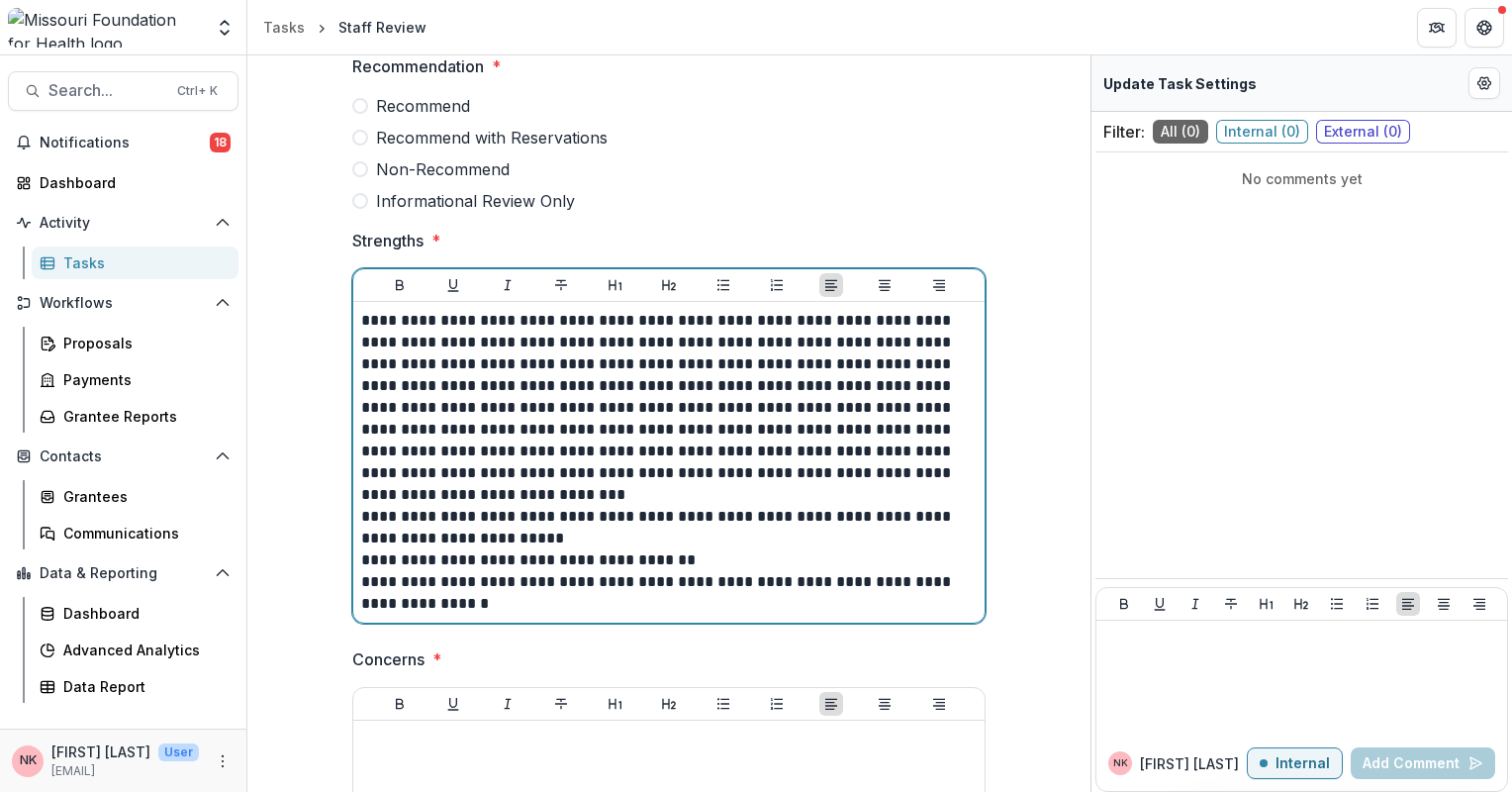 click on "**********" at bounding box center (669, 528) 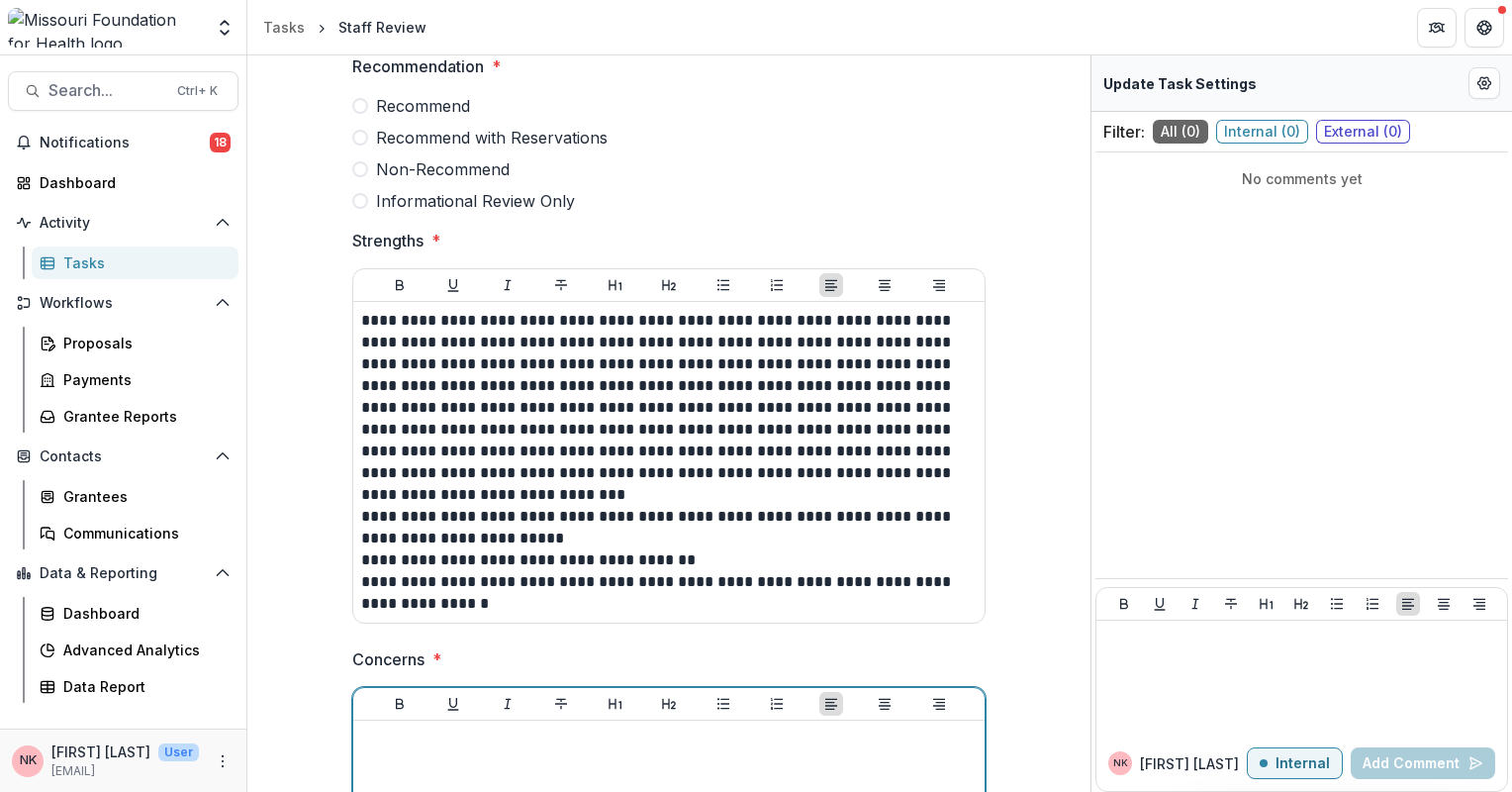 click at bounding box center (669, 877) 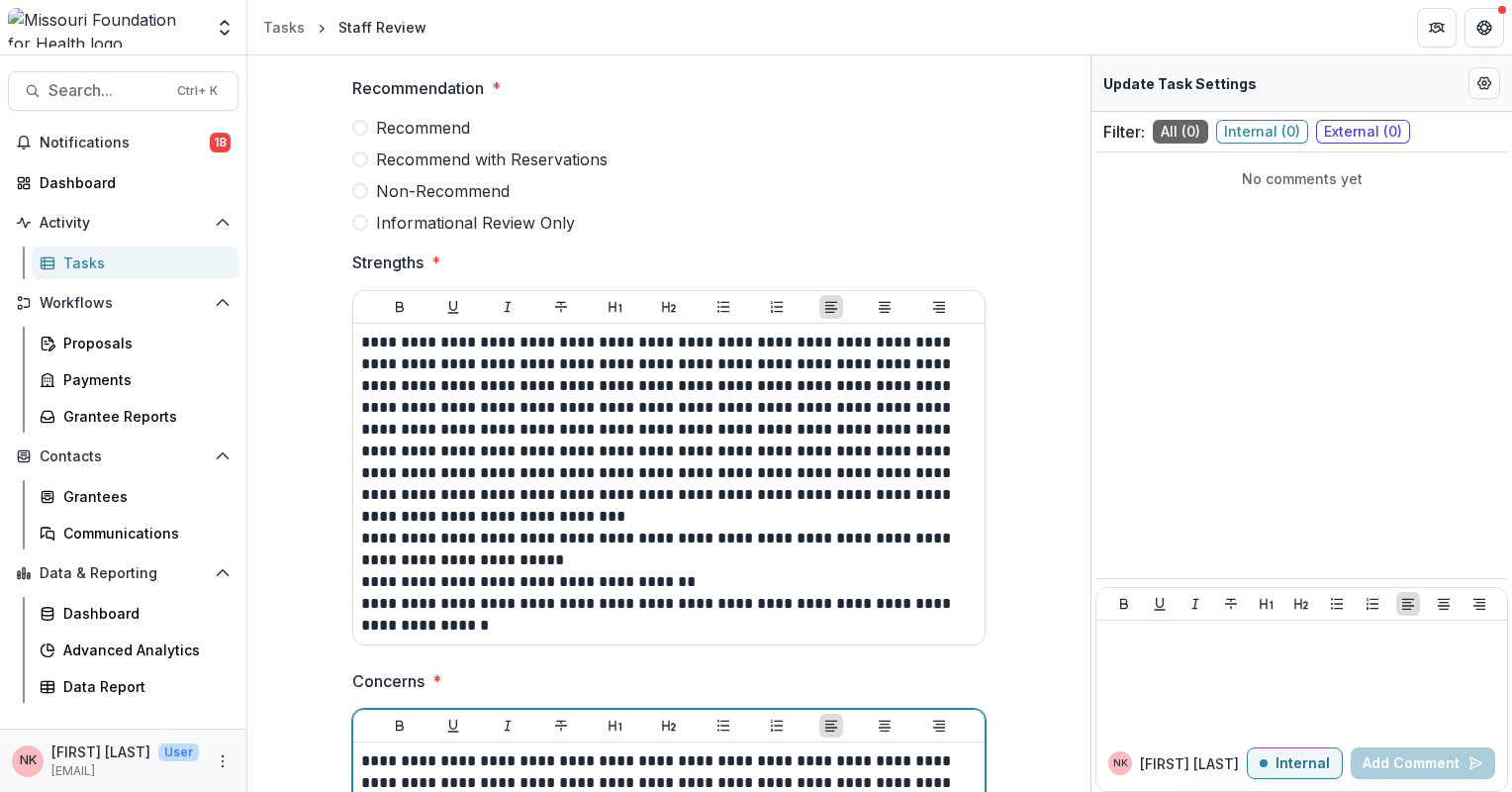 scroll, scrollTop: 605, scrollLeft: 0, axis: vertical 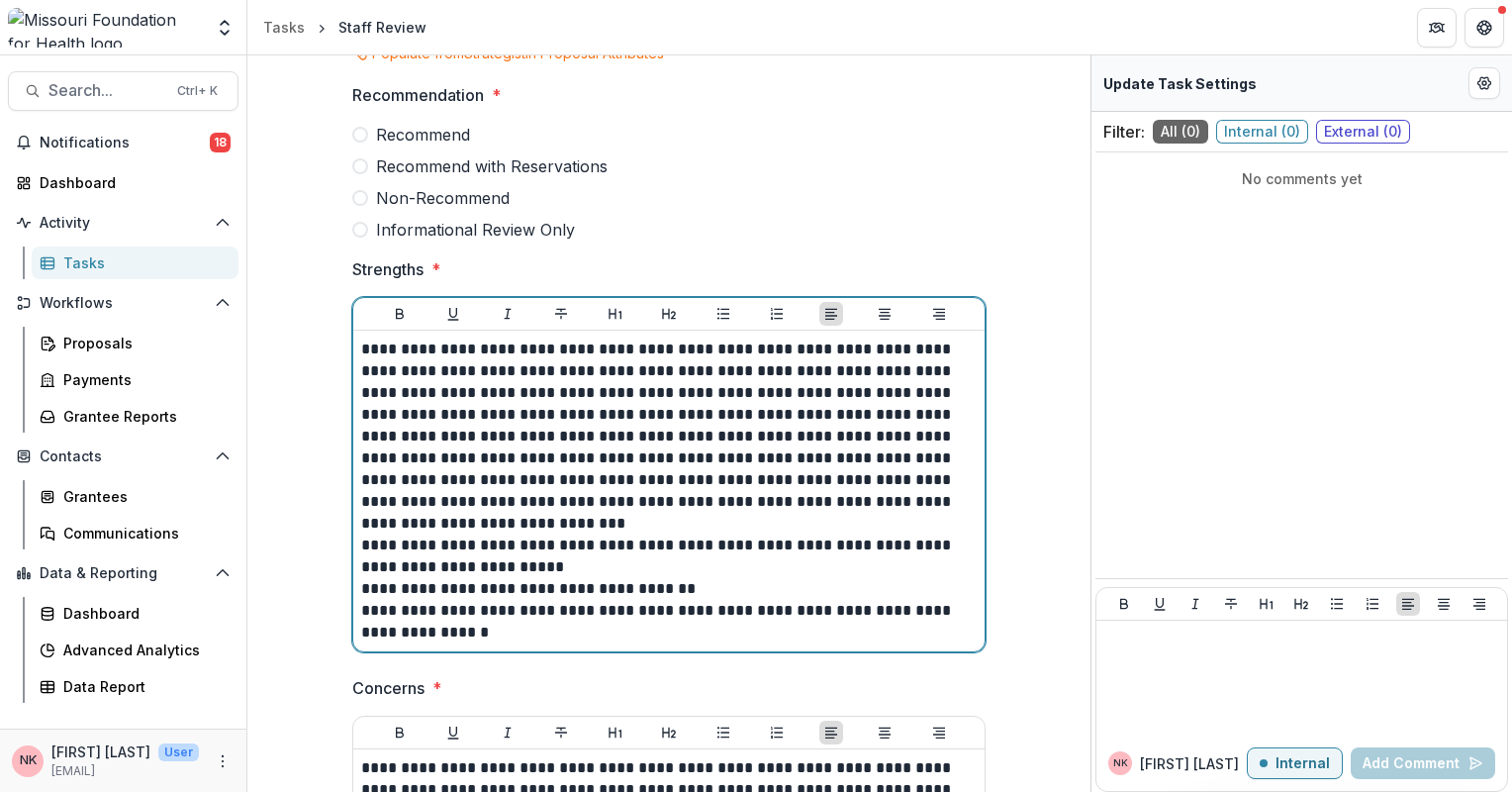 click on "**********" at bounding box center (669, 556) 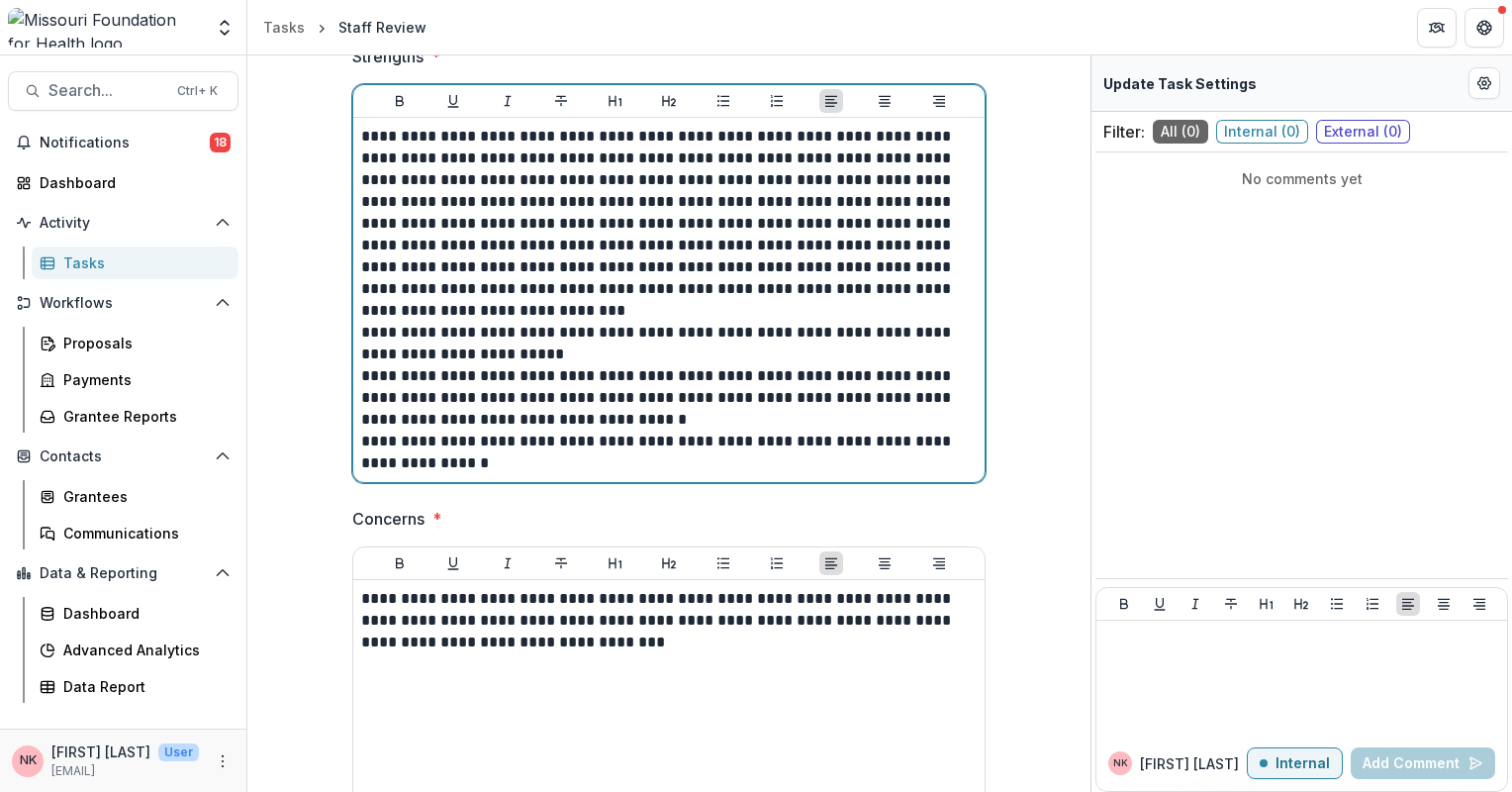 scroll, scrollTop: 605, scrollLeft: 0, axis: vertical 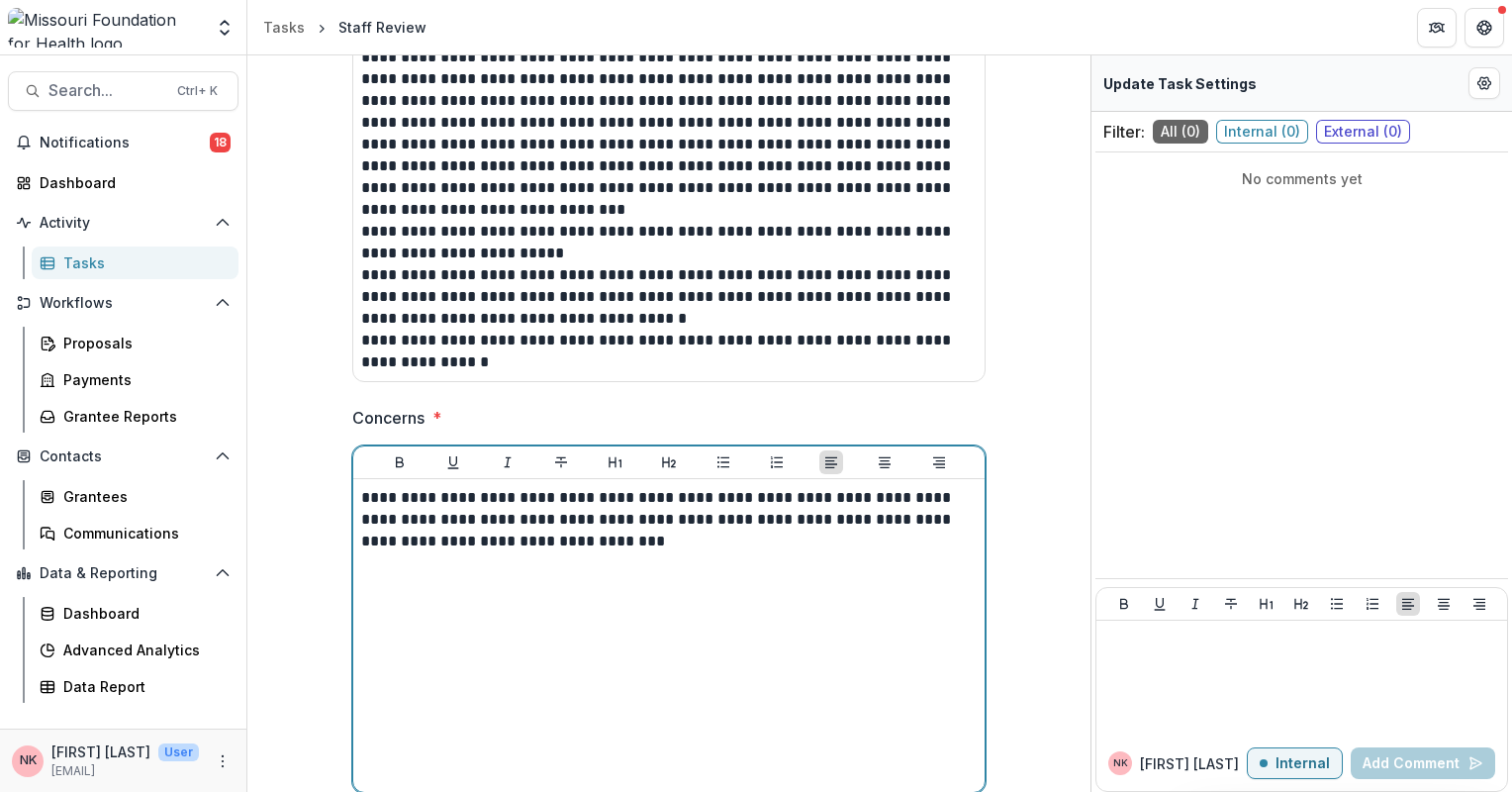 click on "**********" at bounding box center [669, 520] 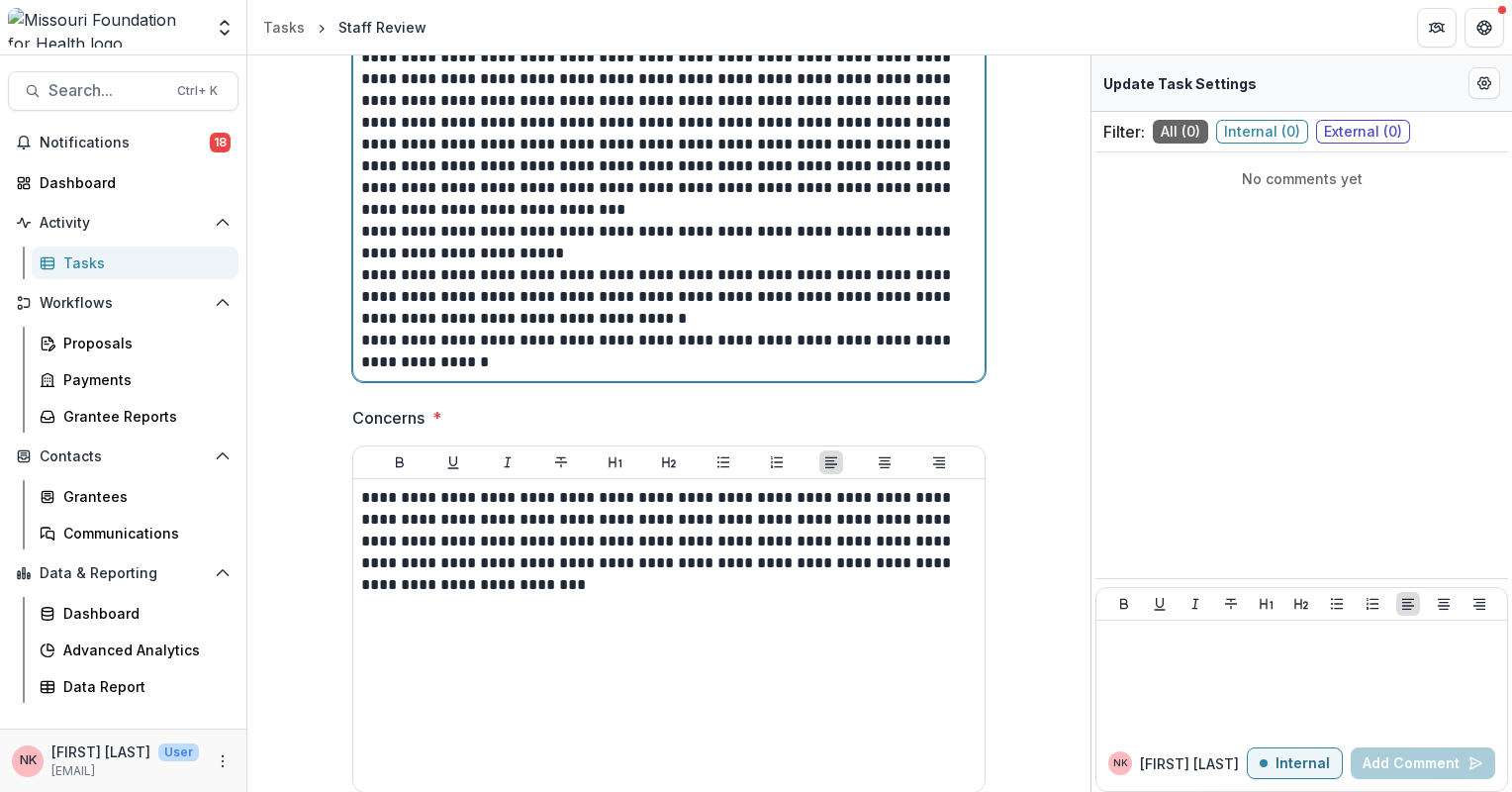 click on "**********" at bounding box center (669, 351) 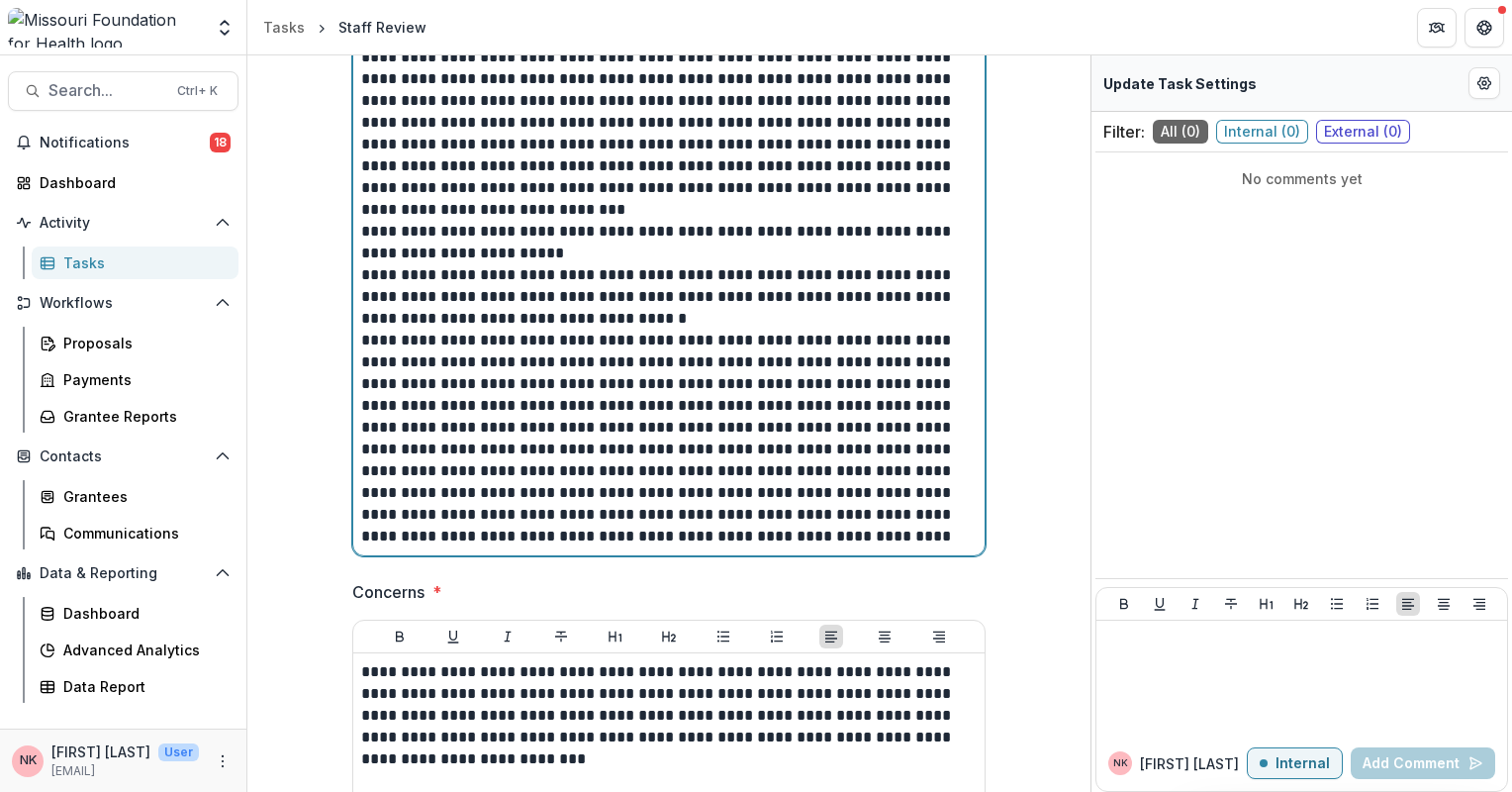 click on "**********" at bounding box center (669, 439) 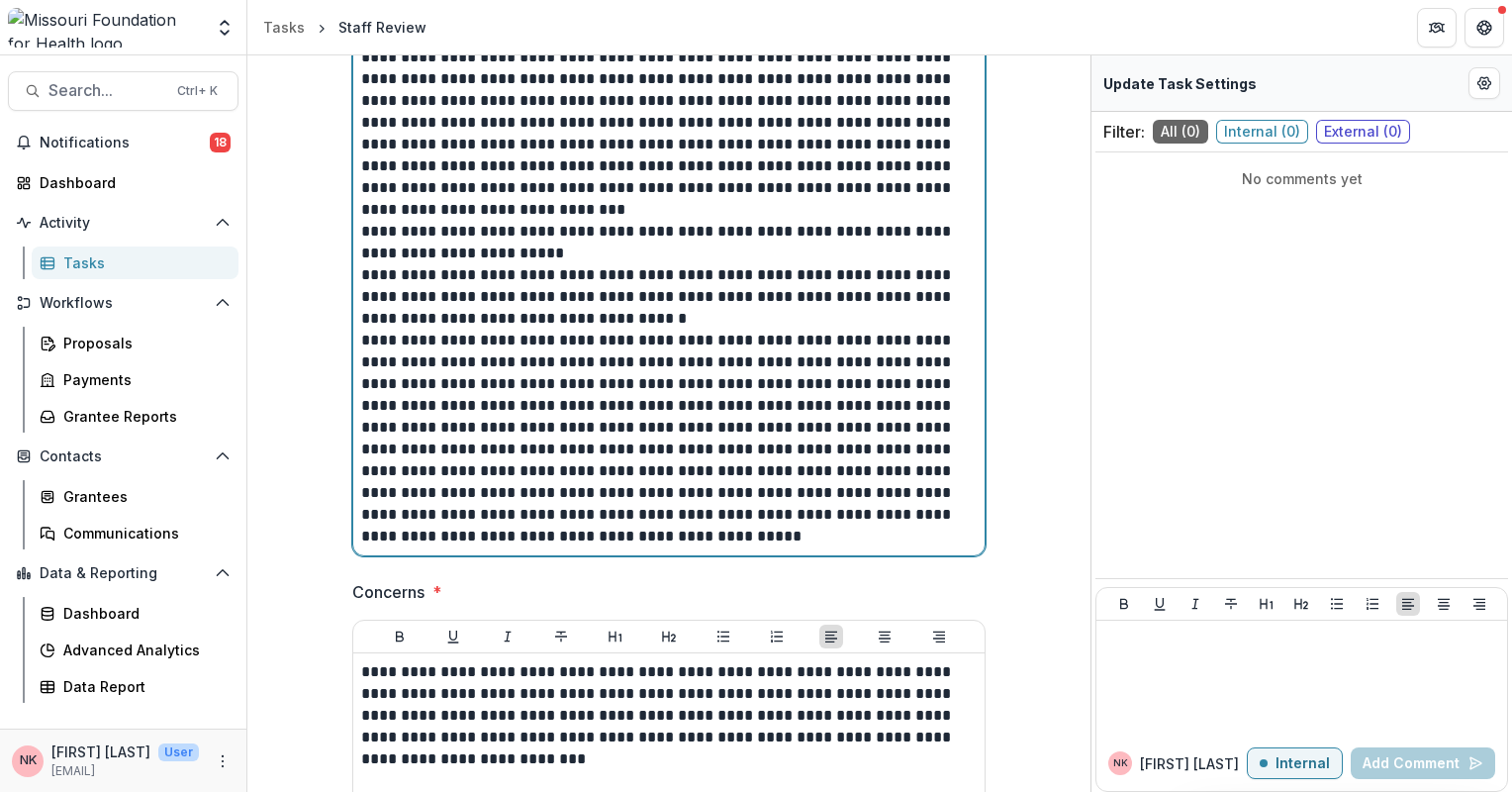 click on "**********" at bounding box center (669, 439) 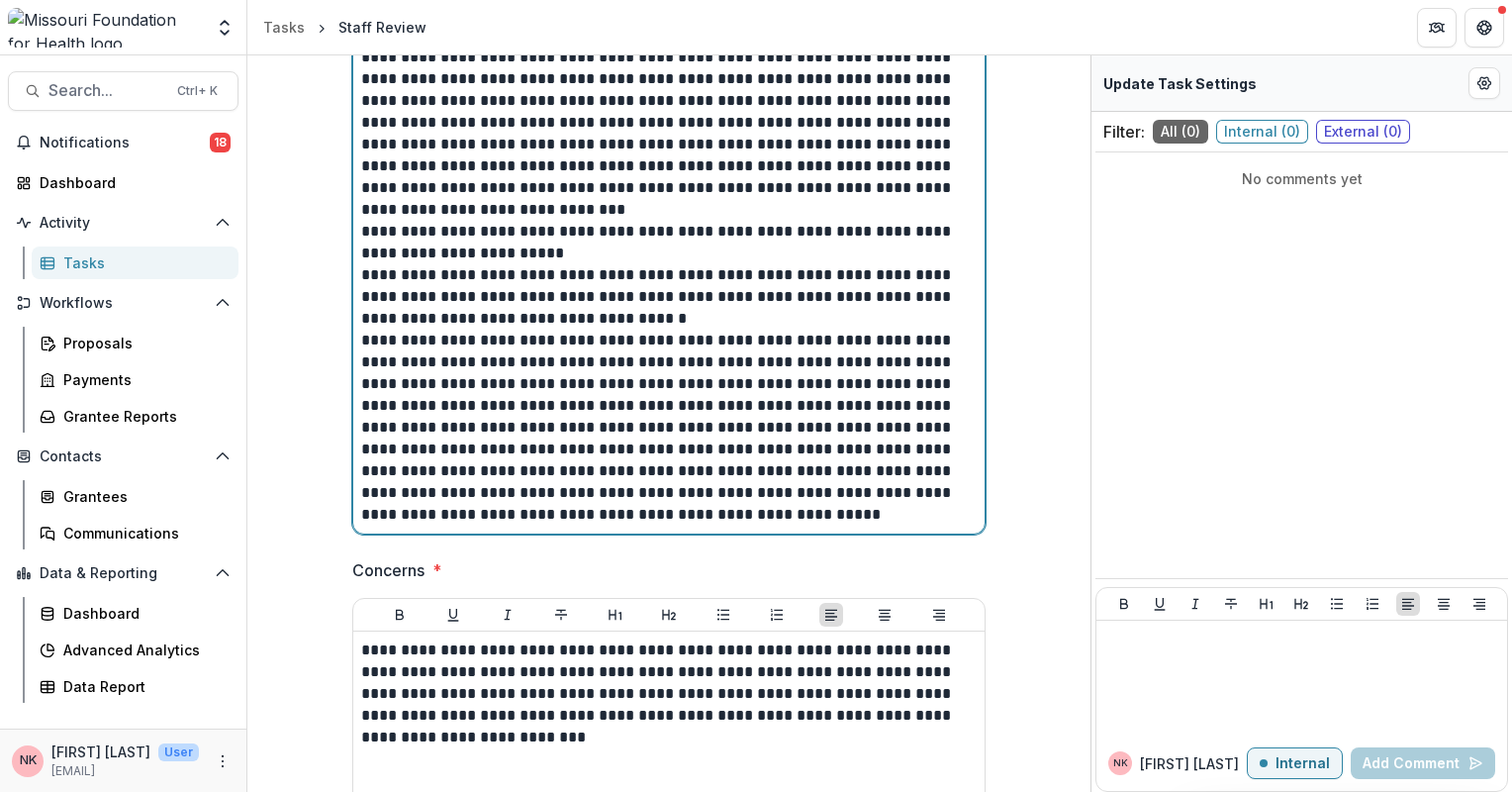 click on "**********" at bounding box center [669, 428] 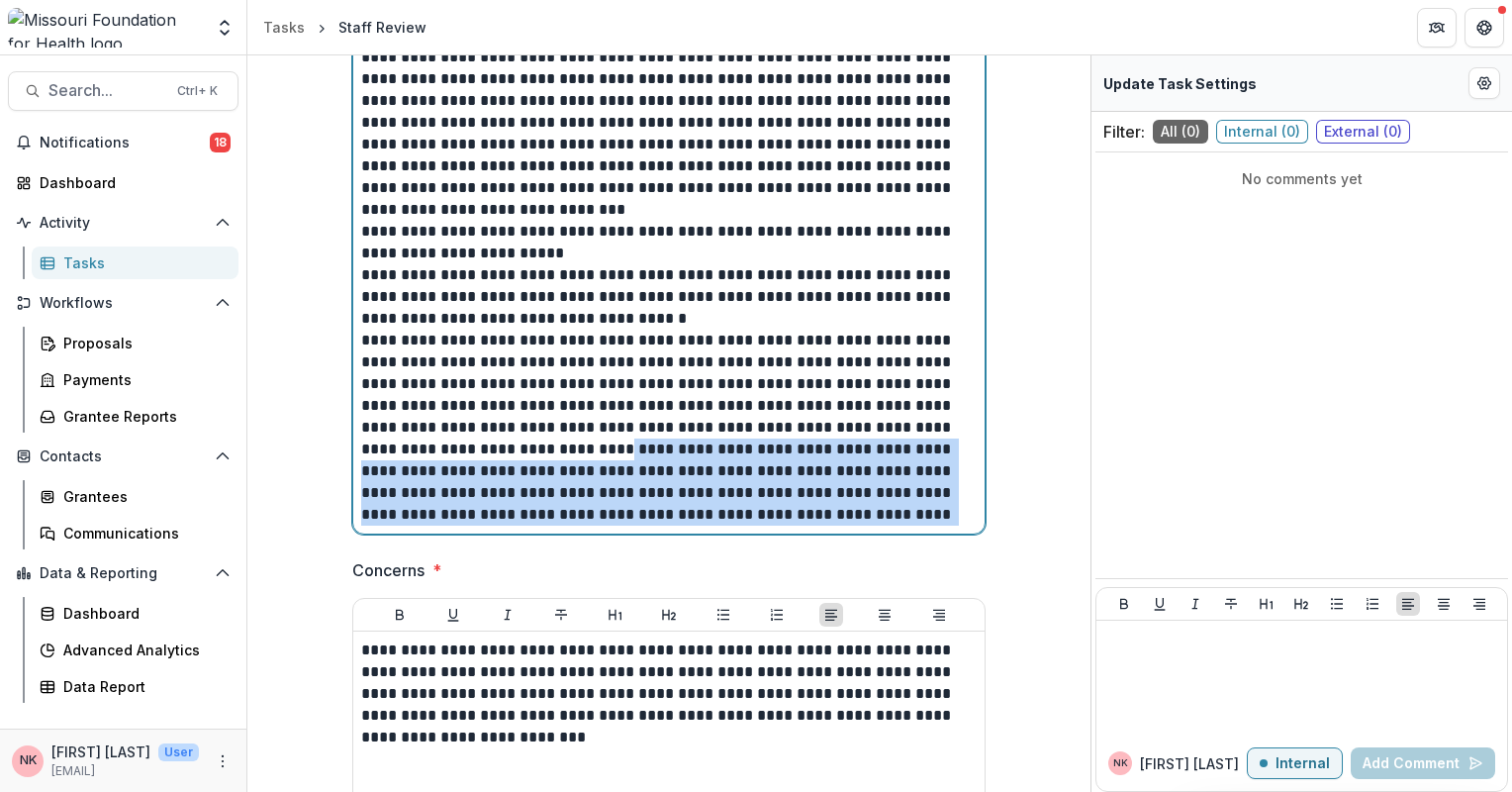 drag, startPoint x: 431, startPoint y: 430, endPoint x: 810, endPoint y: 498, distance: 385.05194 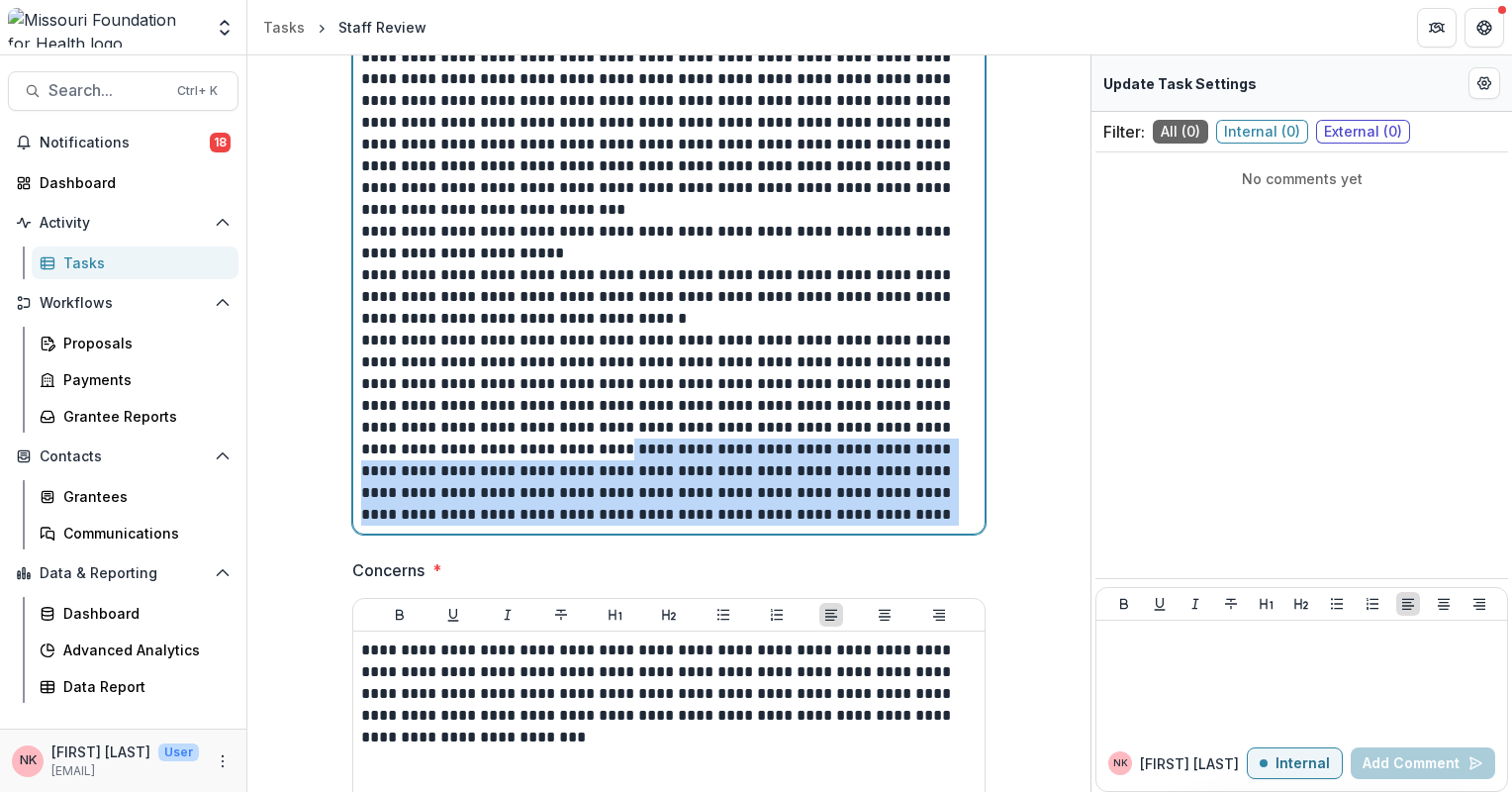 click on "**********" at bounding box center (669, 428) 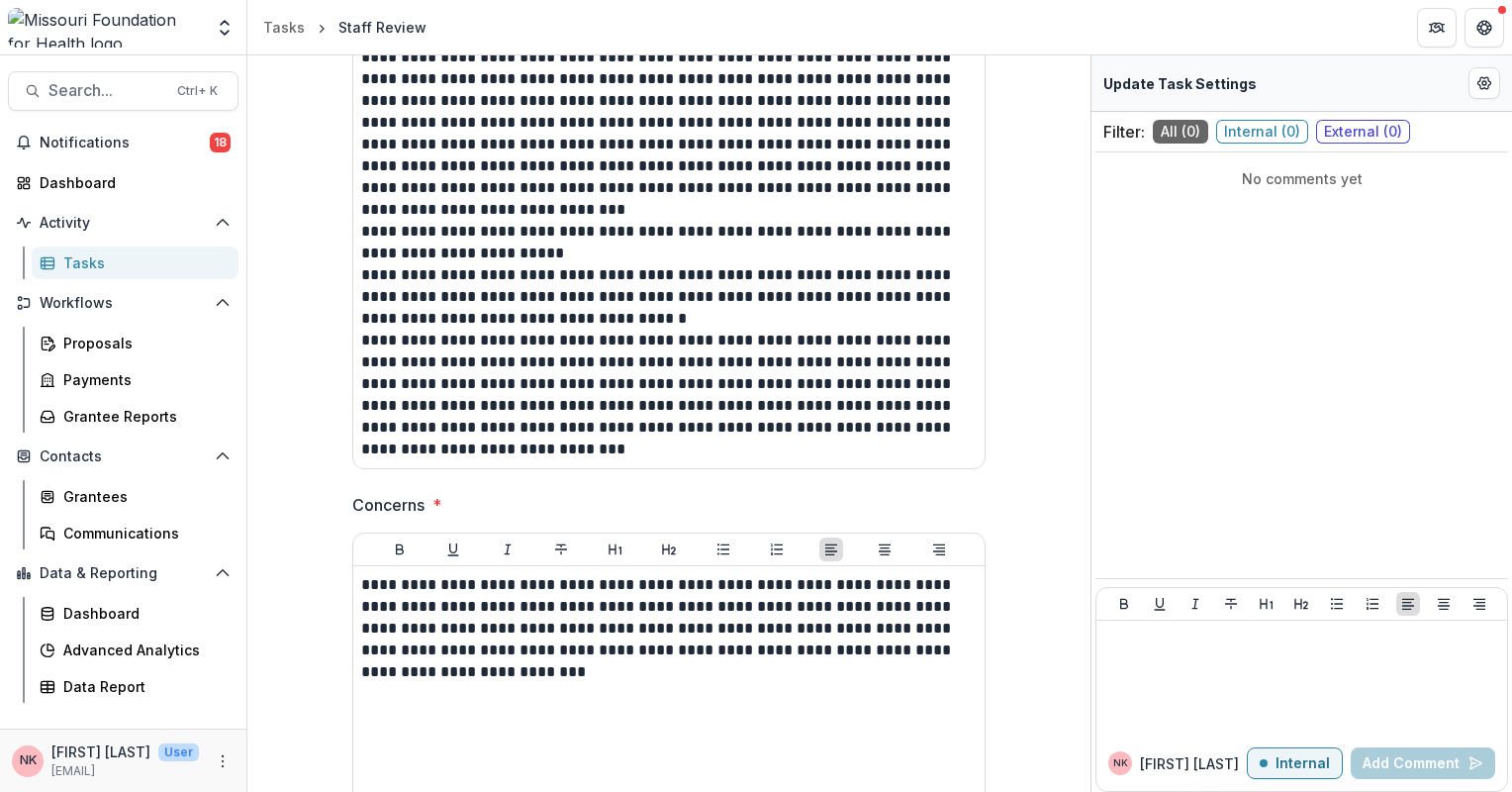 click on "**********" at bounding box center (669, 690) 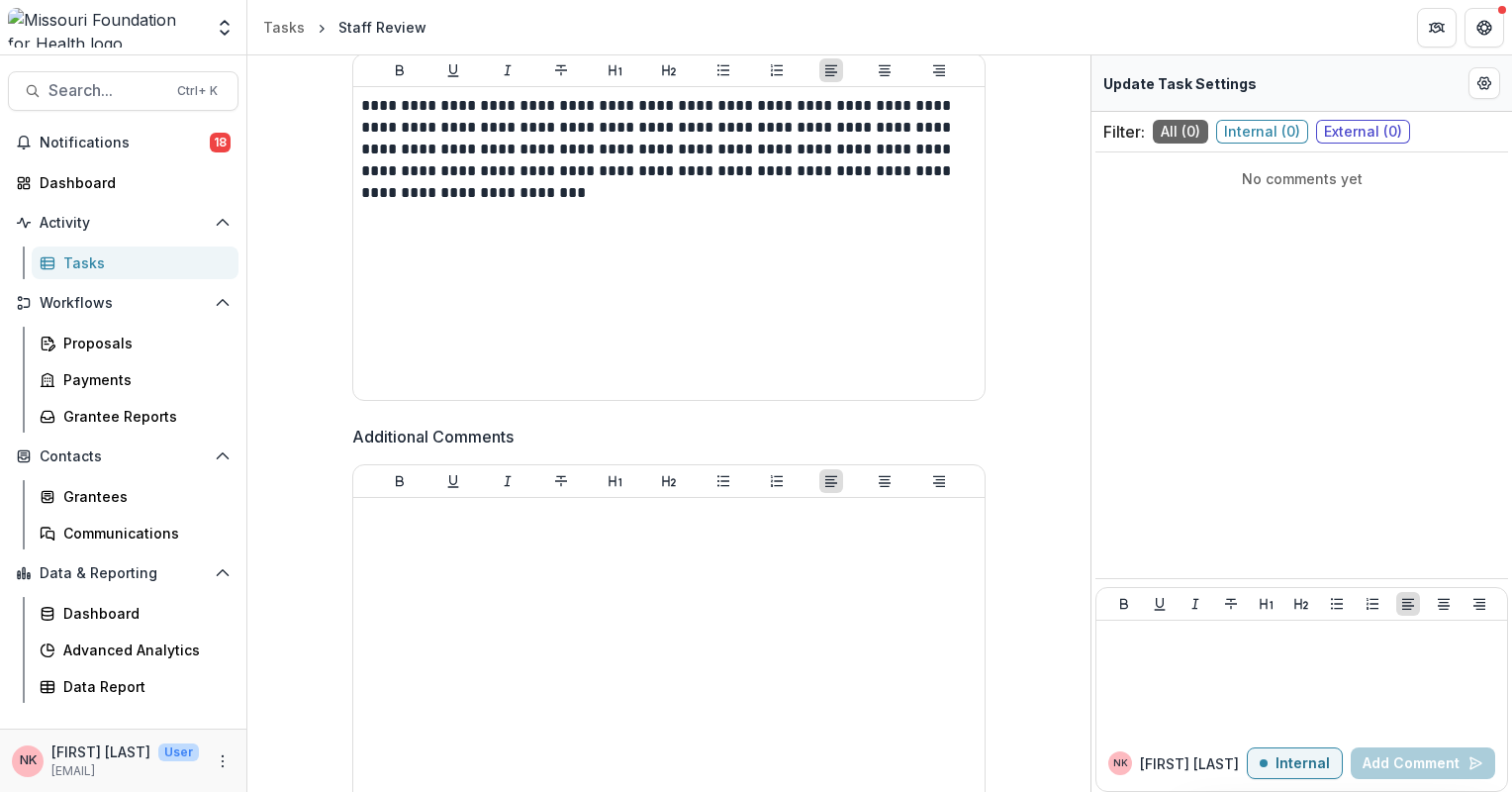 scroll, scrollTop: 1441, scrollLeft: 0, axis: vertical 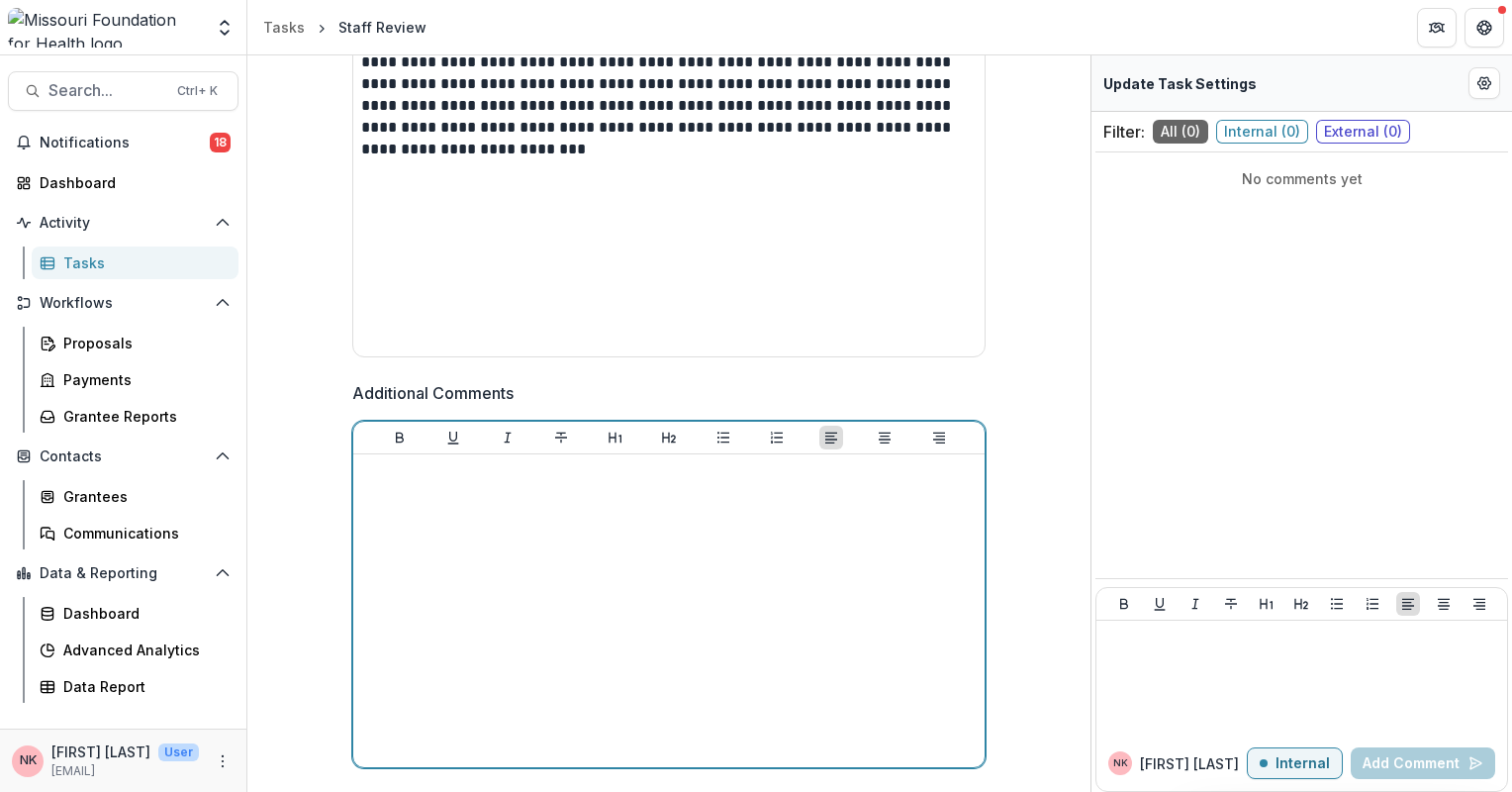 click at bounding box center (669, 611) 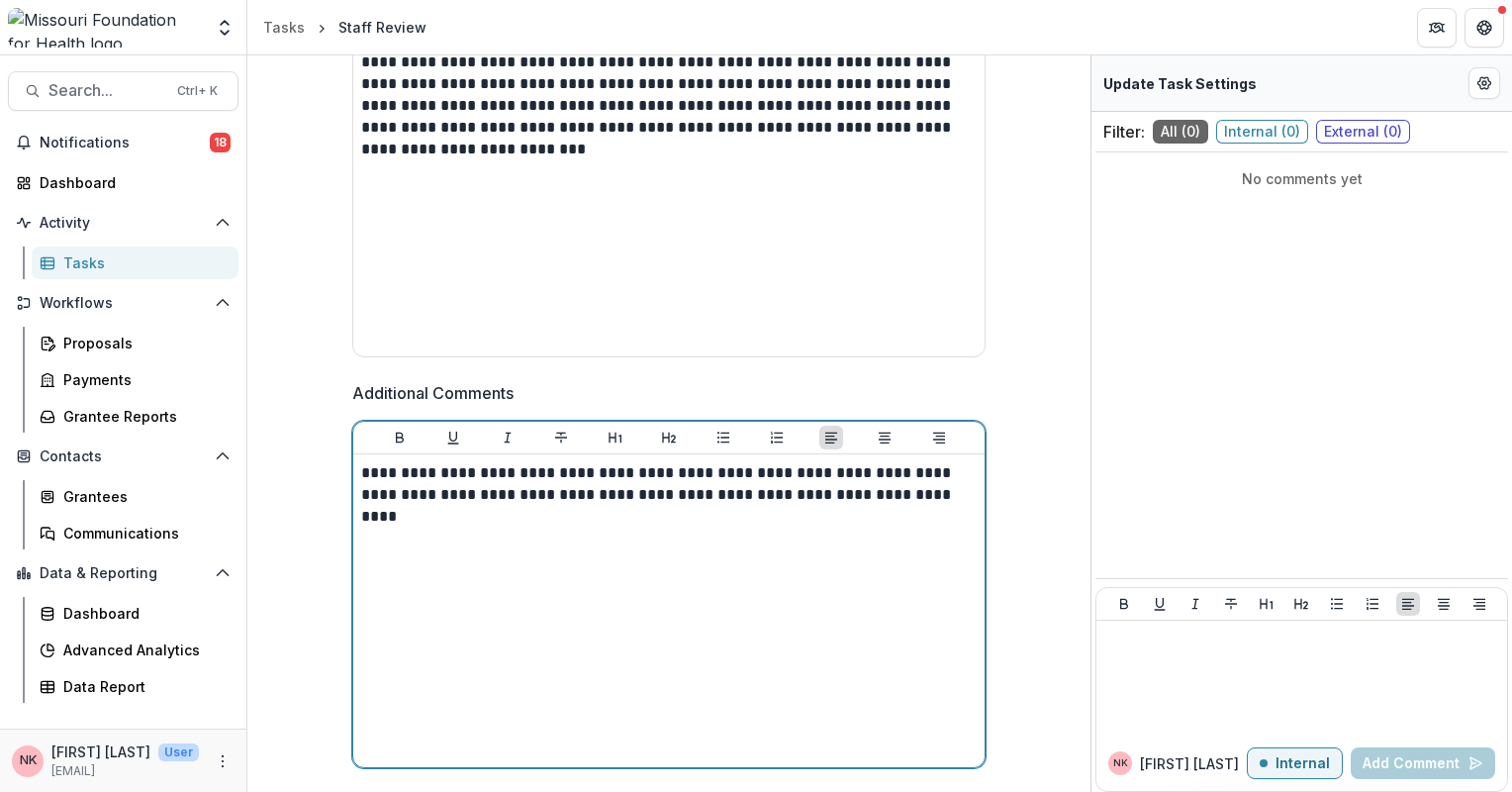click on "**********" at bounding box center [669, 484] 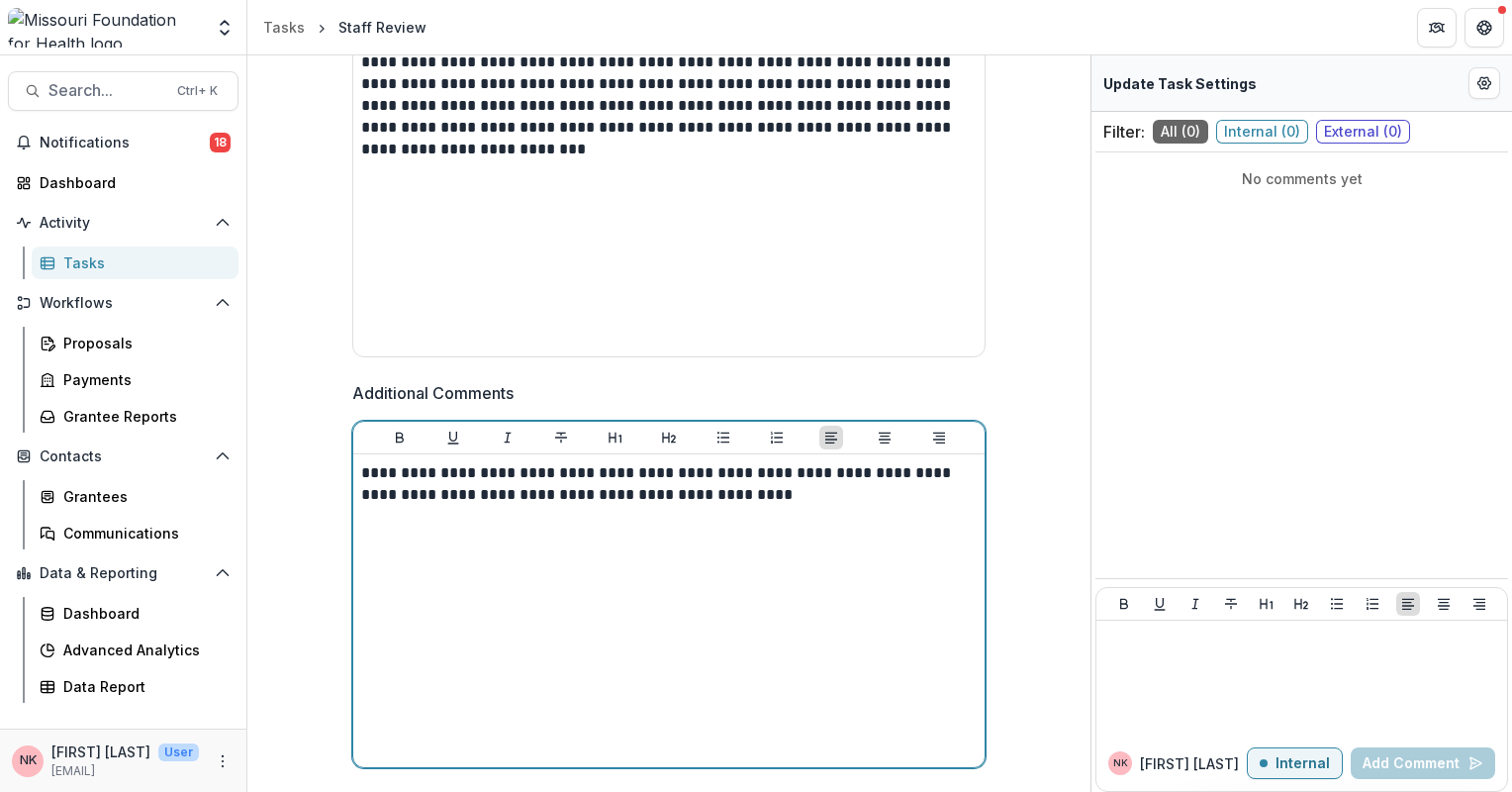 scroll, scrollTop: 797, scrollLeft: 0, axis: vertical 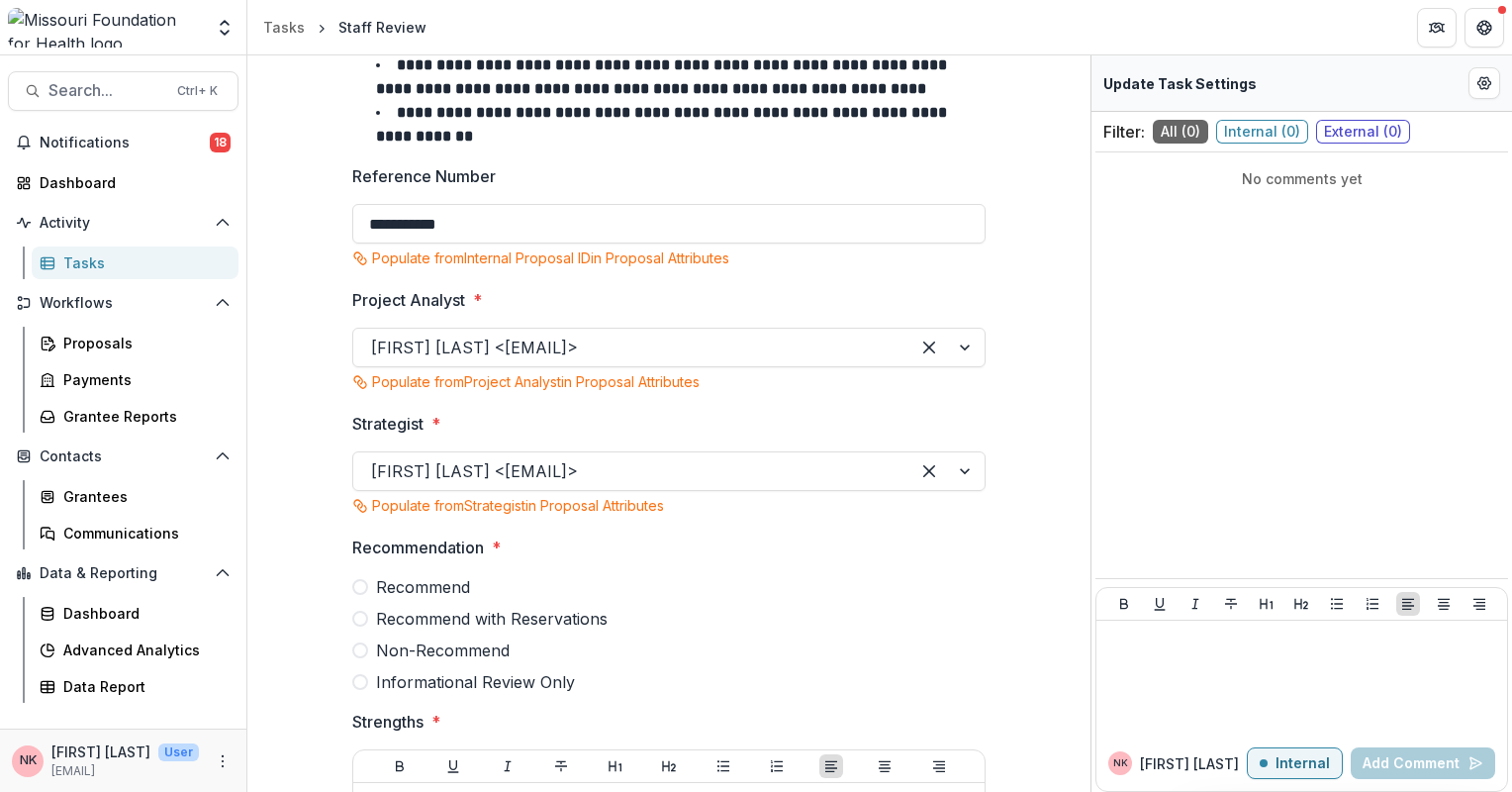 click at bounding box center [360, 587] 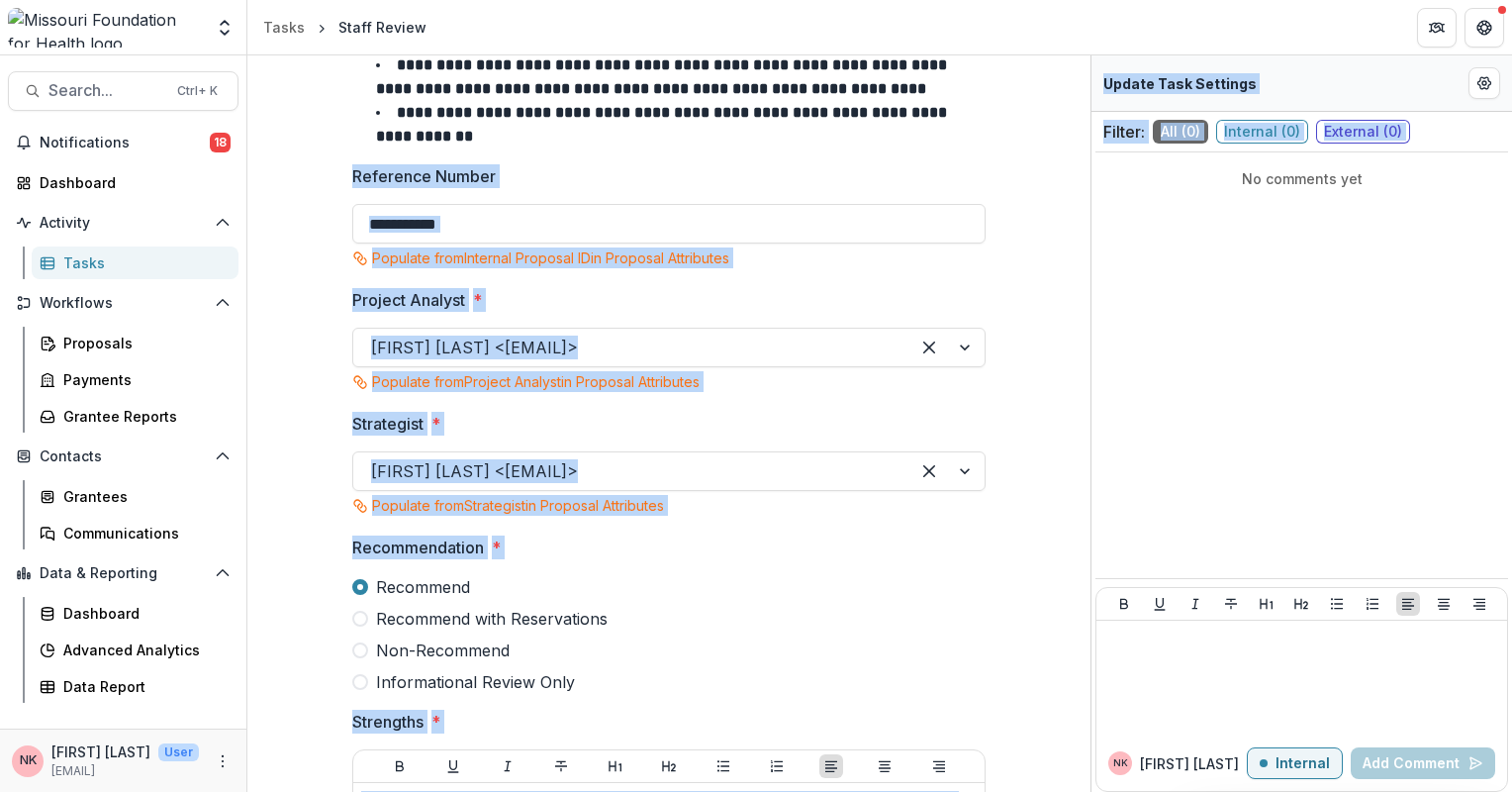 drag, startPoint x: 1081, startPoint y: 124, endPoint x: 1104, endPoint y: 369, distance: 246.07722 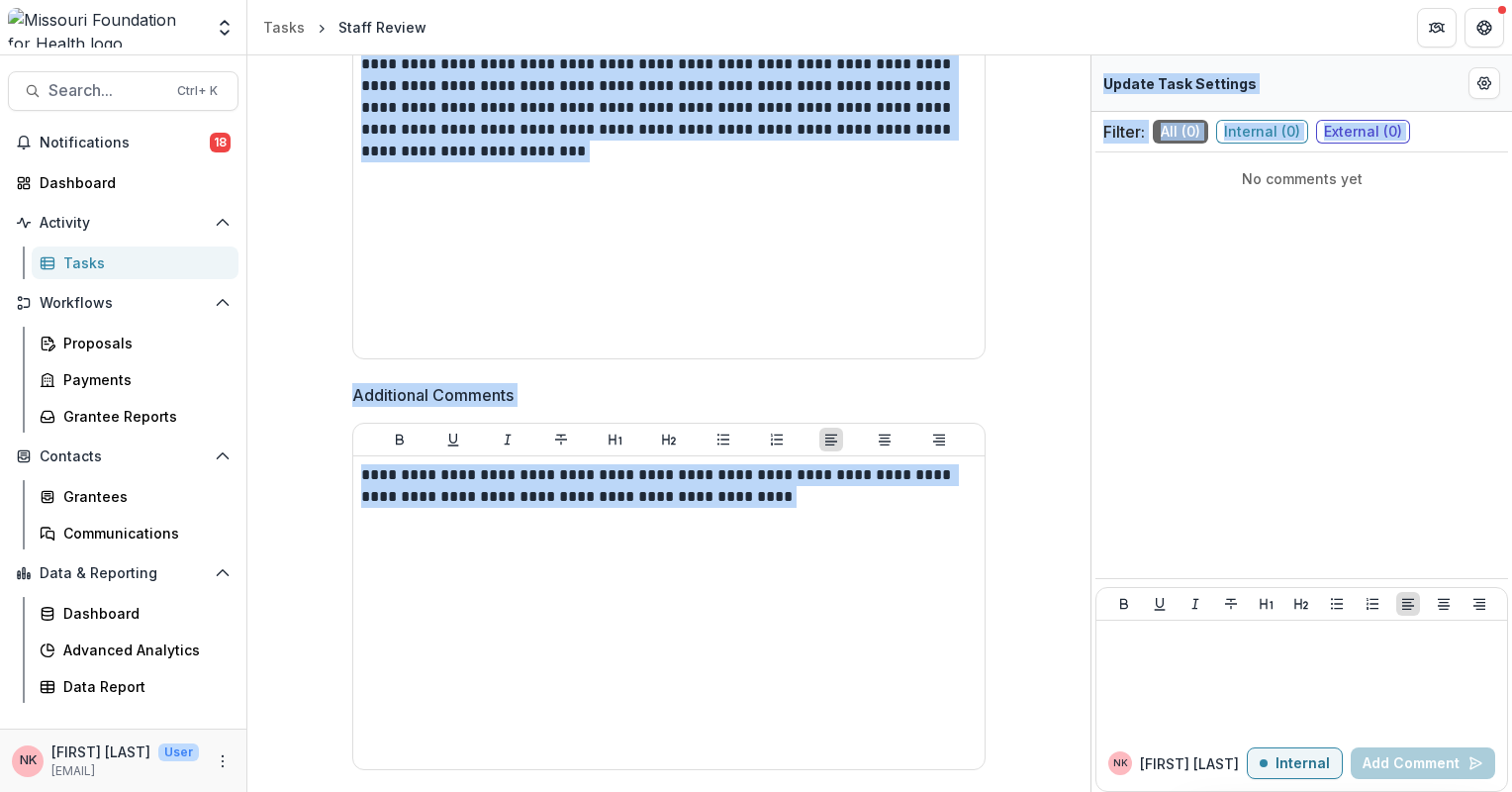 scroll, scrollTop: 1441, scrollLeft: 0, axis: vertical 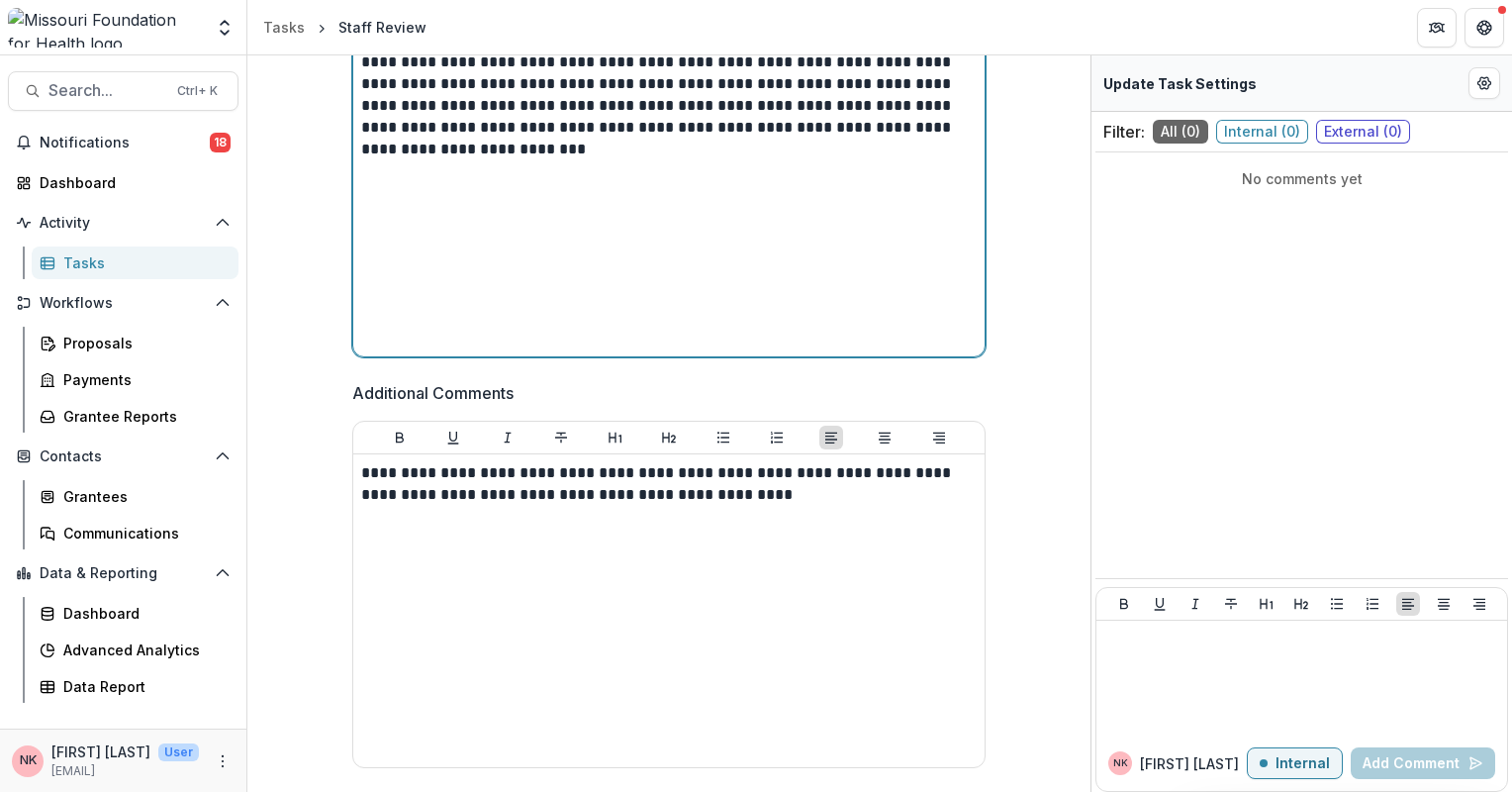 click on "**********" at bounding box center [669, 200] 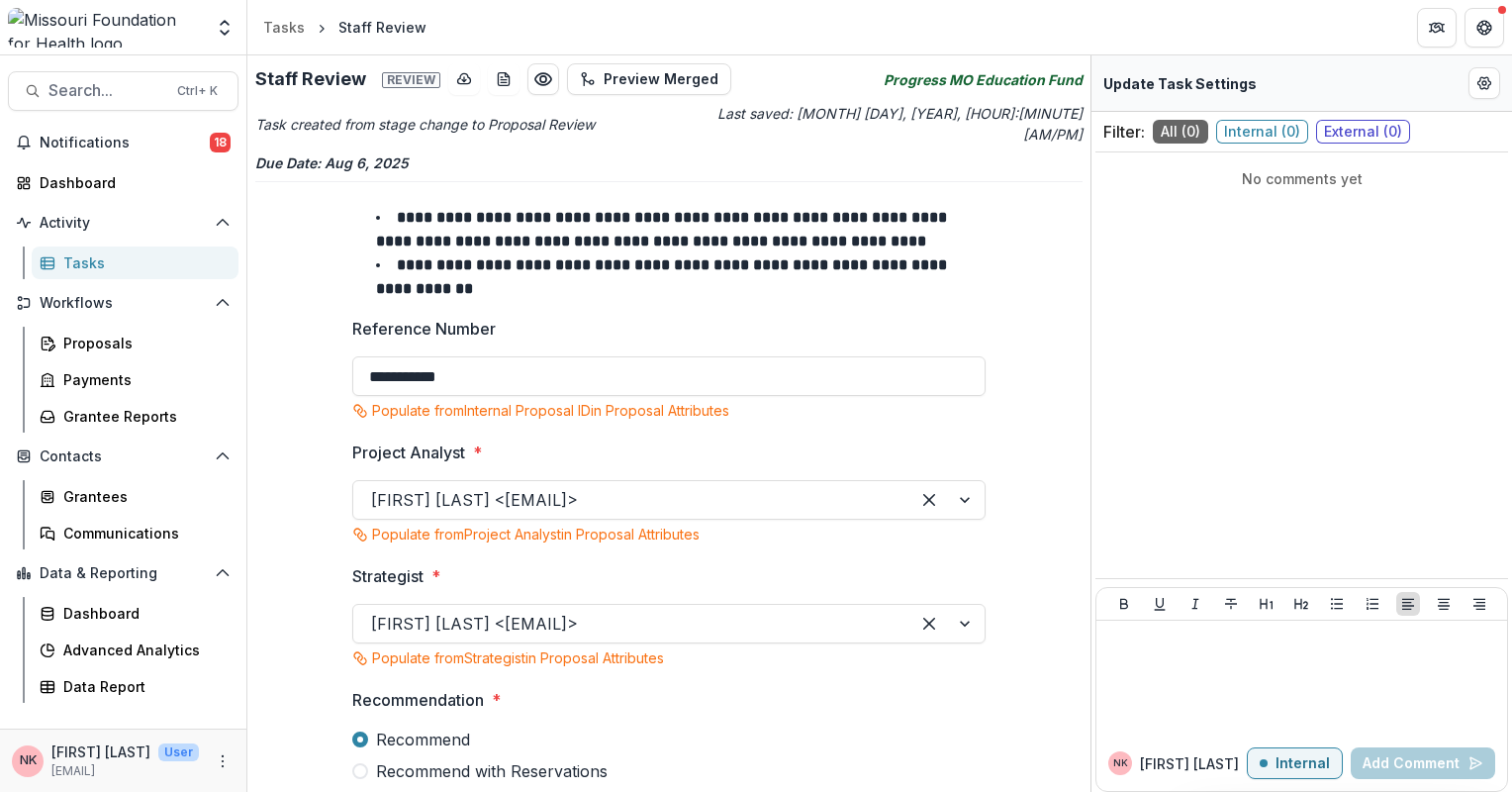 scroll, scrollTop: 1441, scrollLeft: 0, axis: vertical 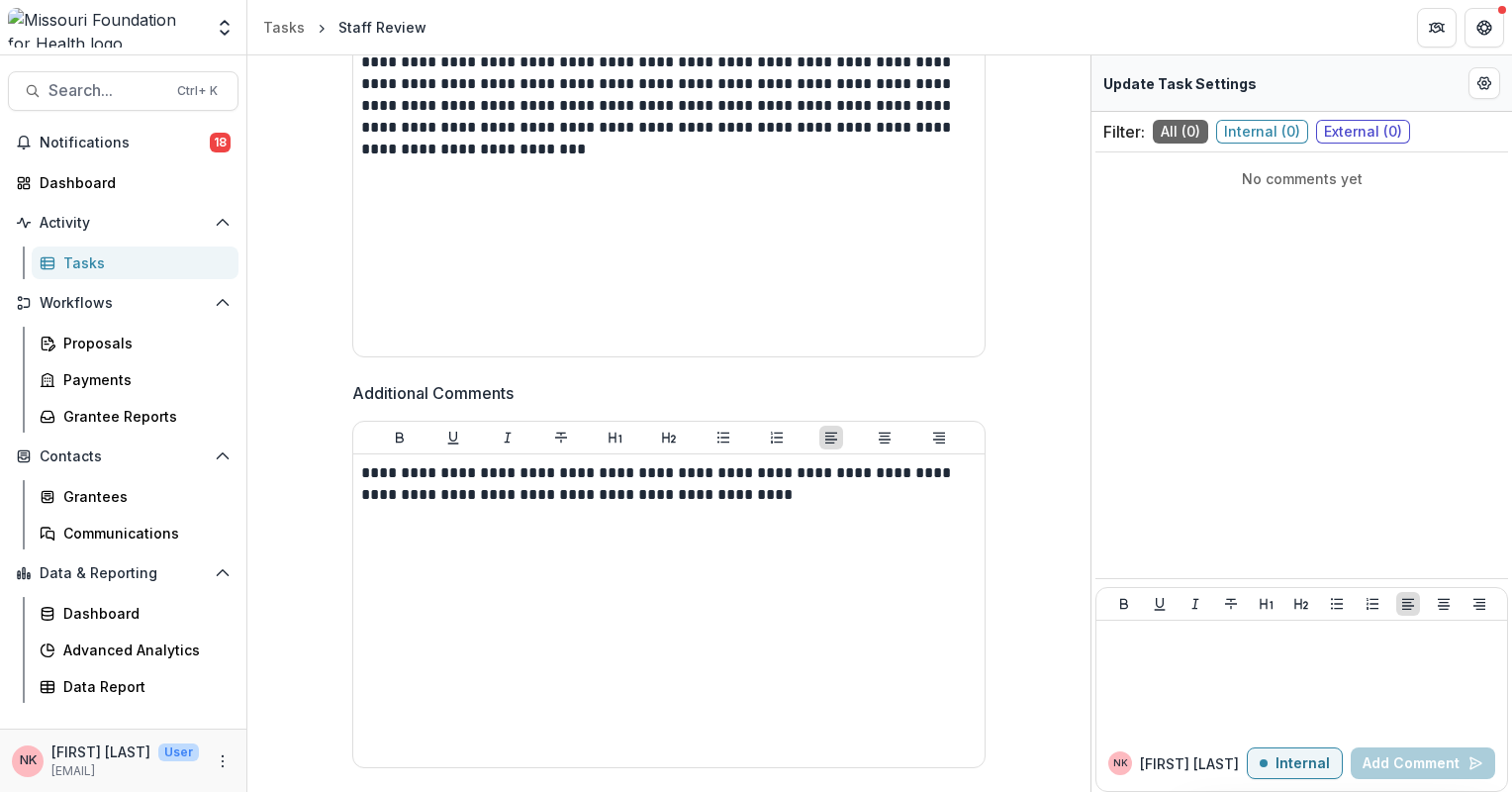 click on "**********" at bounding box center (669, 424) 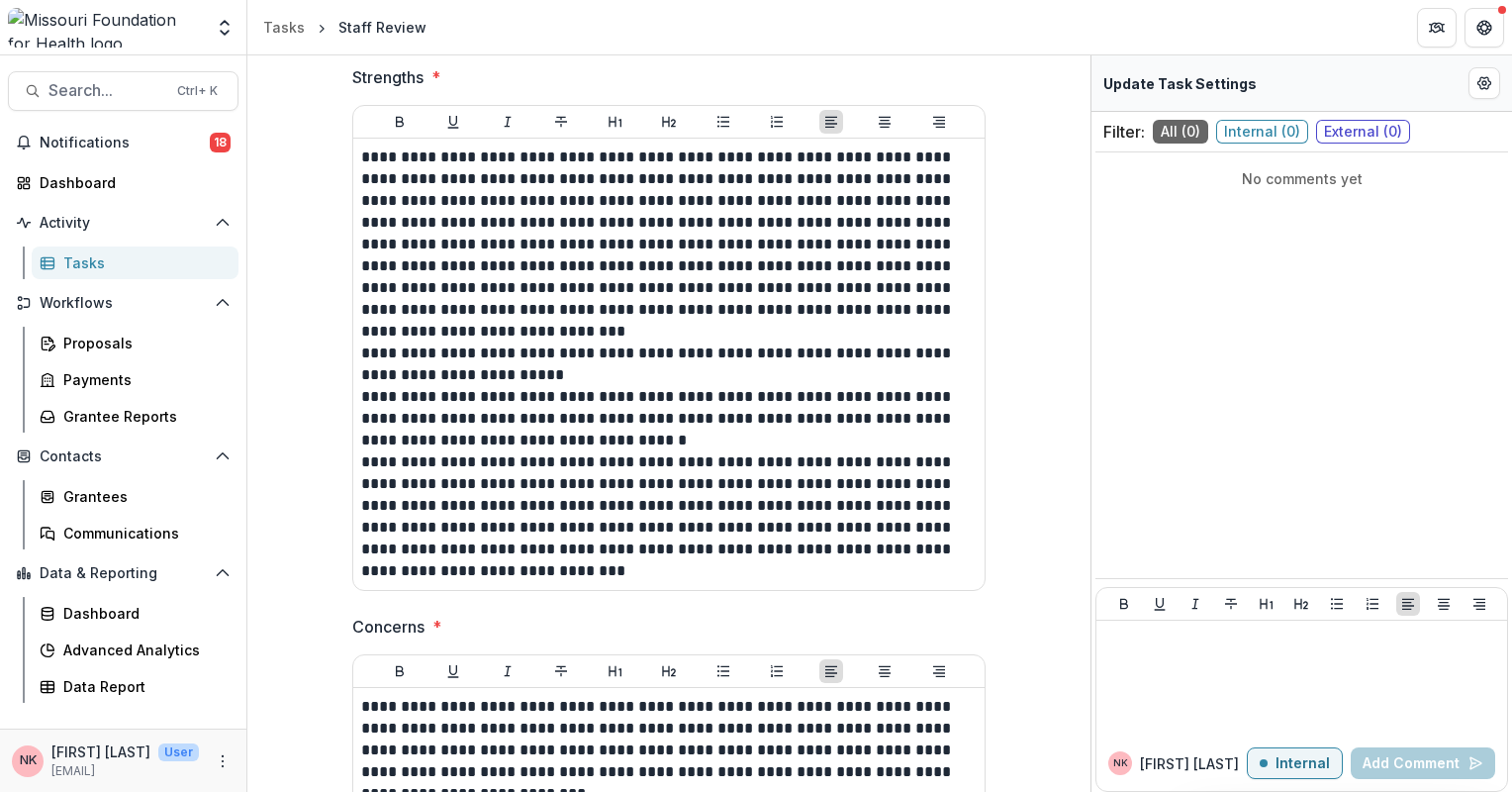 scroll, scrollTop: 153, scrollLeft: 0, axis: vertical 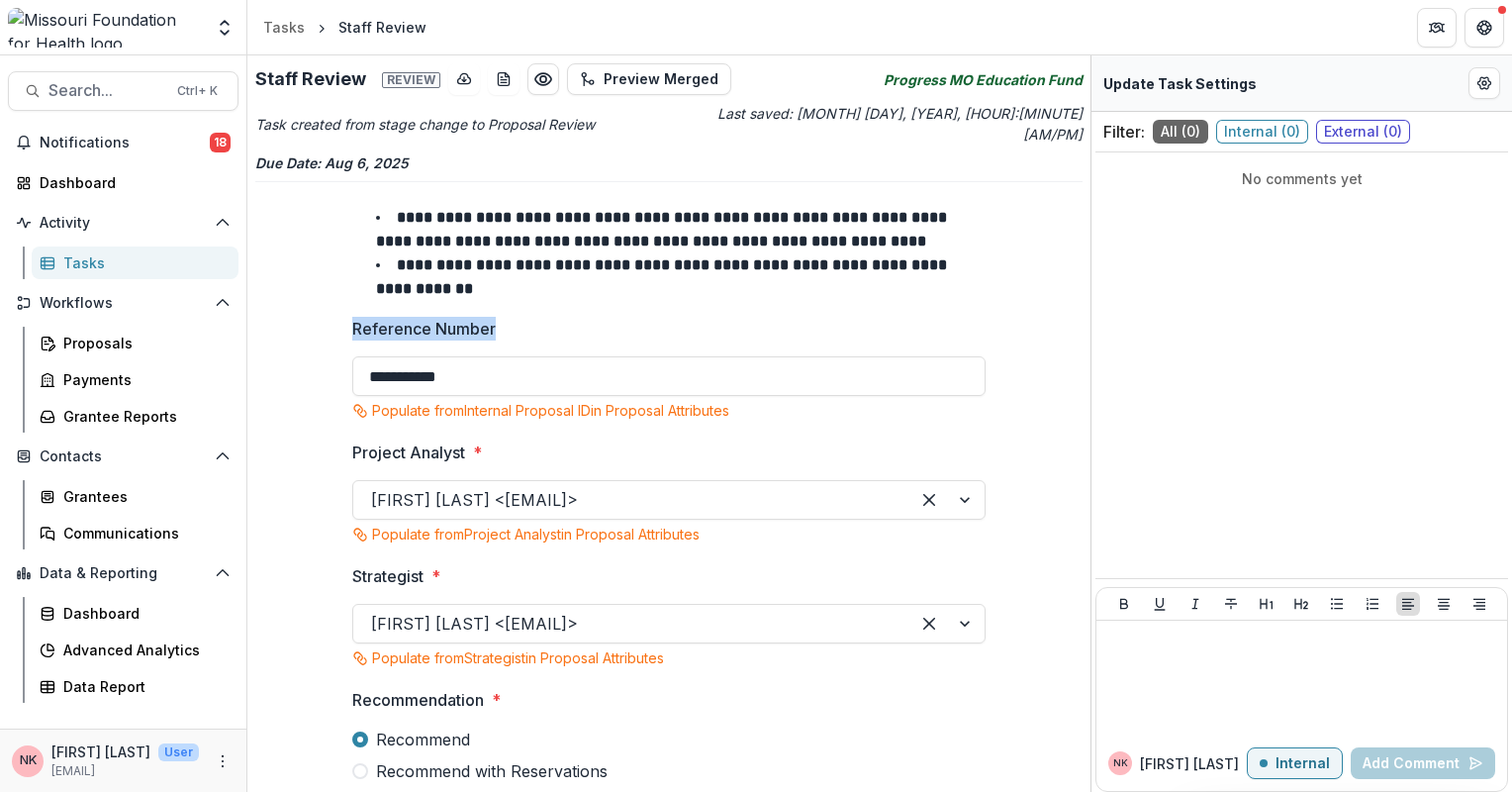 drag, startPoint x: 1082, startPoint y: 259, endPoint x: 1086, endPoint y: 343, distance: 84.095184 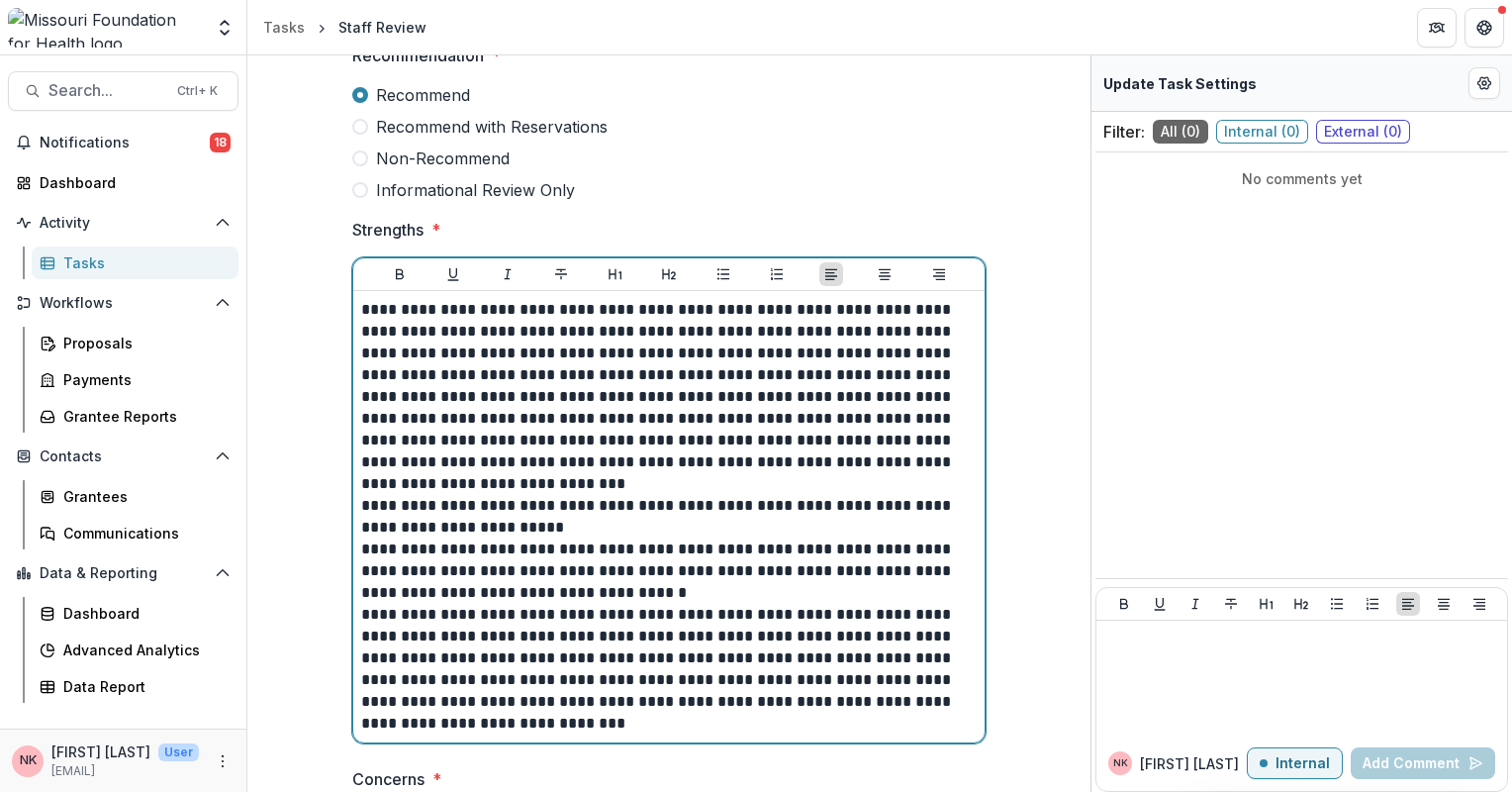 click on "**********" at bounding box center (669, 397) 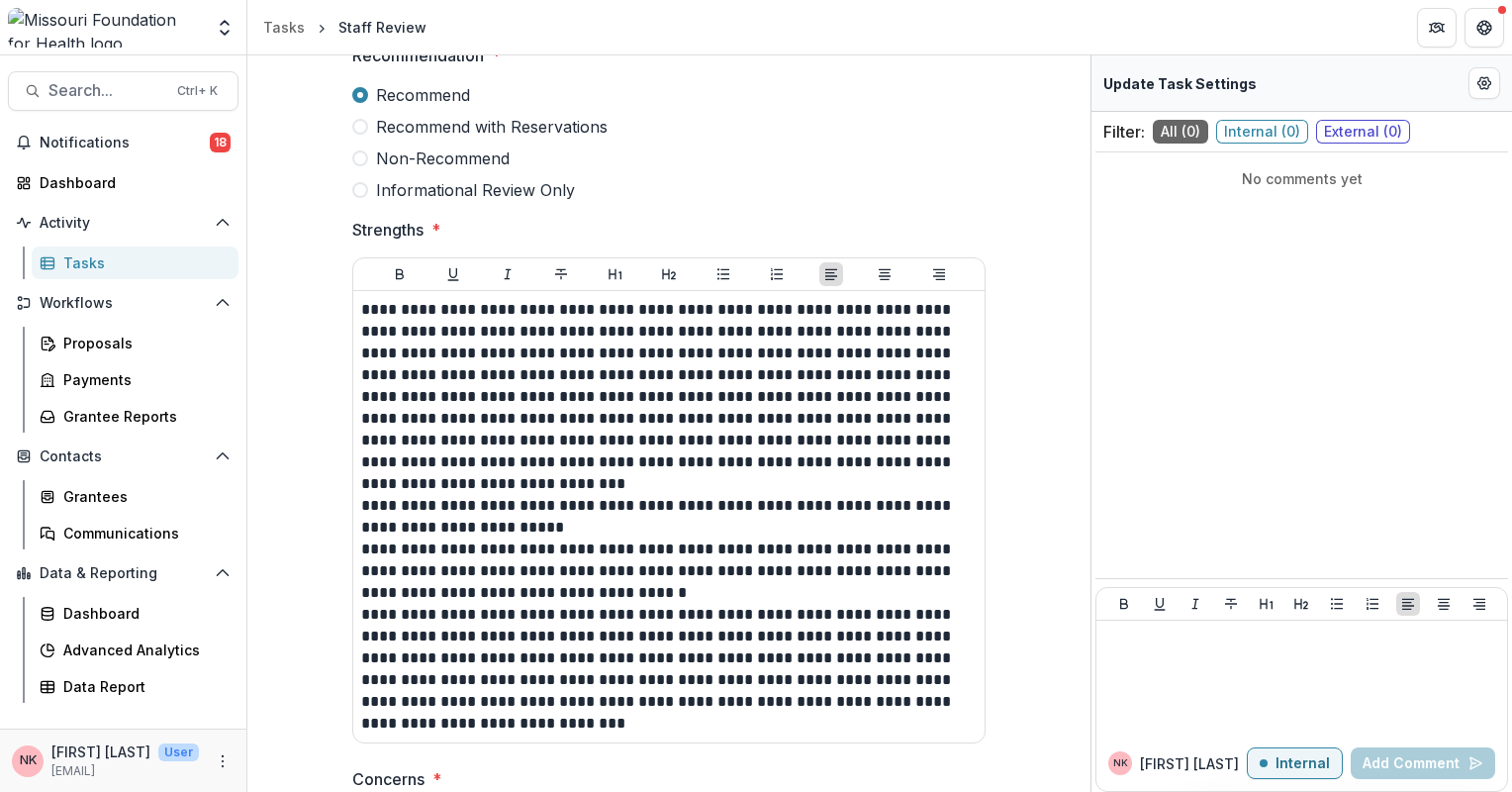drag, startPoint x: 356, startPoint y: 273, endPoint x: 409, endPoint y: 462, distance: 196.2906 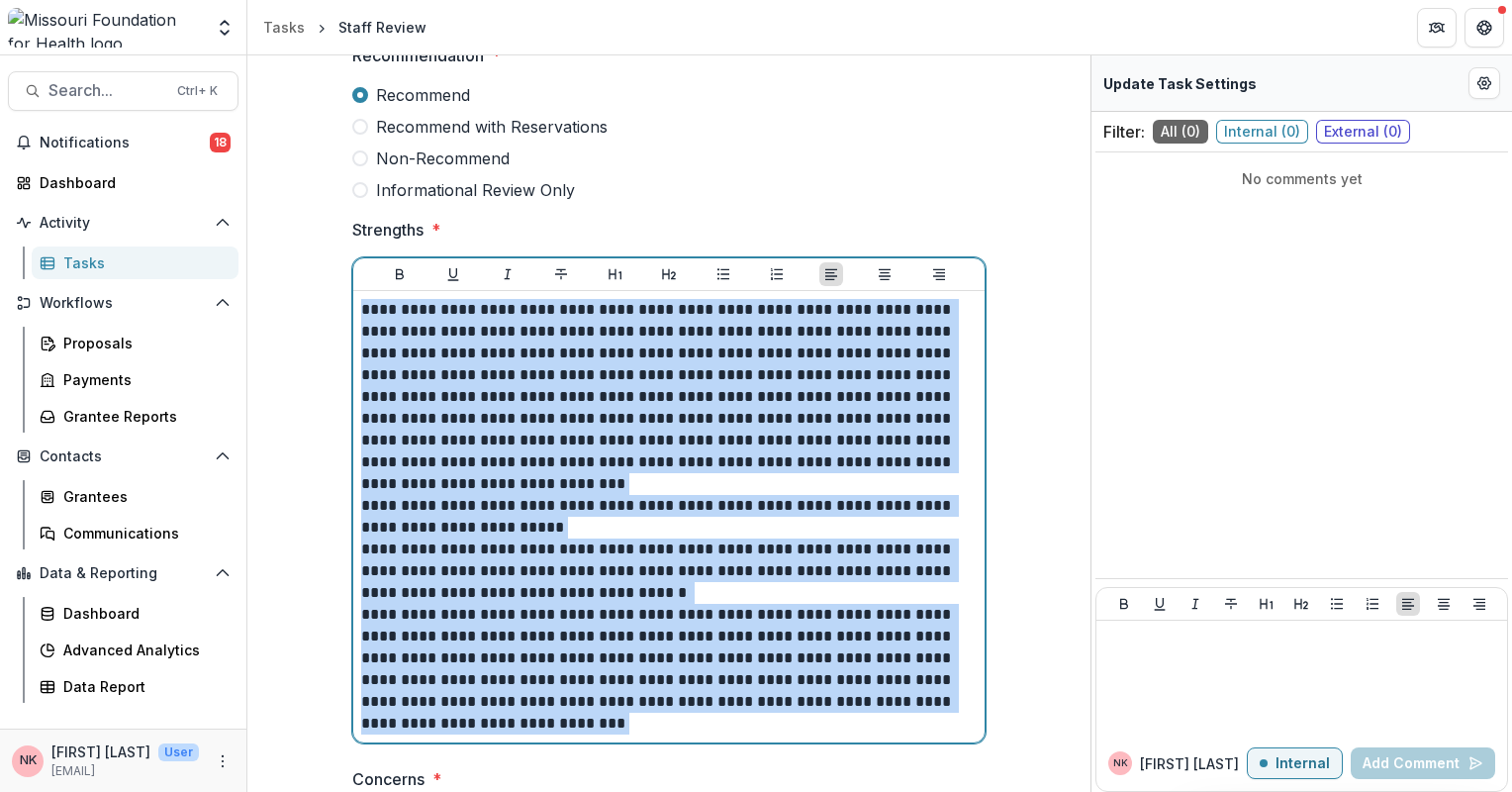 drag, startPoint x: 359, startPoint y: 280, endPoint x: 493, endPoint y: 740, distance: 479.12 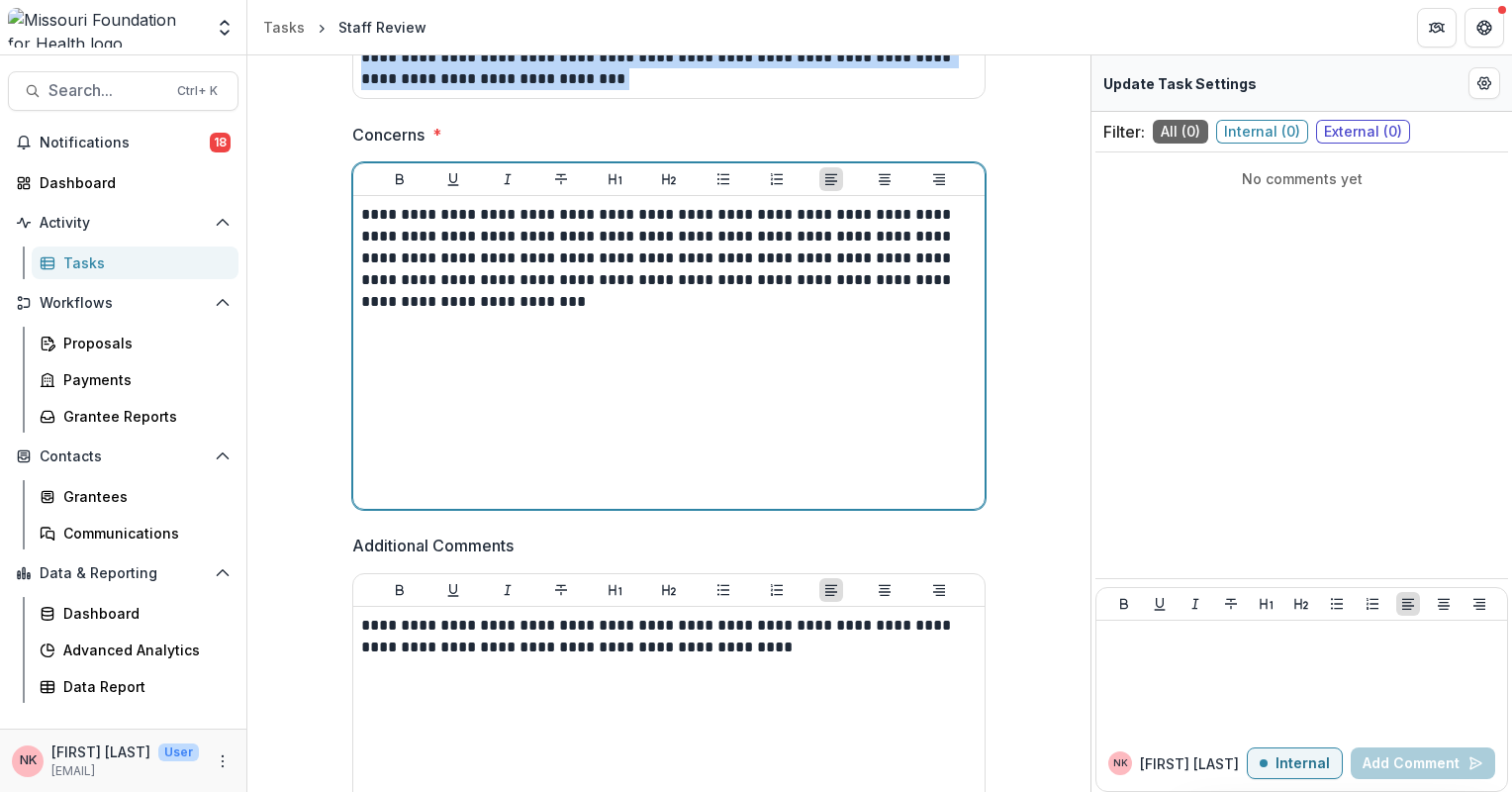 click on "**********" at bounding box center (669, 258) 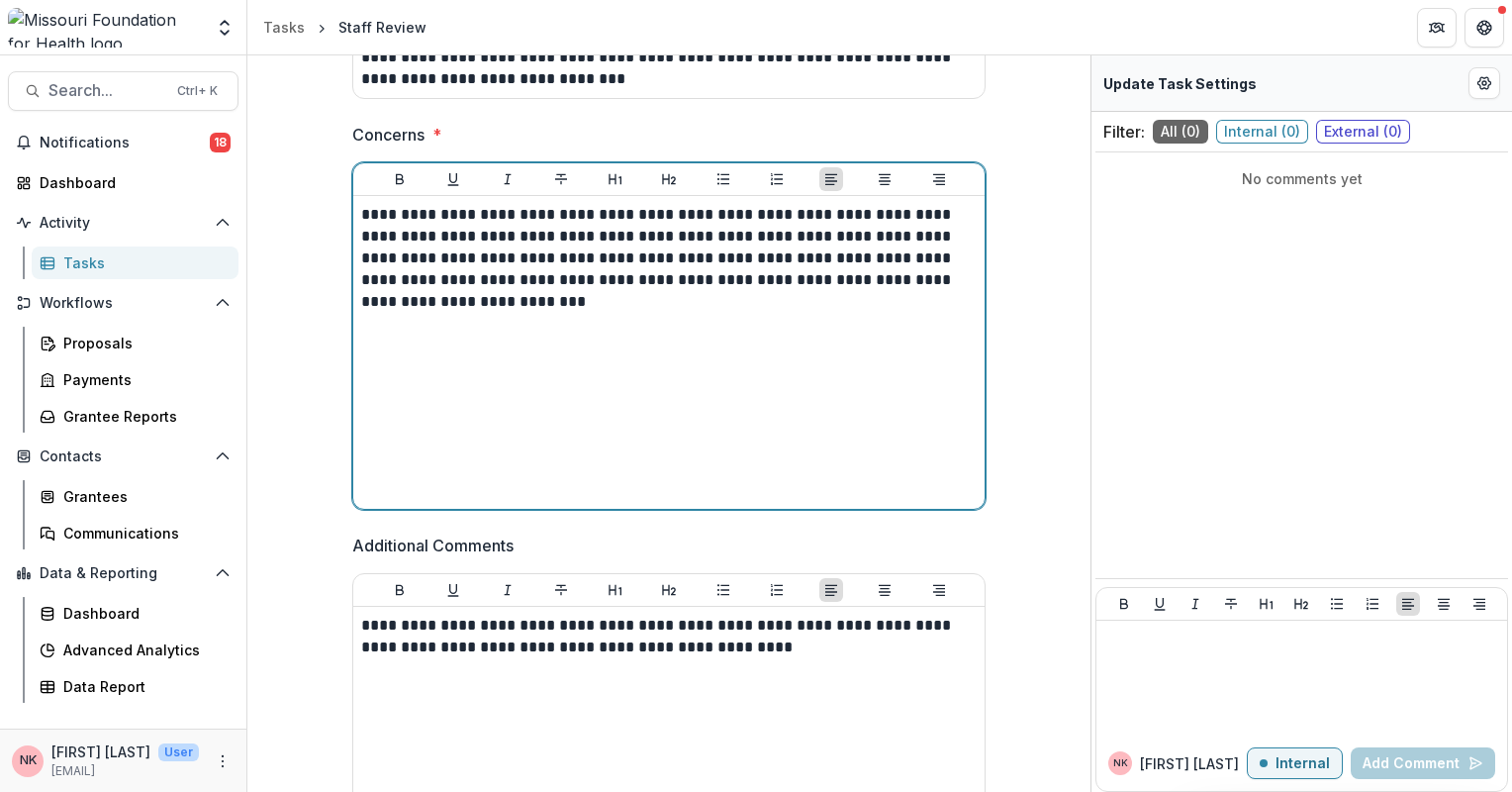 drag, startPoint x: 388, startPoint y: 186, endPoint x: 776, endPoint y: 398, distance: 442.14025 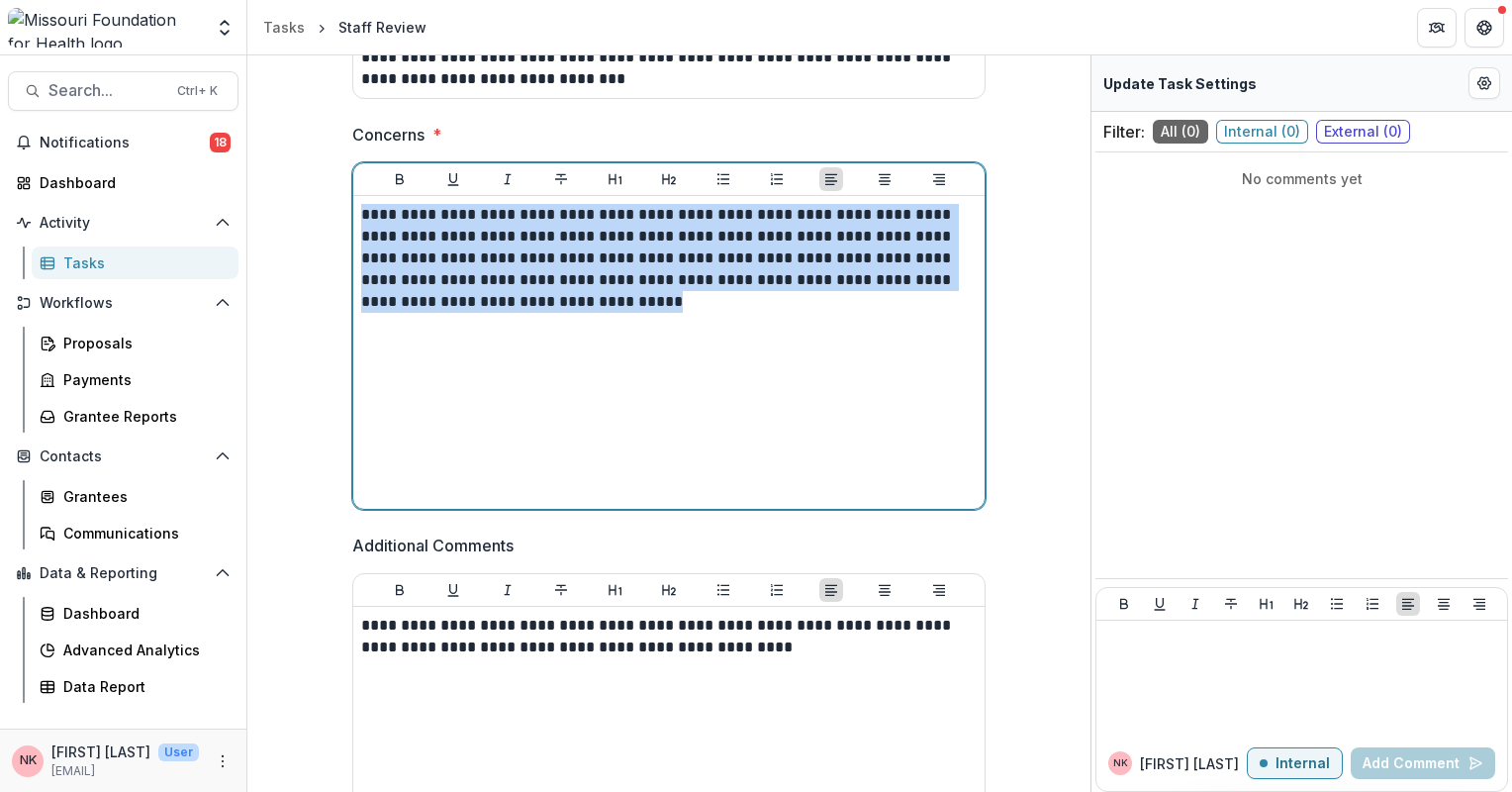 drag, startPoint x: 360, startPoint y: 191, endPoint x: 744, endPoint y: 335, distance: 410.1122 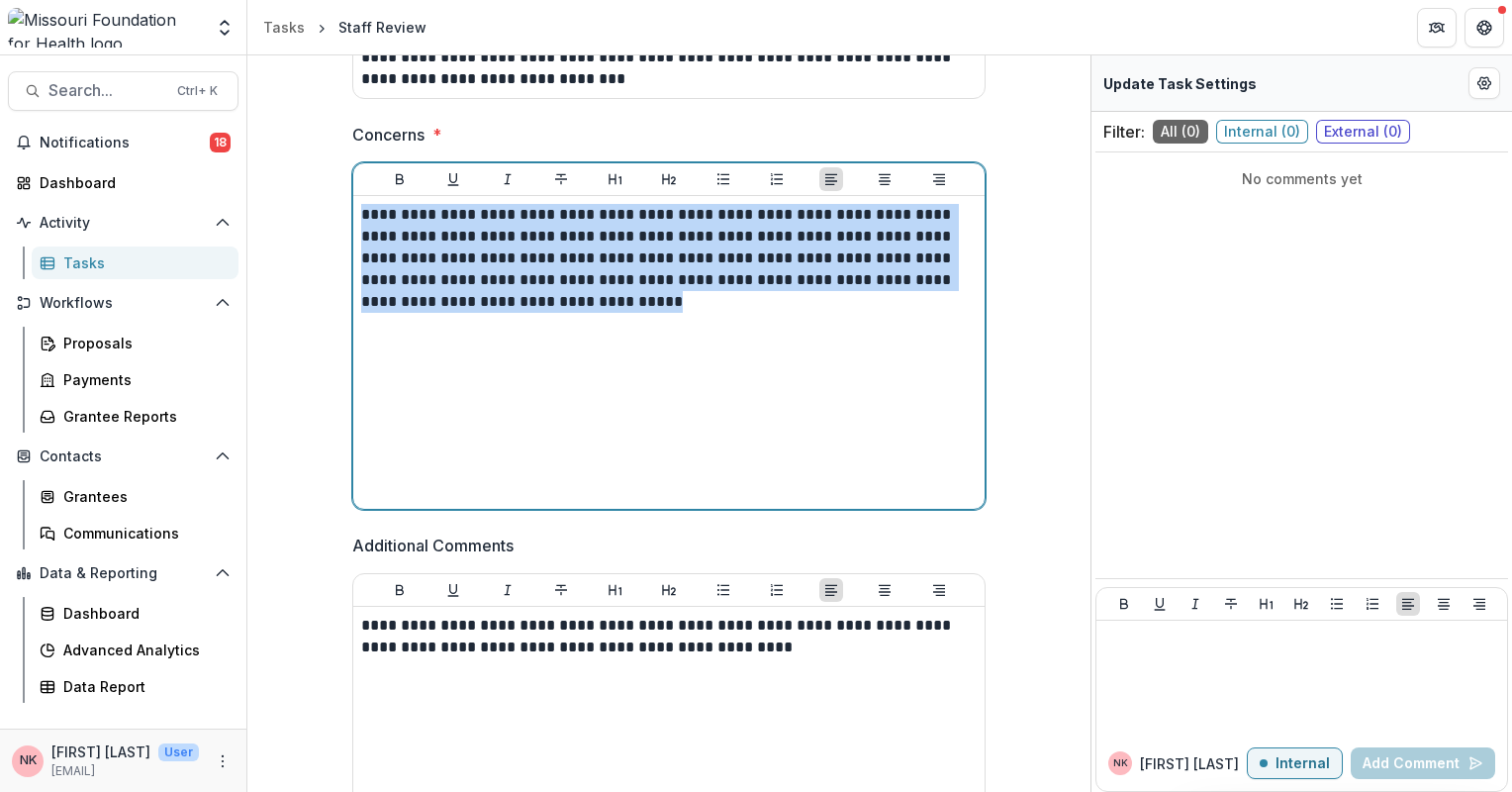 click on "**********" at bounding box center [669, 352] 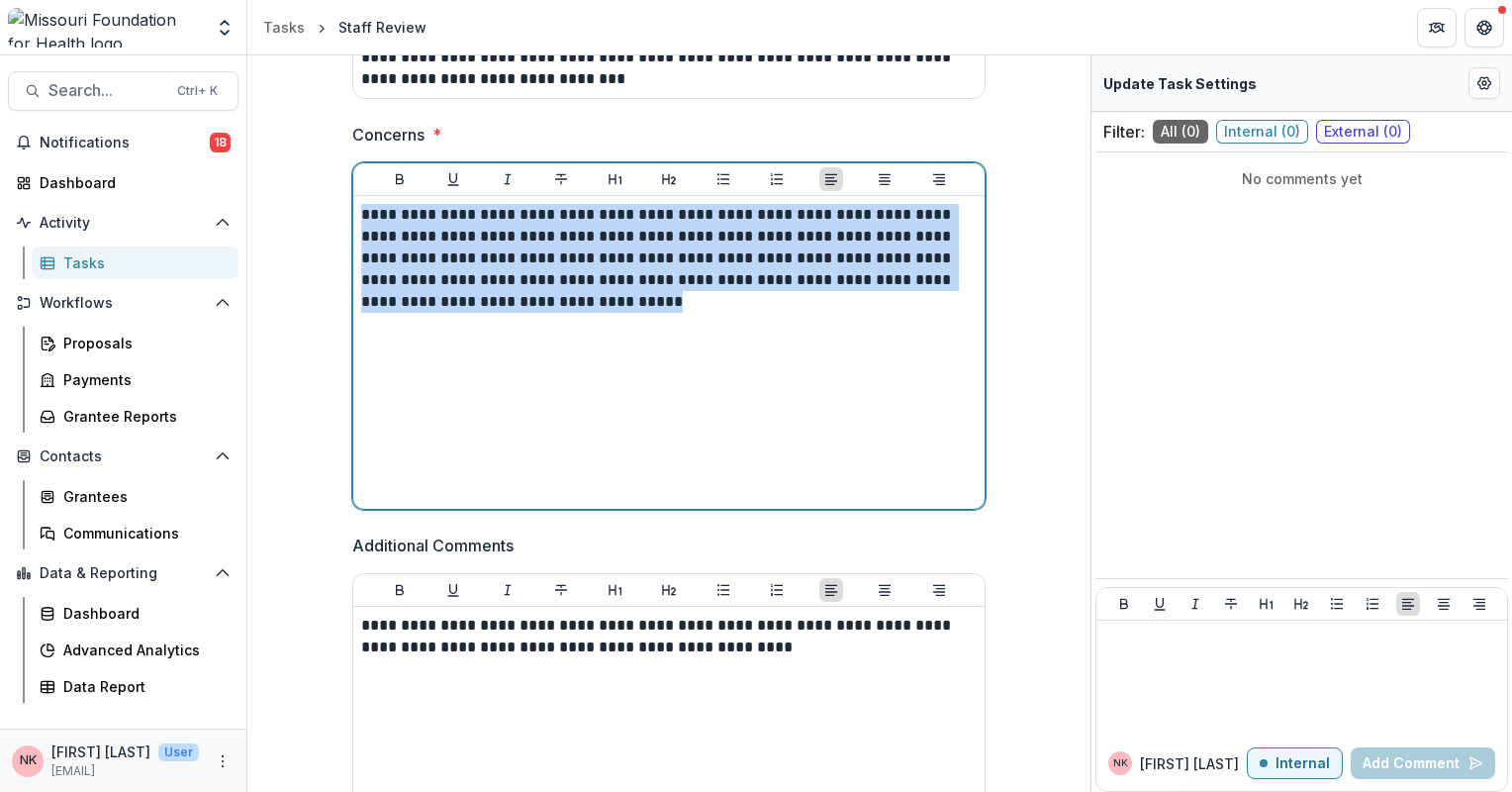 copy on "**********" 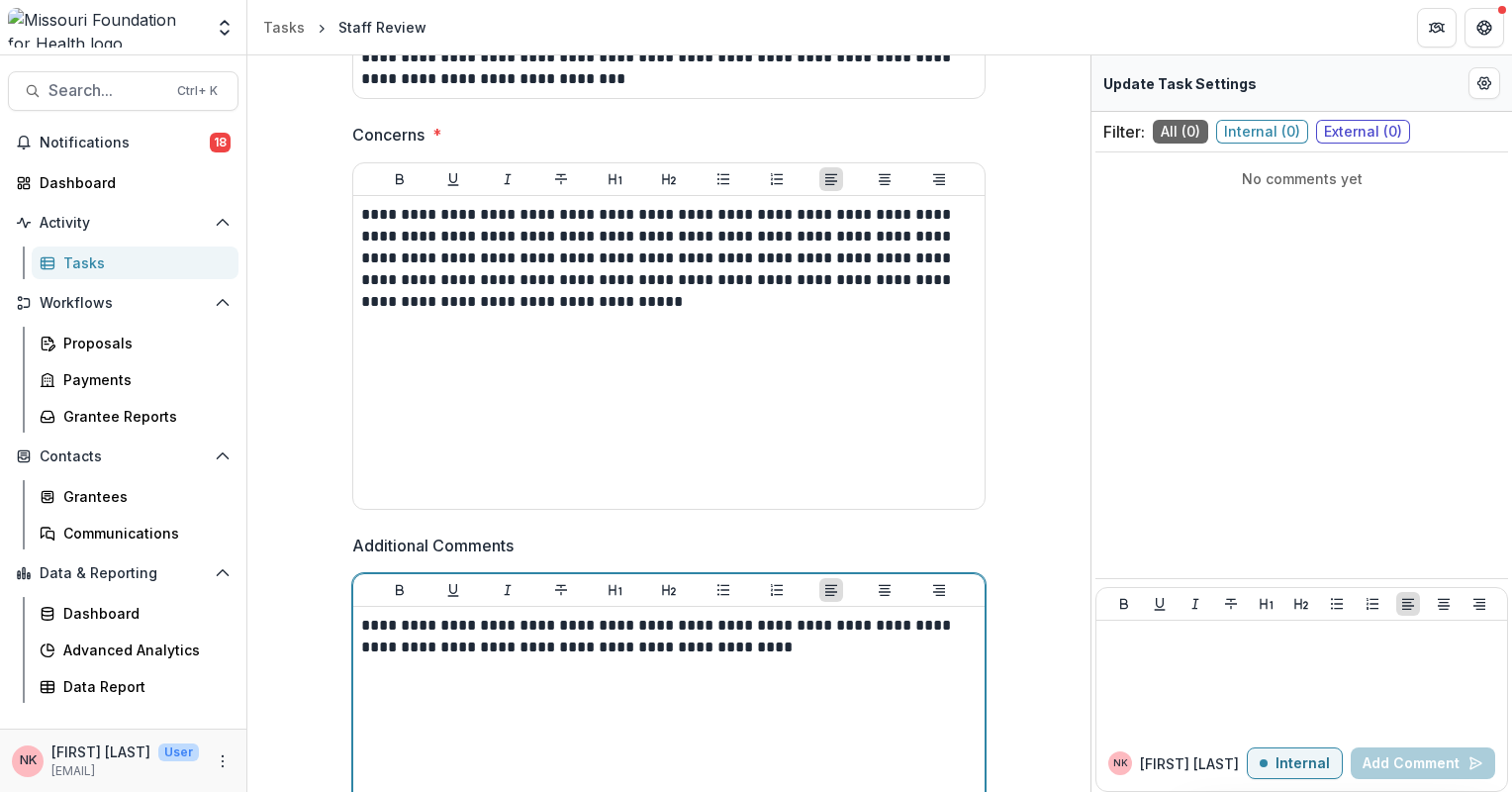 drag, startPoint x: 361, startPoint y: 602, endPoint x: 816, endPoint y: 653, distance: 457.8493 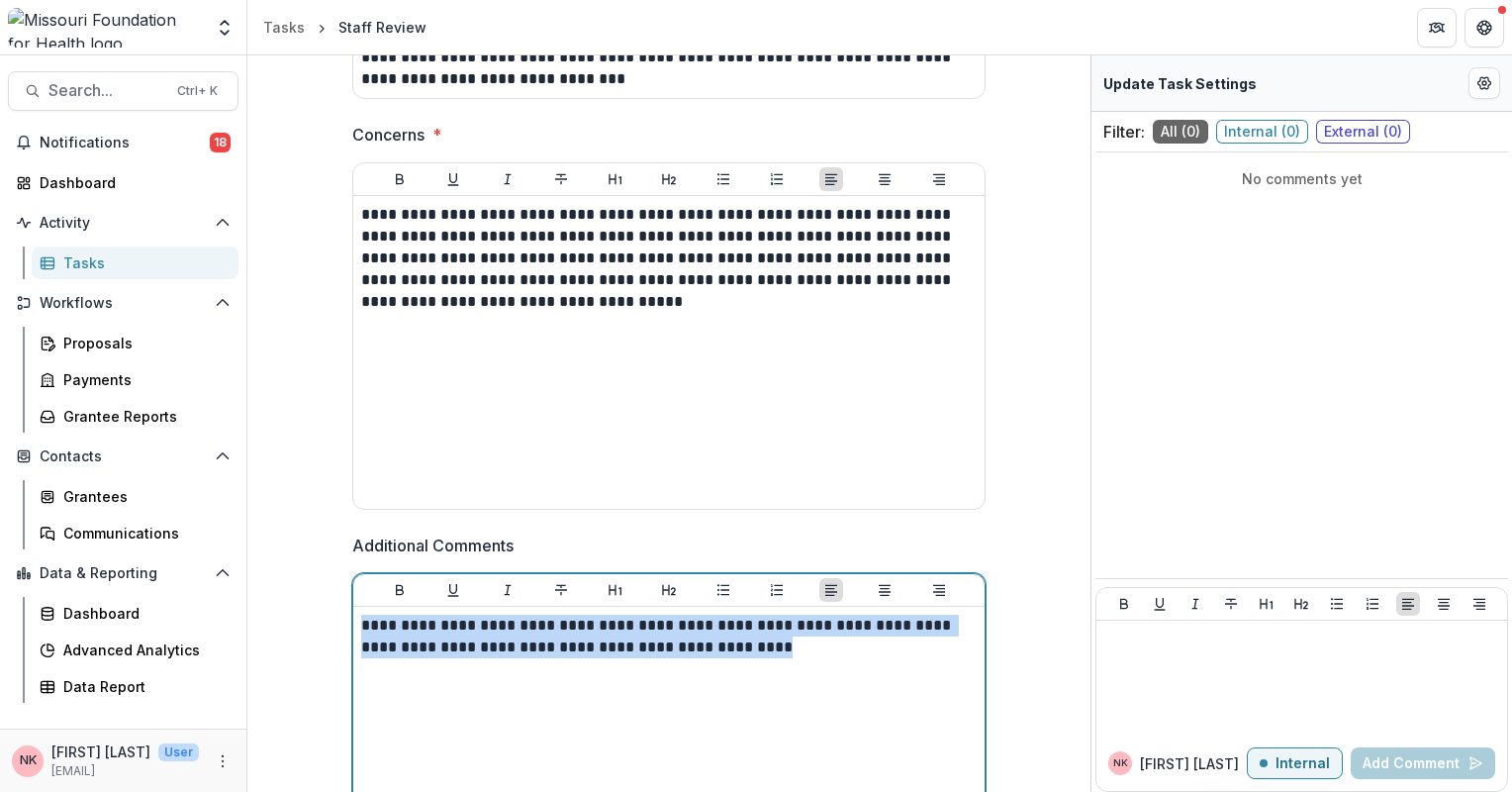 drag, startPoint x: 729, startPoint y: 627, endPoint x: 311, endPoint y: 606, distance: 418.52718 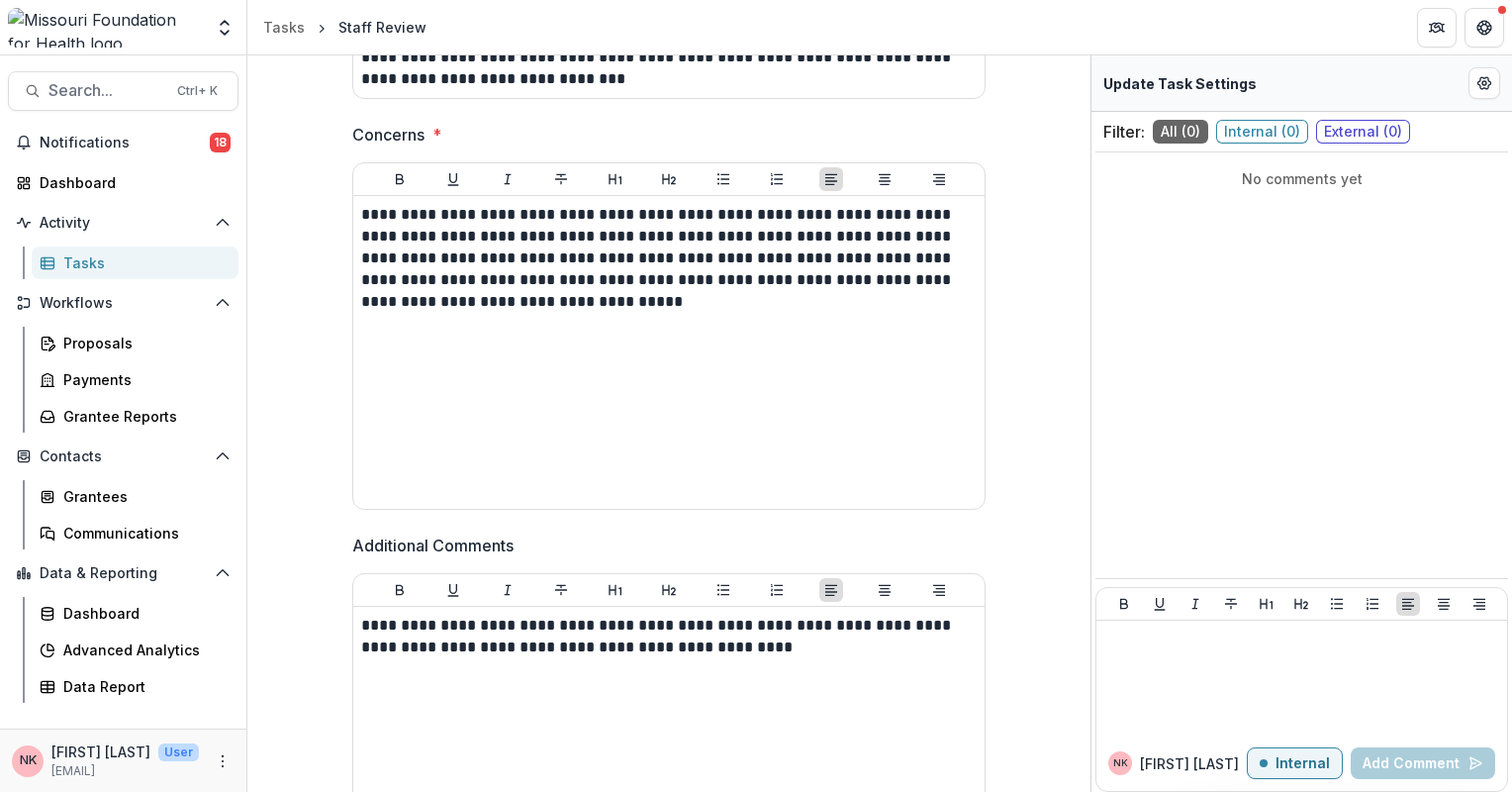 click on "**********" at bounding box center [669, 424] 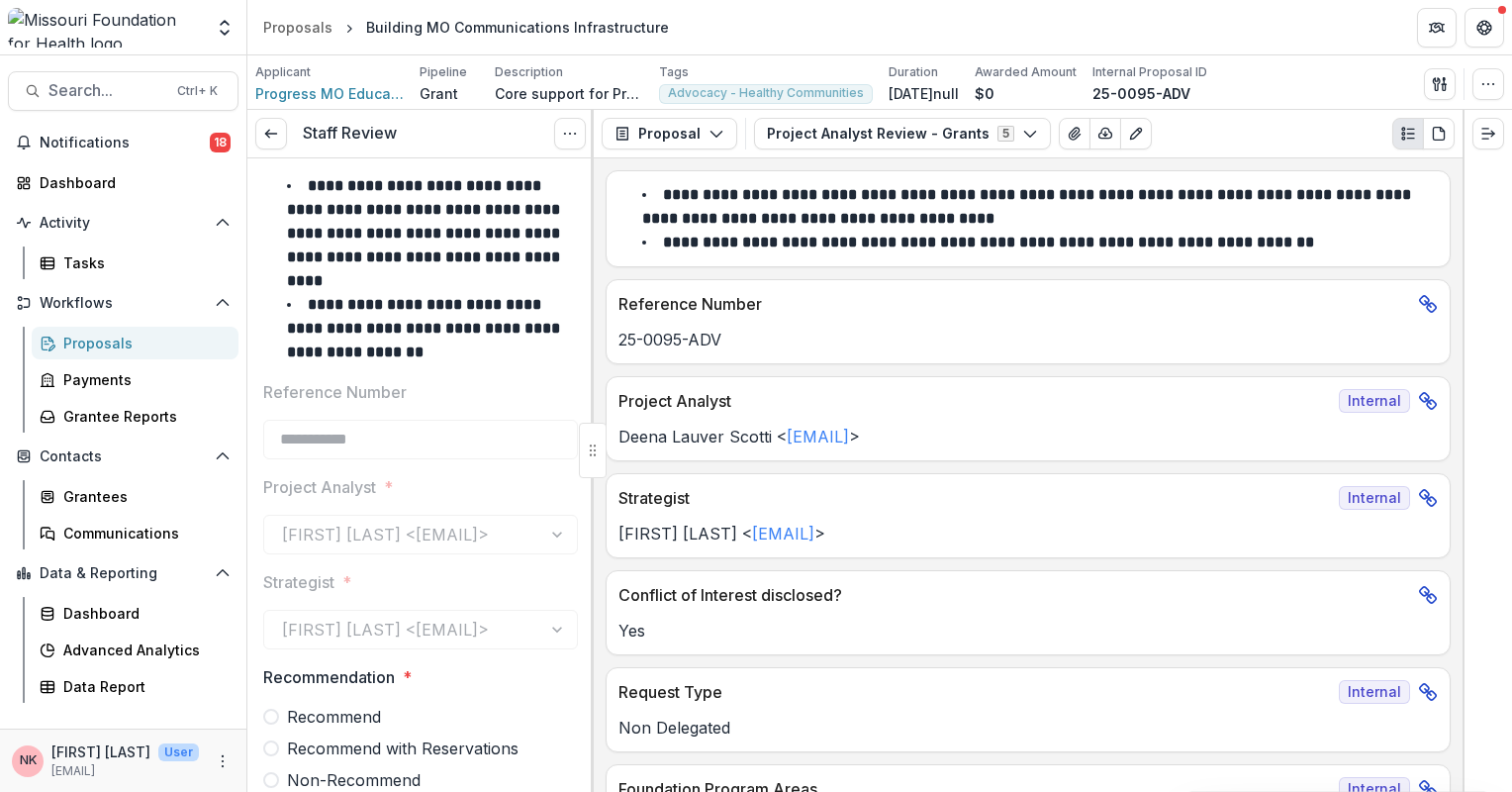 click on "**********" at bounding box center [421, 1123] 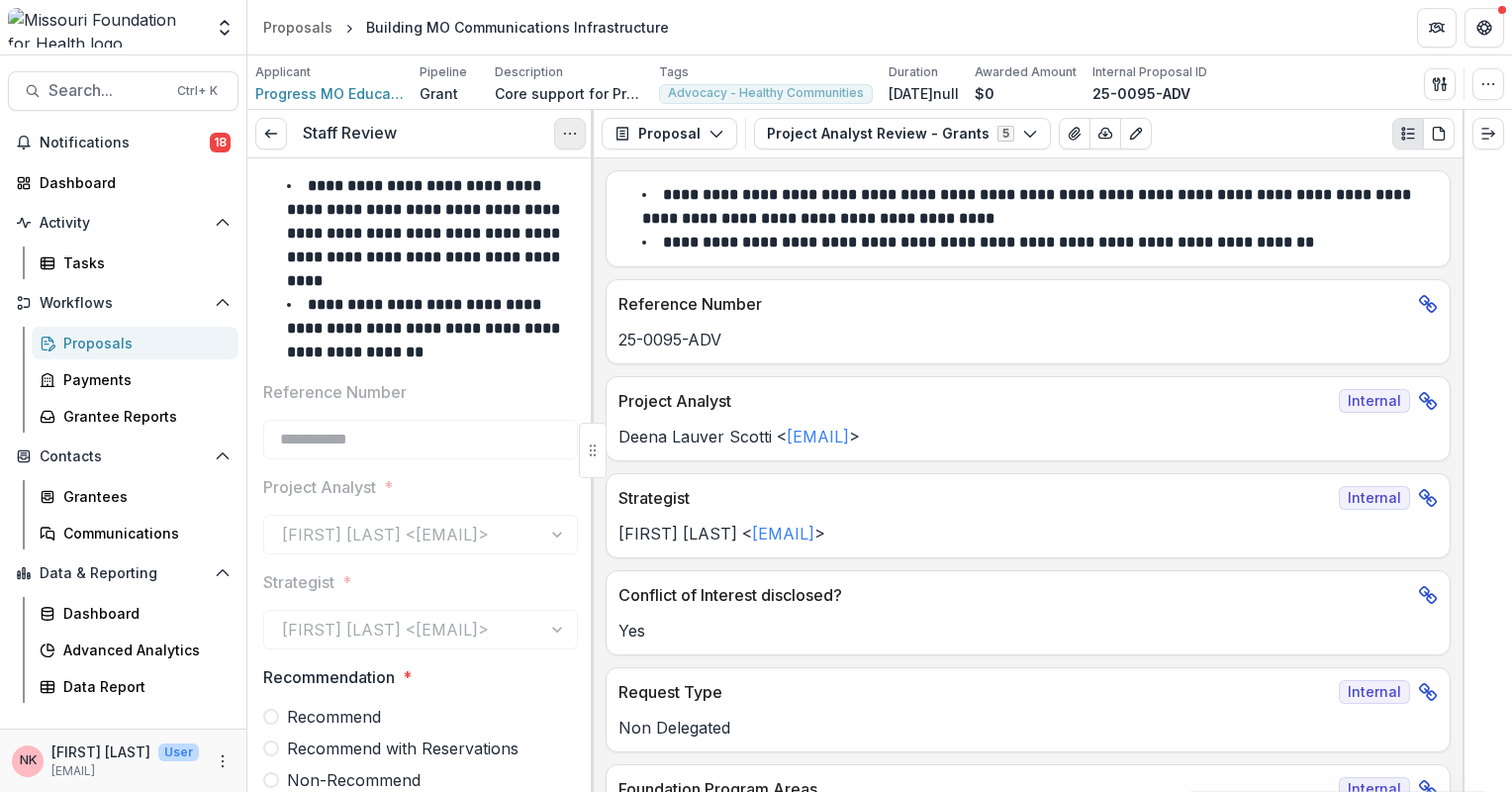 click 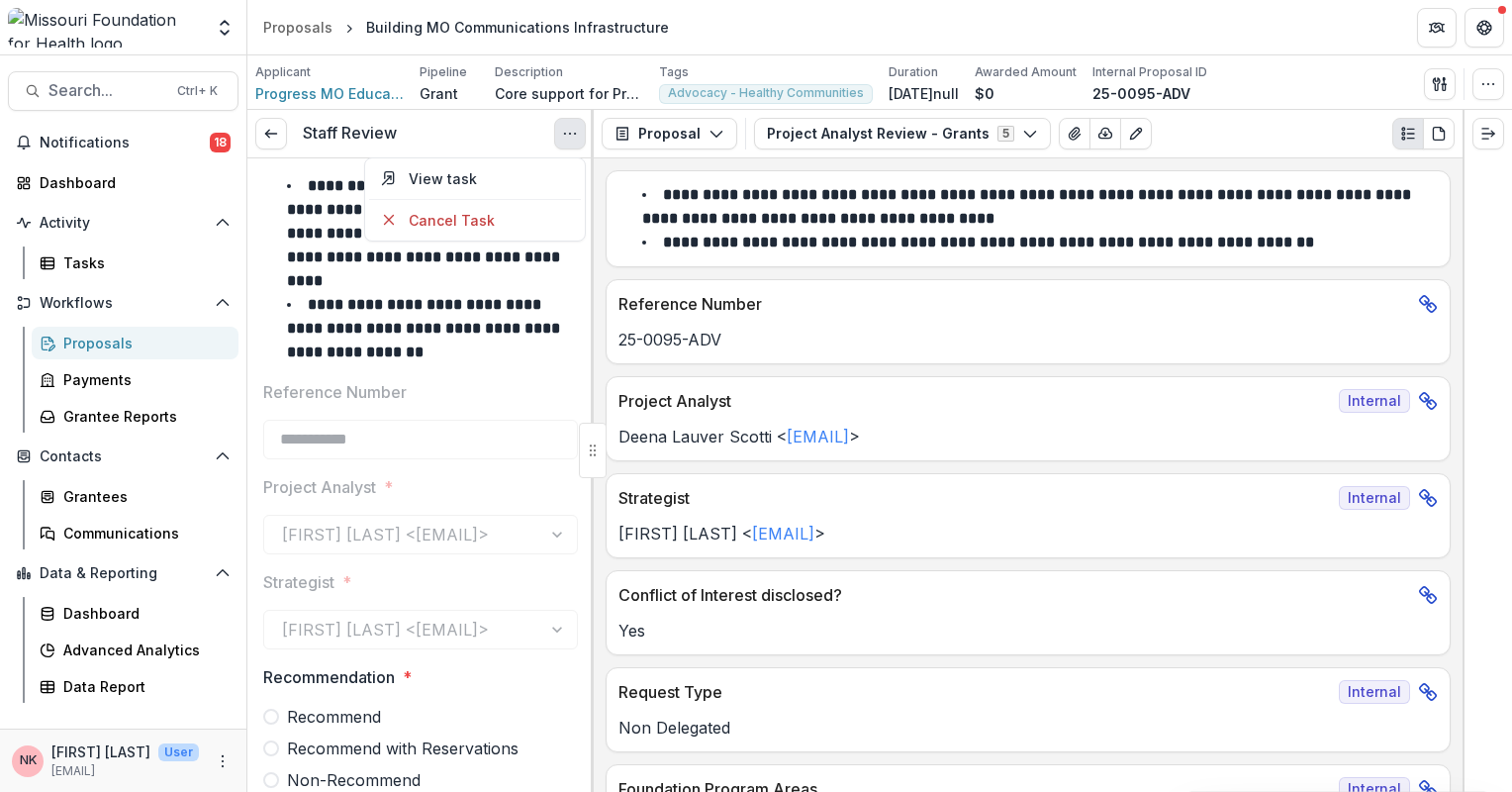 click on "**********" at bounding box center (425, 328) 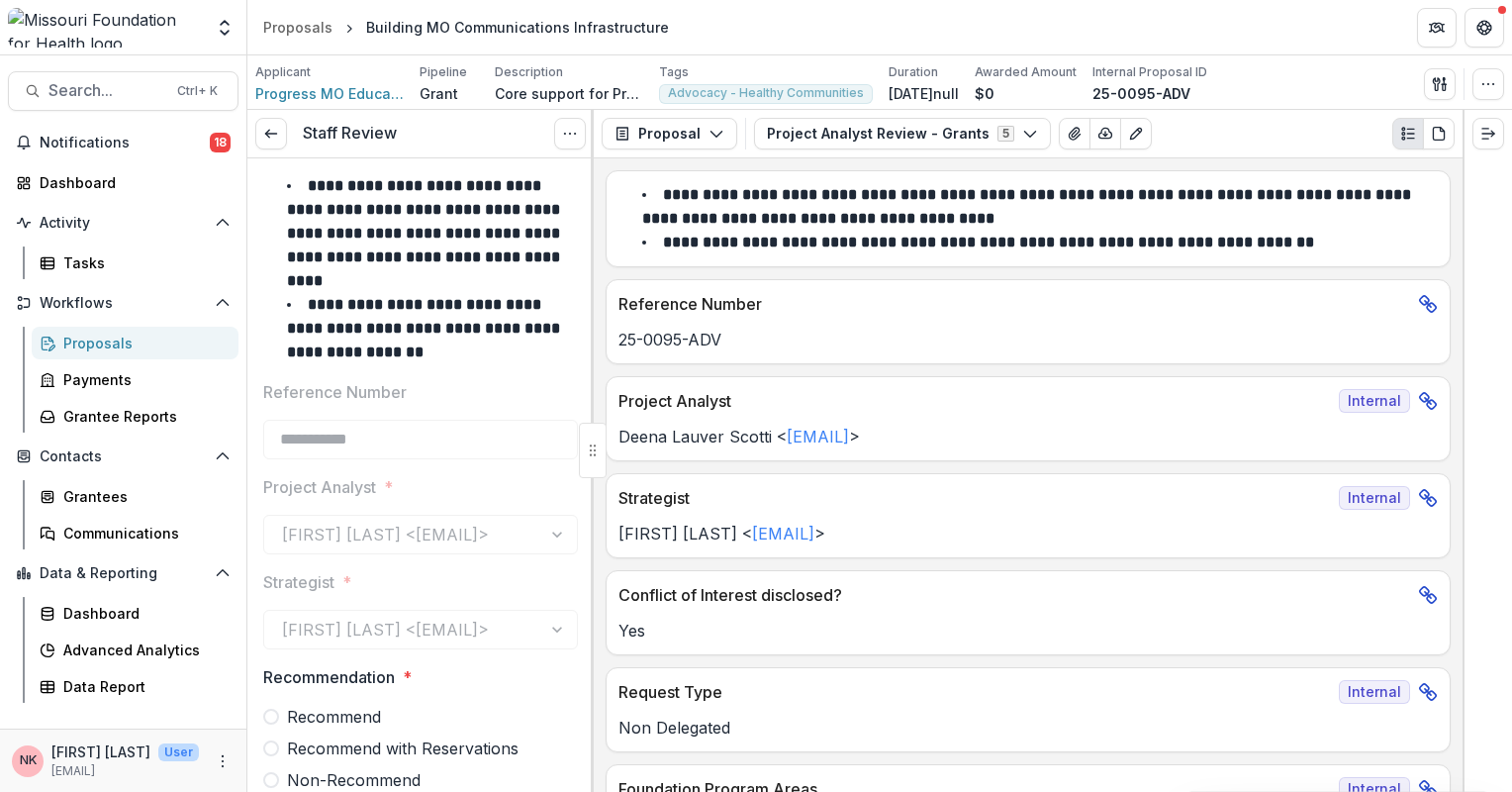 click at bounding box center (592, 450) 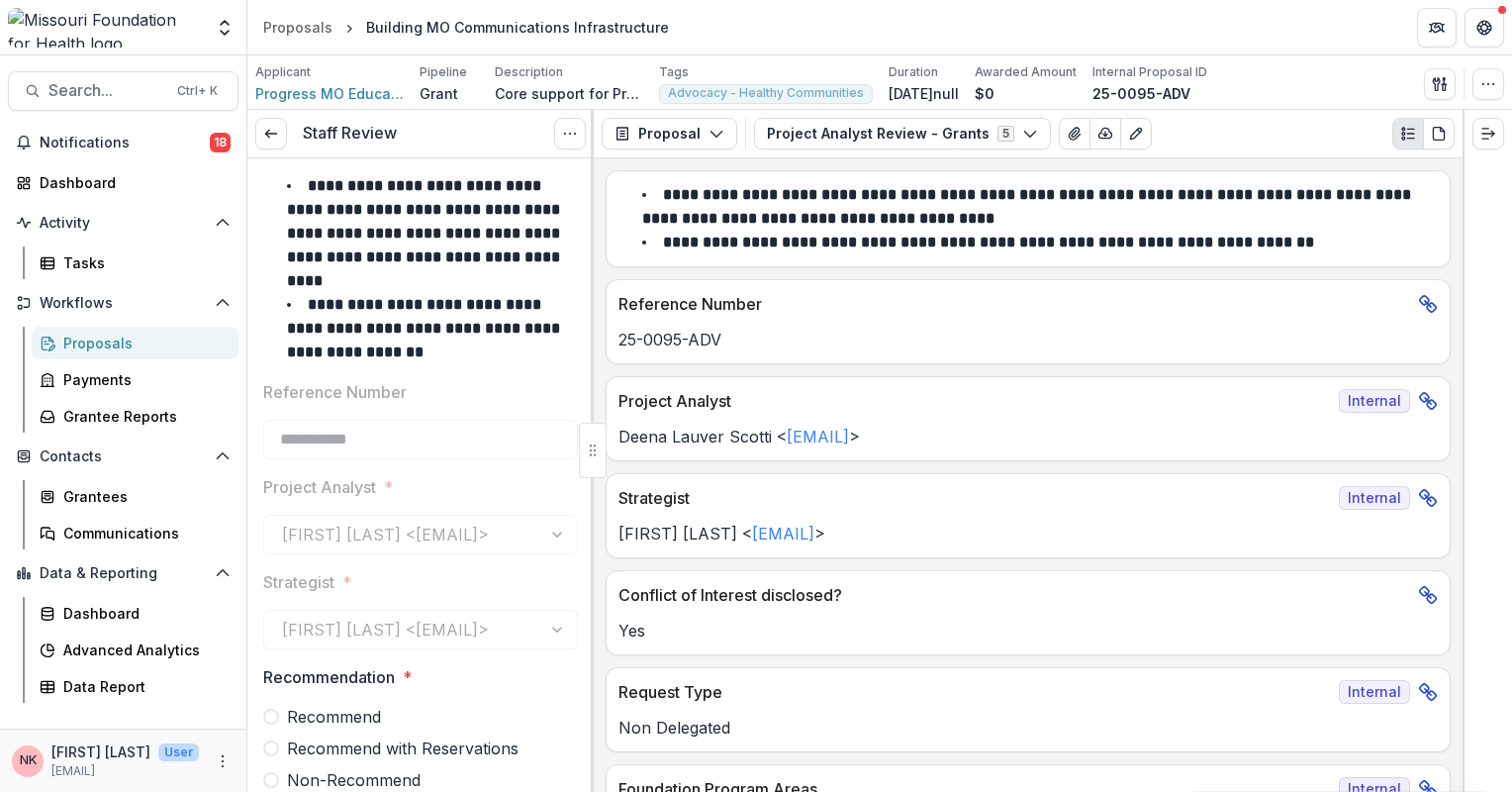 drag, startPoint x: 591, startPoint y: 281, endPoint x: 719, endPoint y: 274, distance: 128.19126 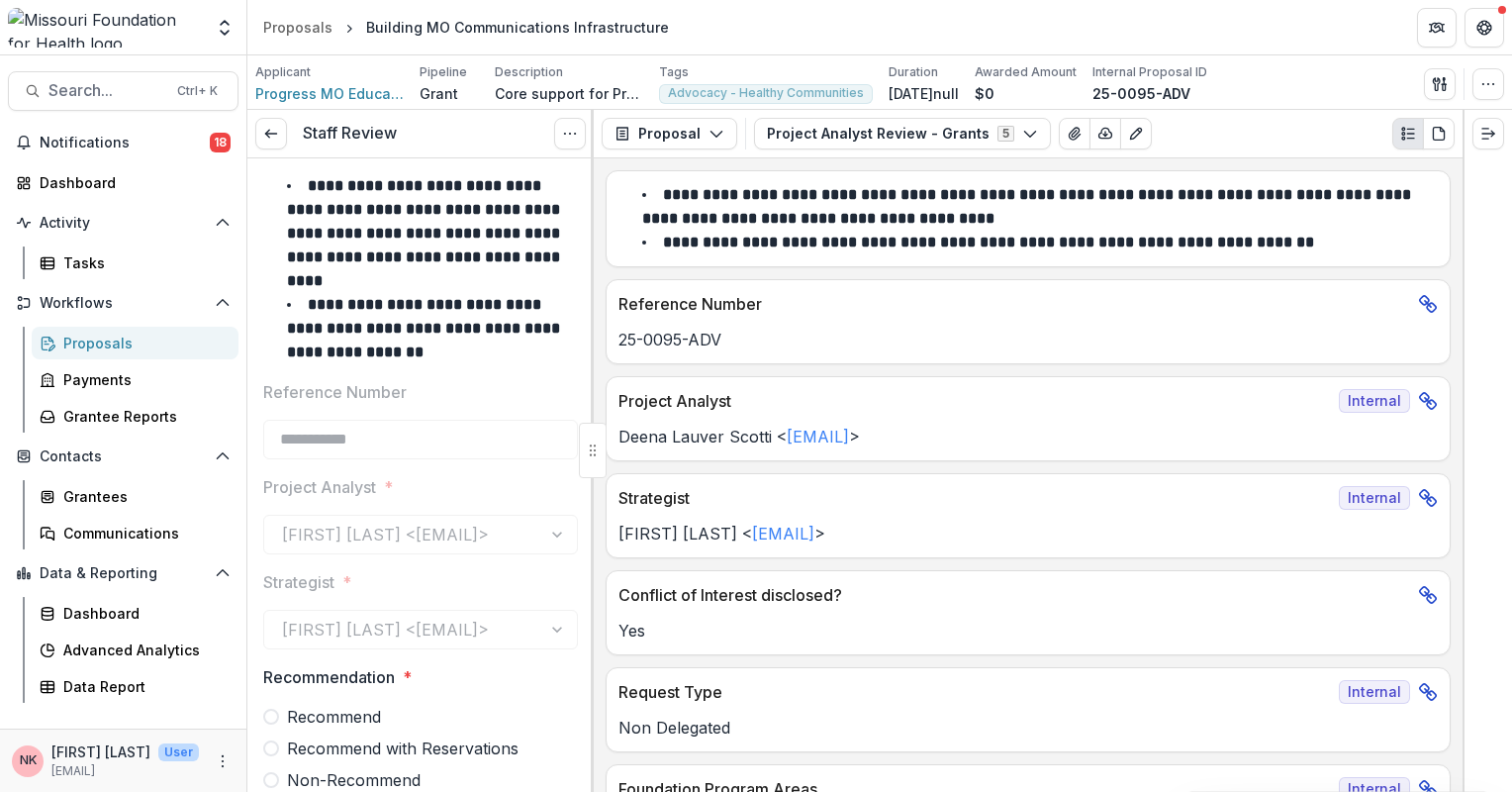 click on "**********" at bounding box center [880, 450] 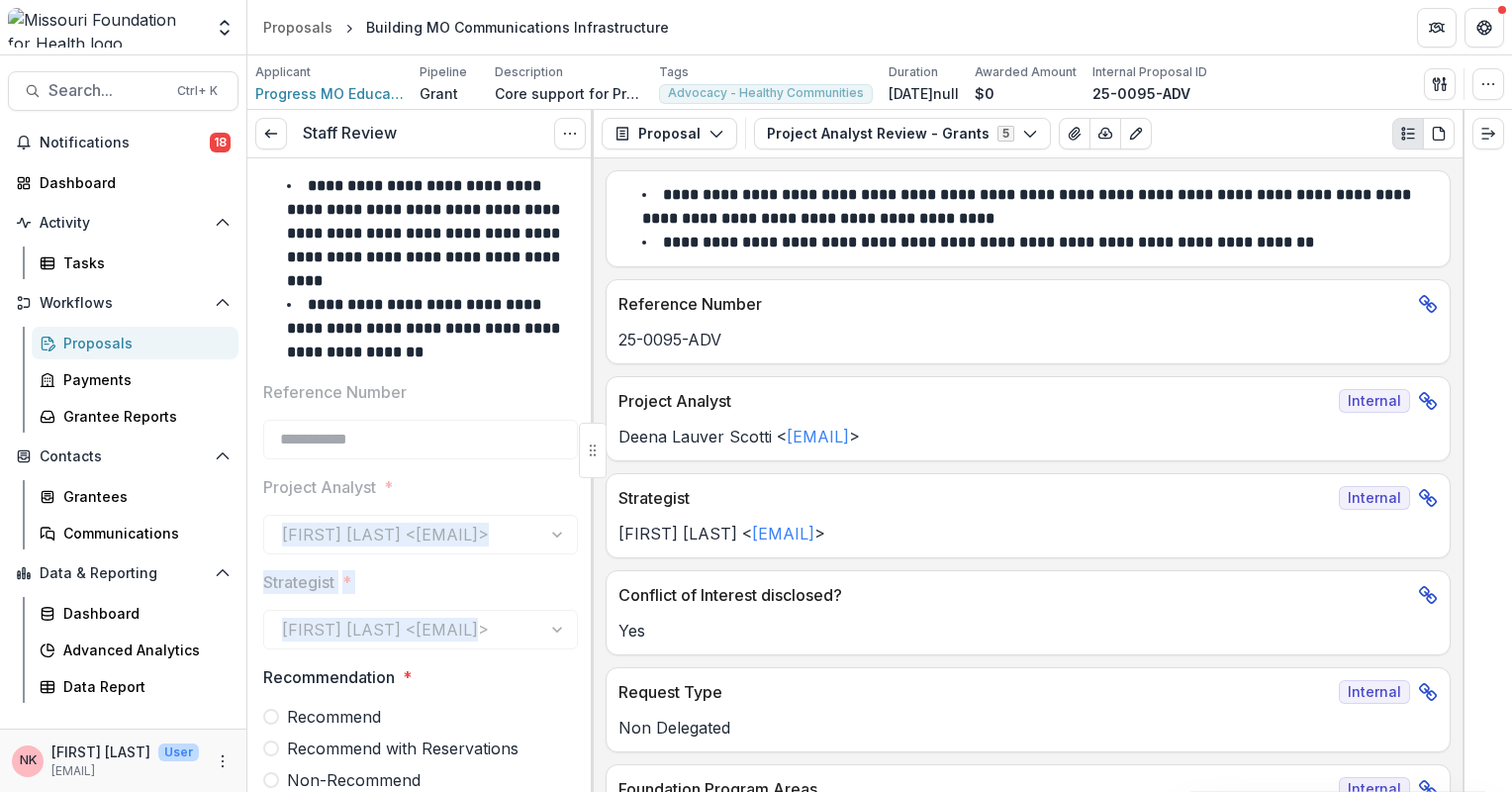 drag, startPoint x: 470, startPoint y: 642, endPoint x: 511, endPoint y: 467, distance: 179.7387 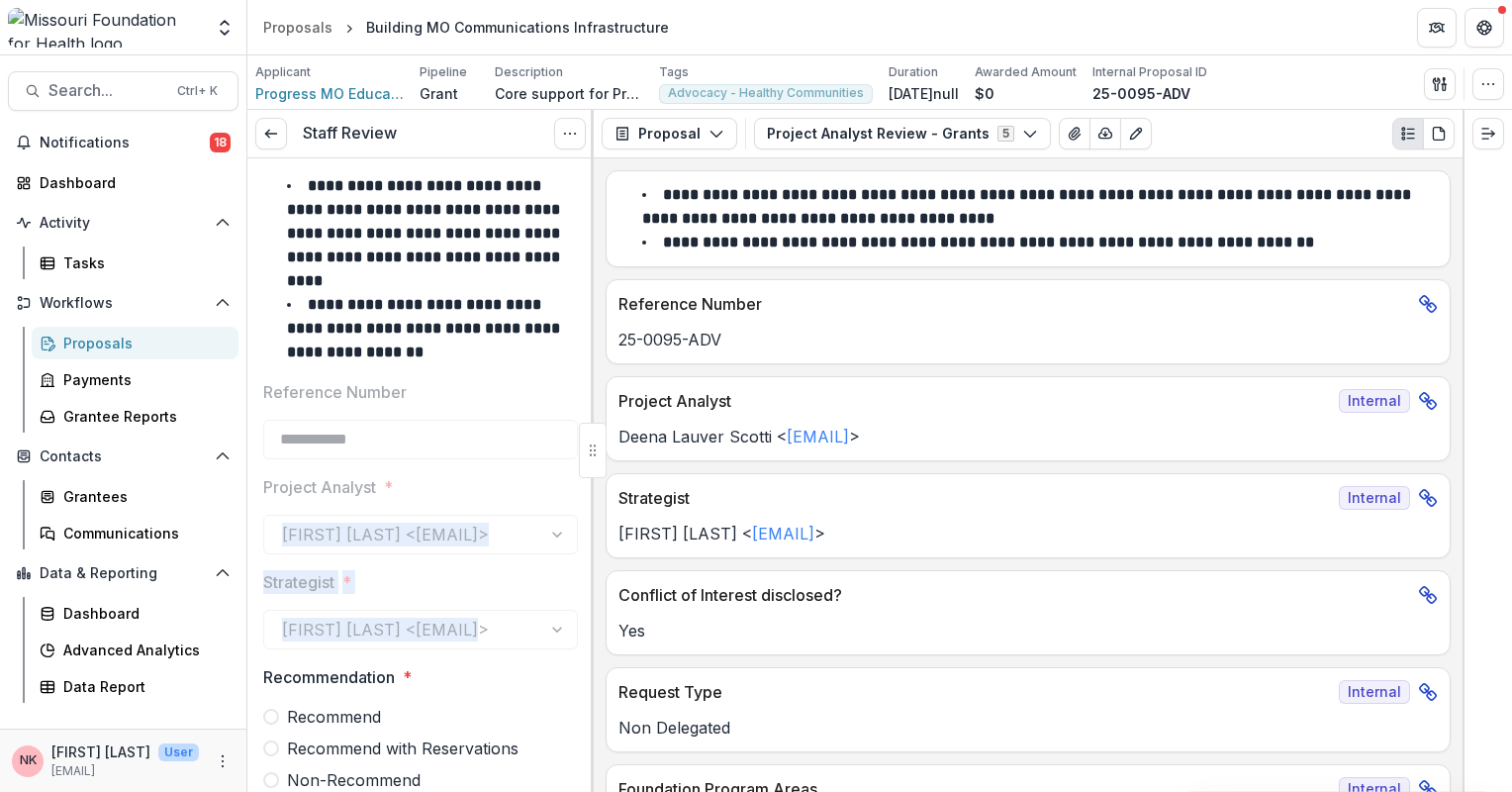 drag, startPoint x: 511, startPoint y: 467, endPoint x: 462, endPoint y: 527, distance: 77.46612 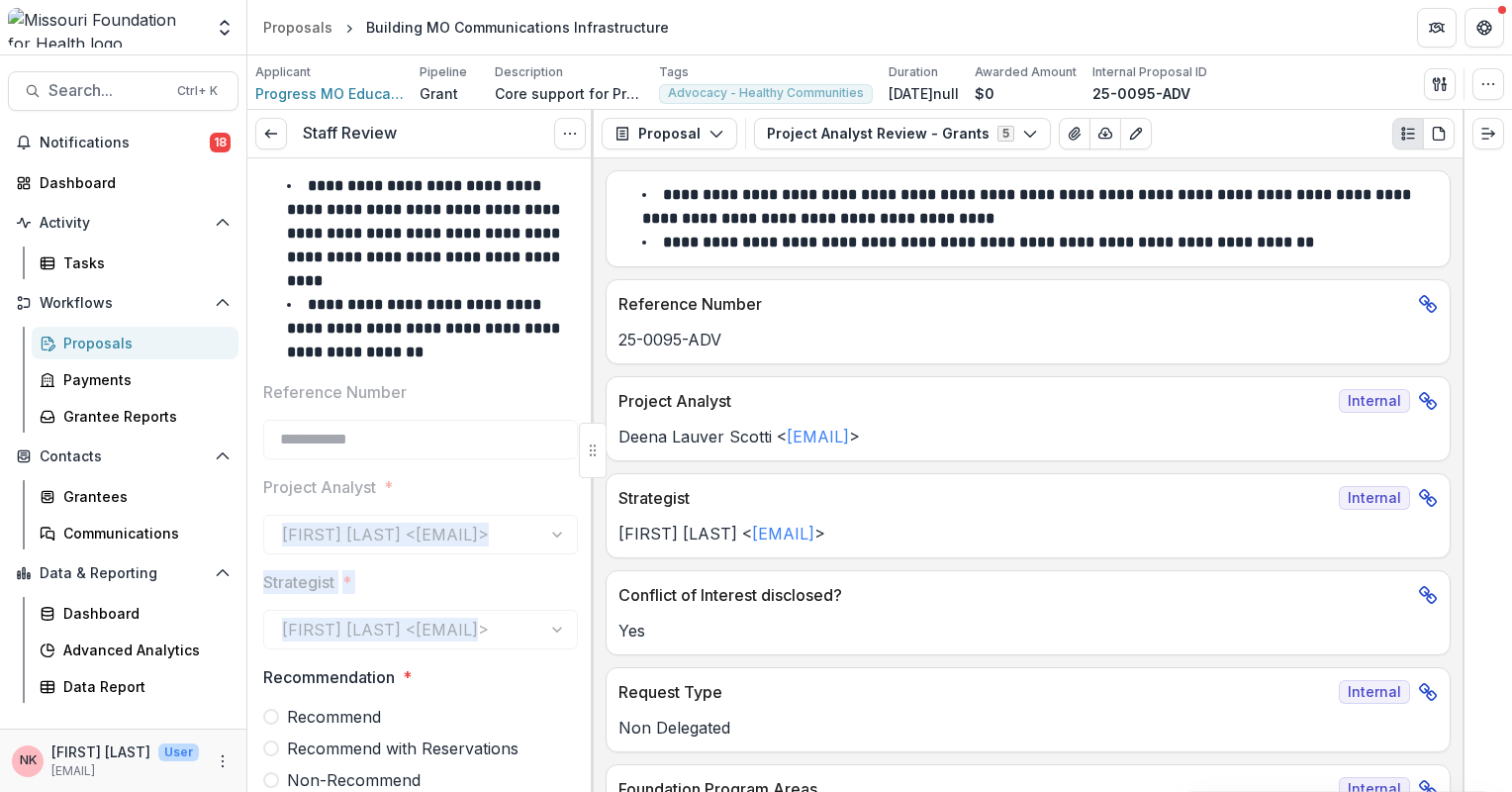 click on "[FIRST] [LAST] <[EMAIL]>" at bounding box center [421, 535] 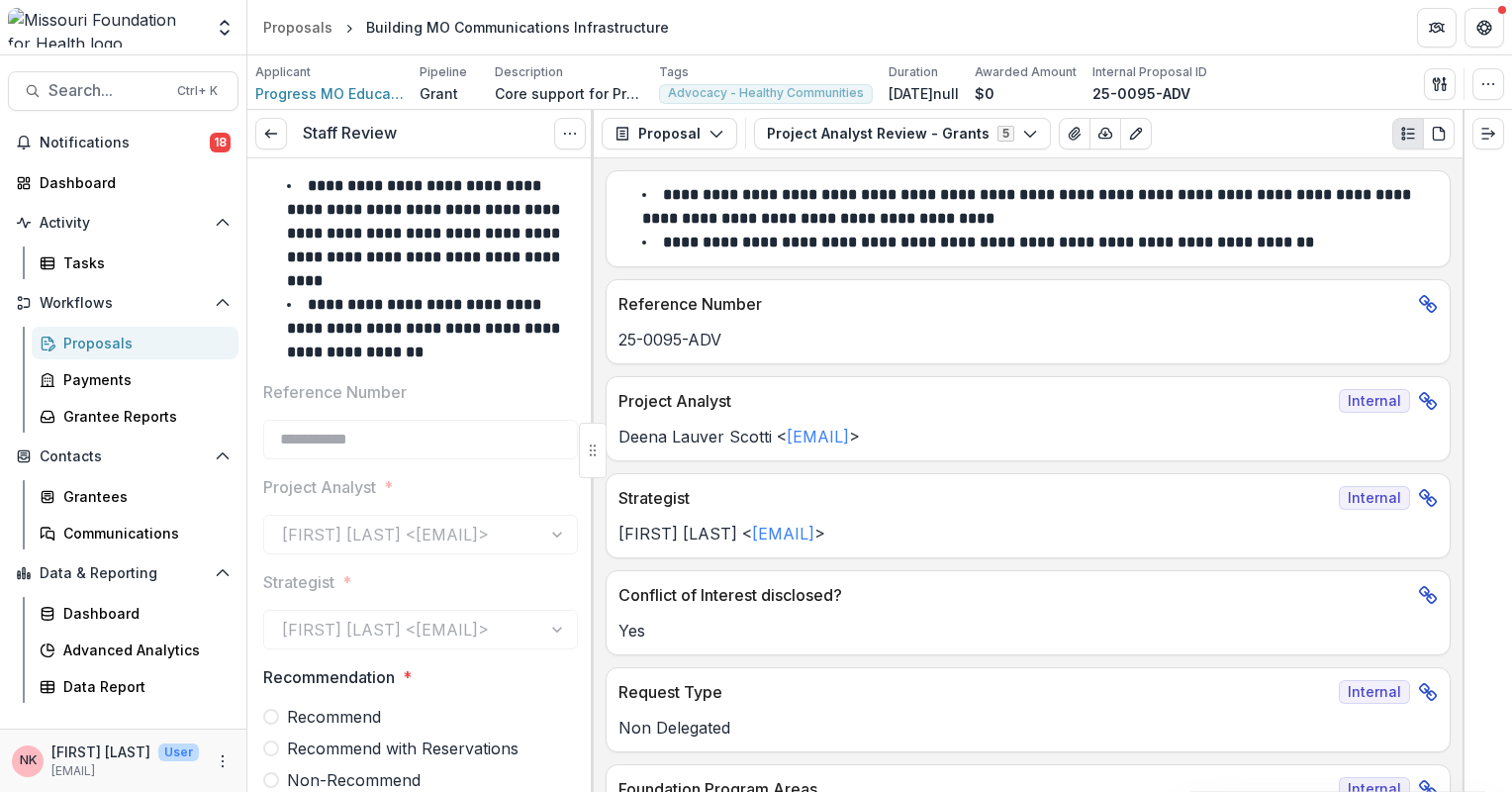 click on "**********" at bounding box center [425, 233] 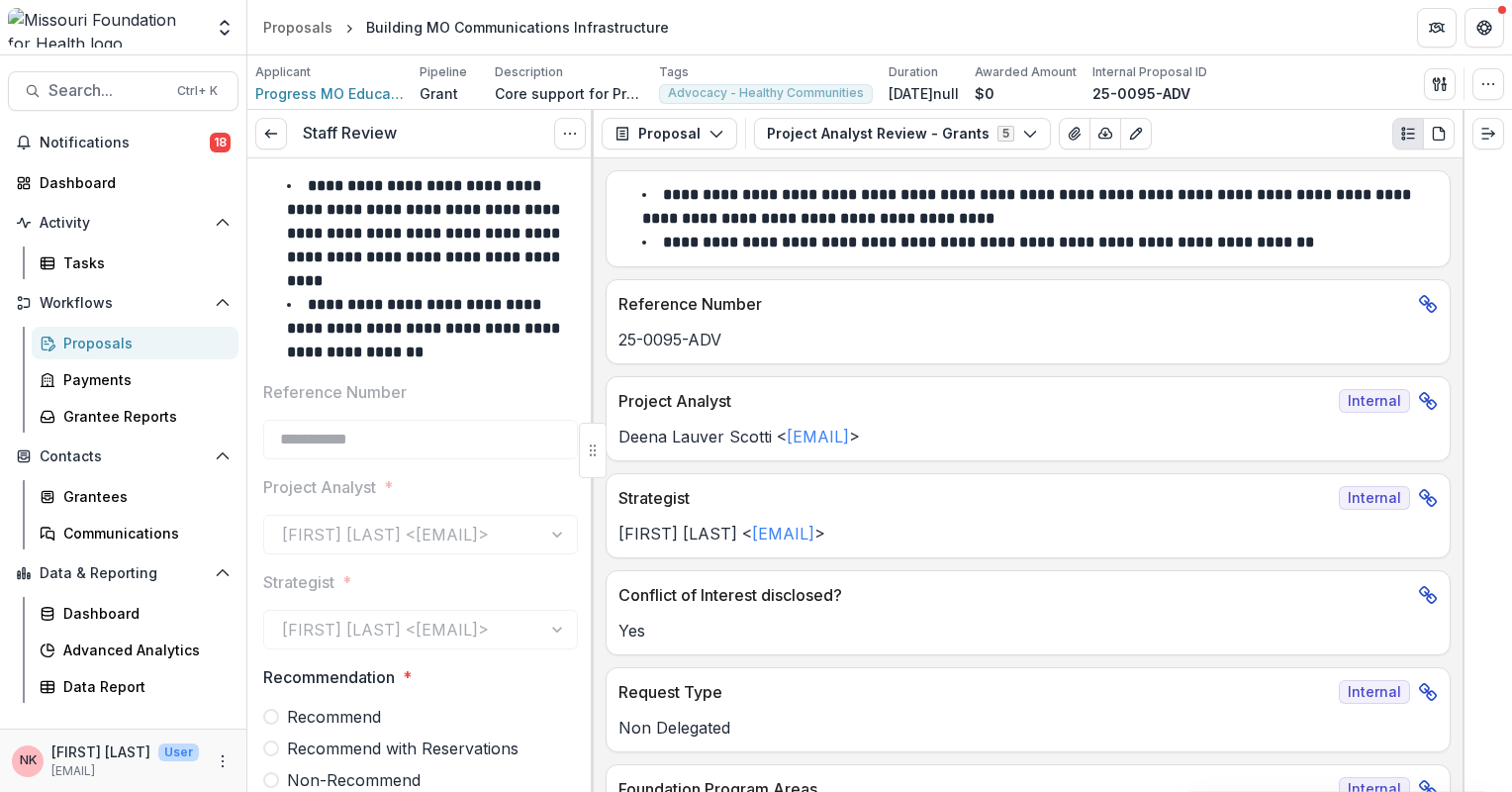 click on "**********" at bounding box center (425, 233) 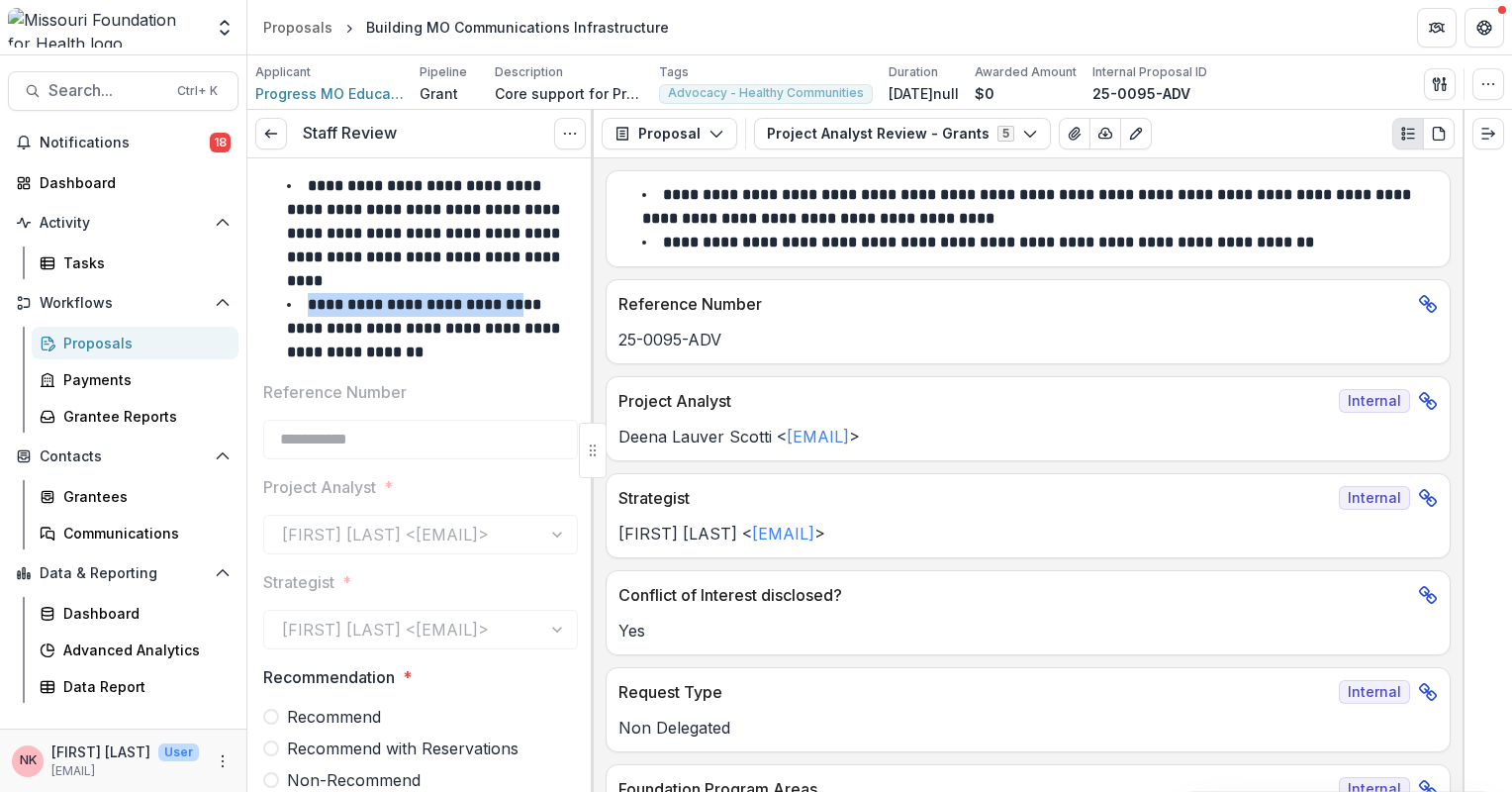 drag, startPoint x: 584, startPoint y: 280, endPoint x: 583, endPoint y: 297, distance: 17.029386 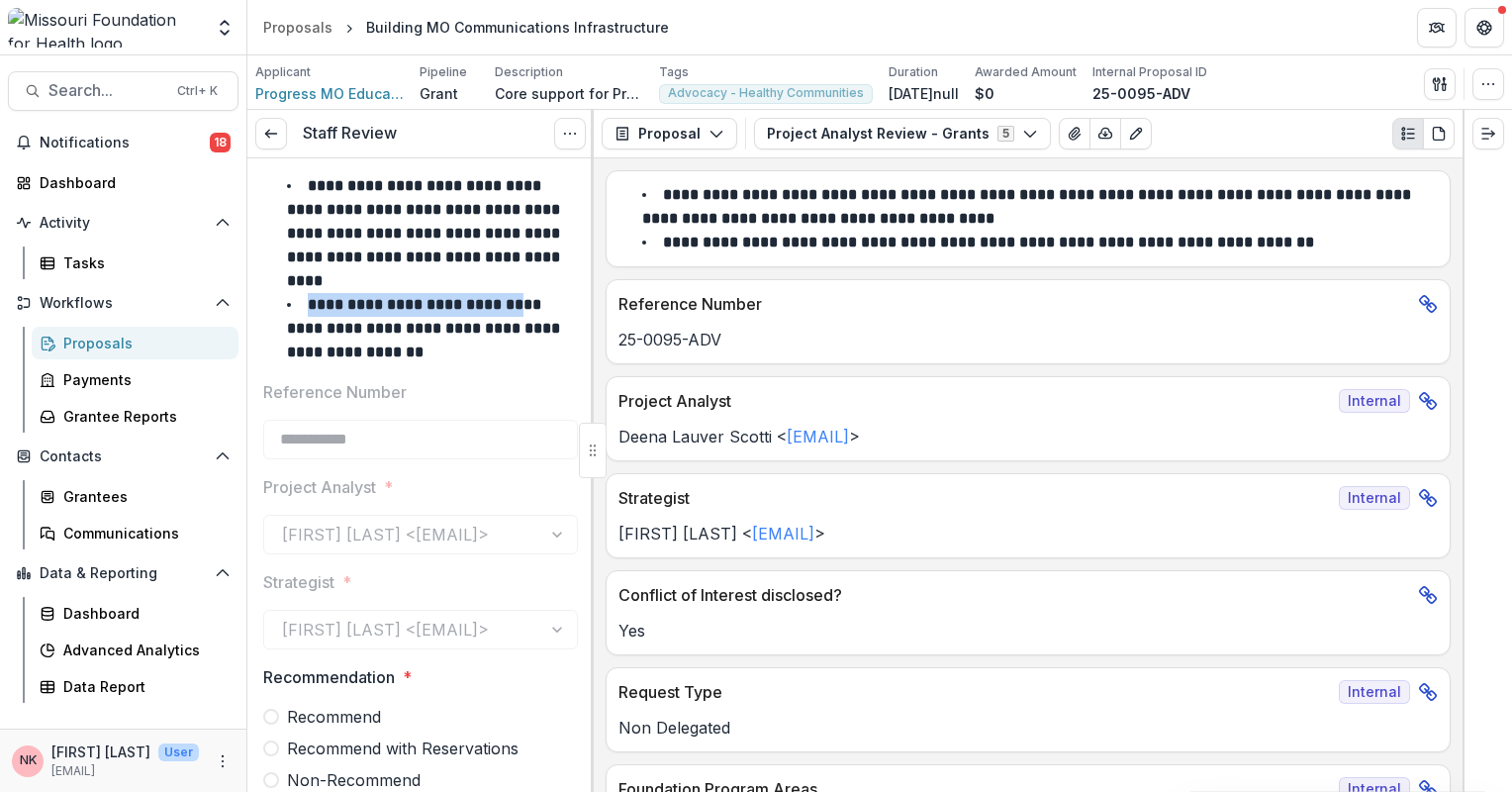 click on "**********" at bounding box center [421, 1123] 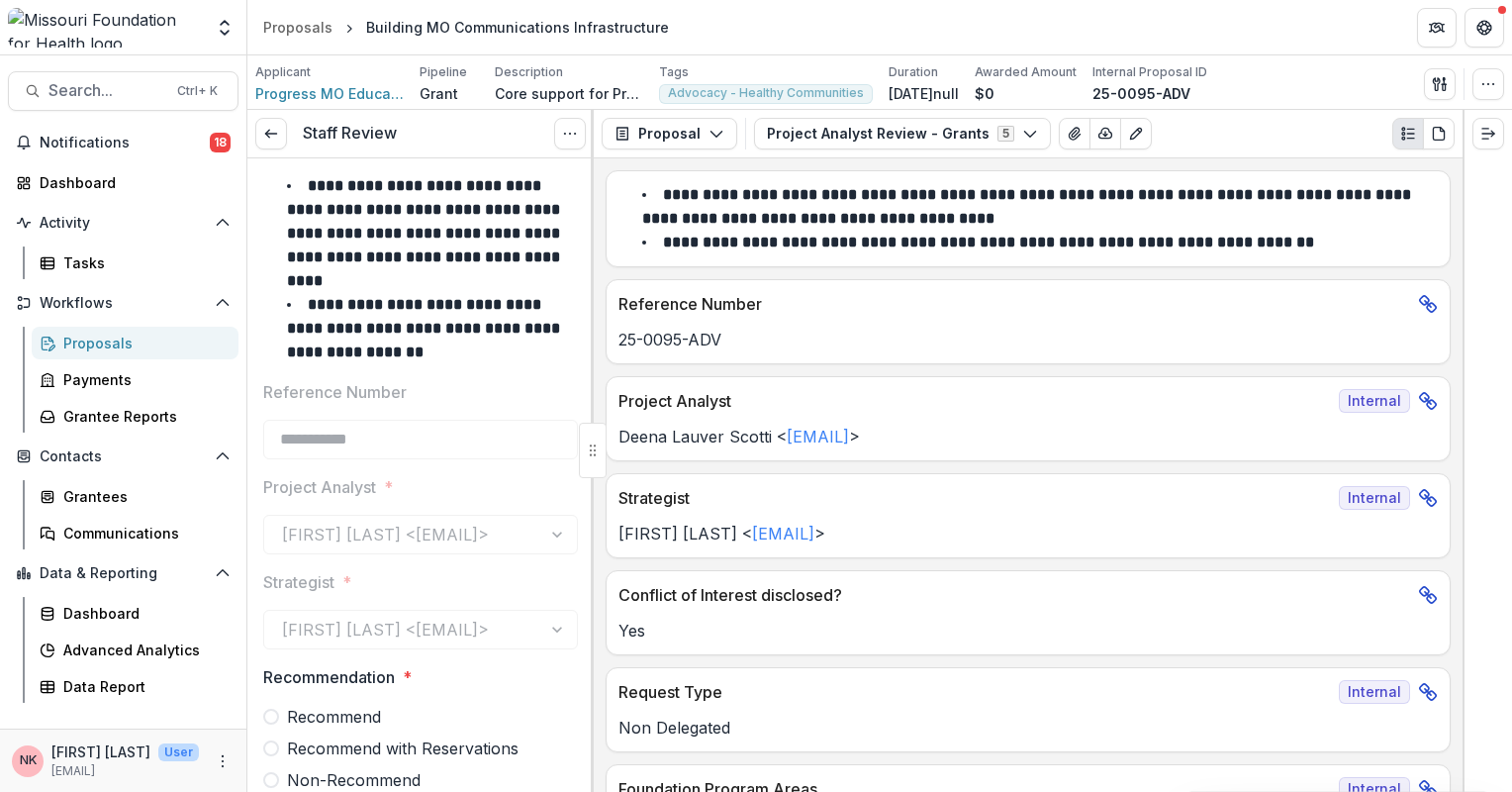 click at bounding box center [271, 717] 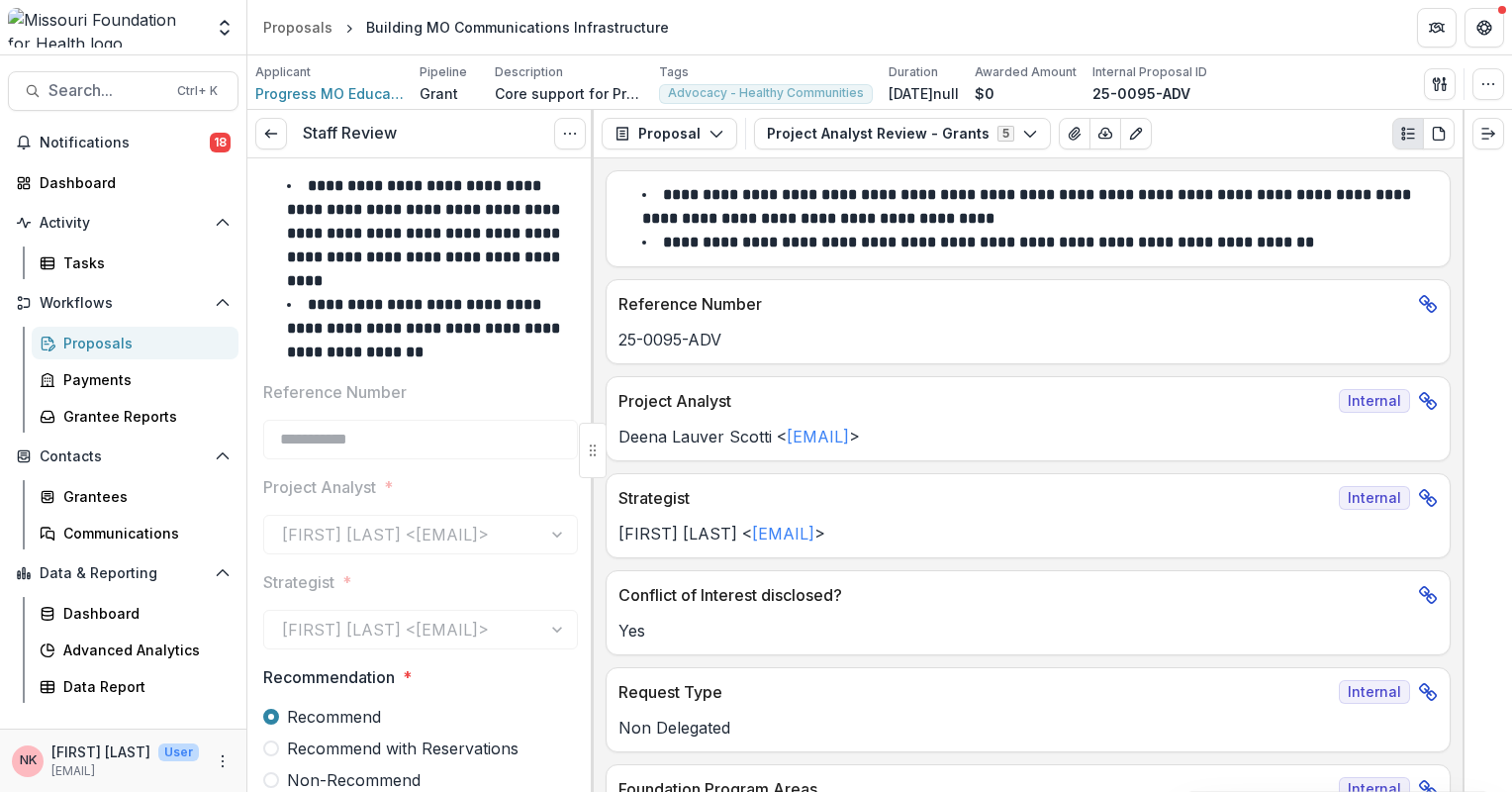 click on "Recommend" at bounding box center (421, 717) 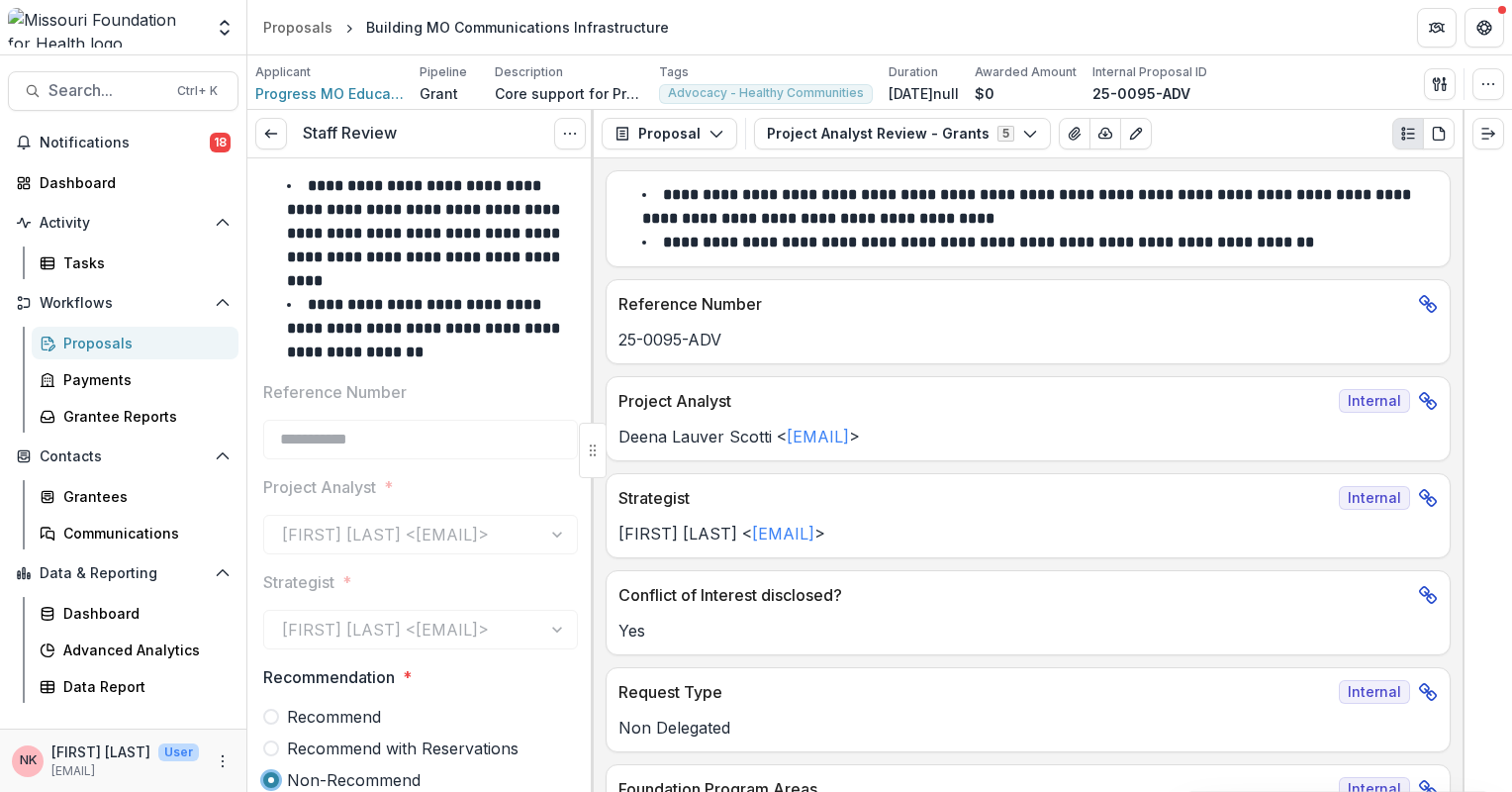 scroll, scrollTop: 360, scrollLeft: 0, axis: vertical 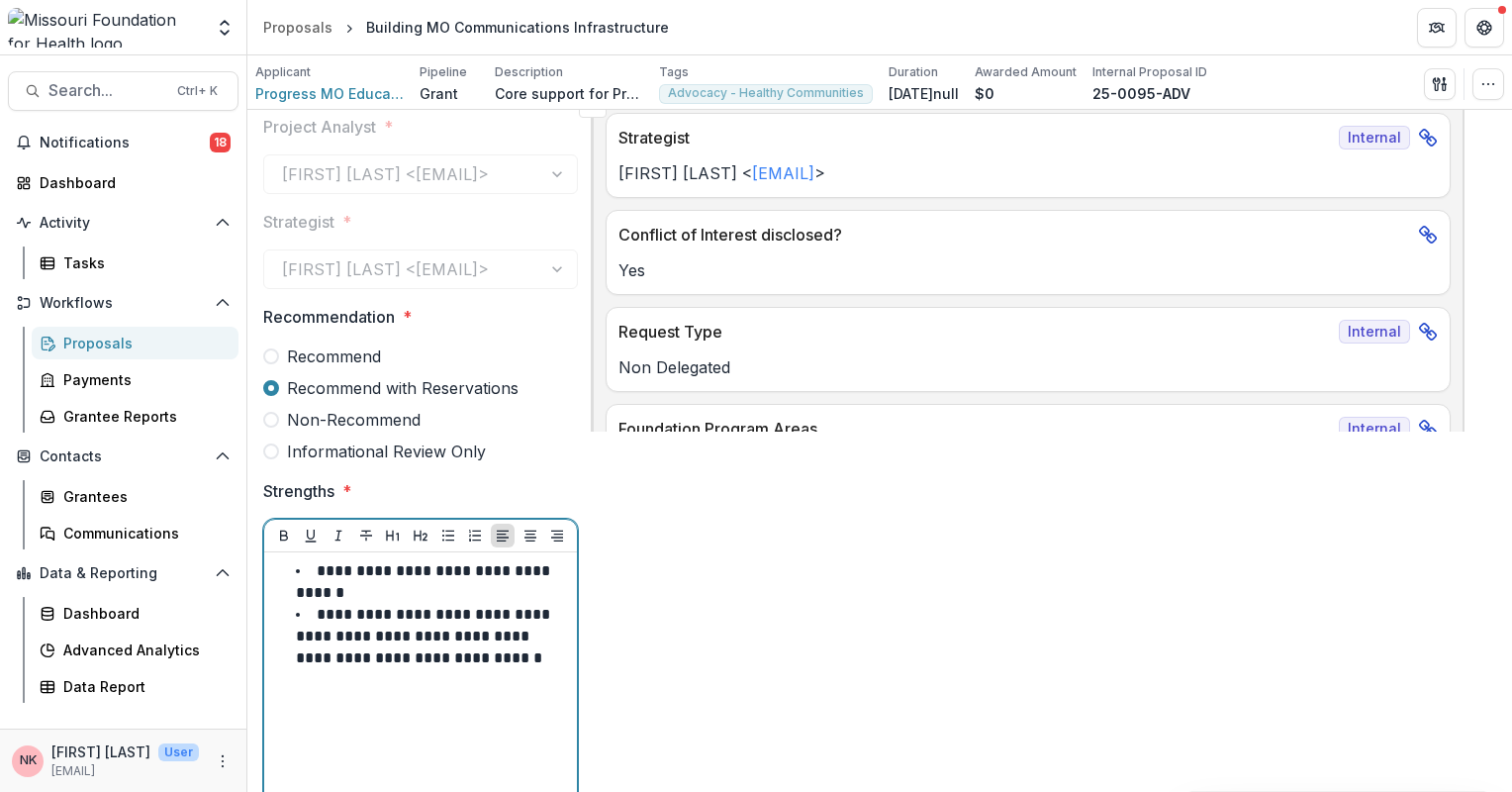 click on "**********" at bounding box center (425, 636) 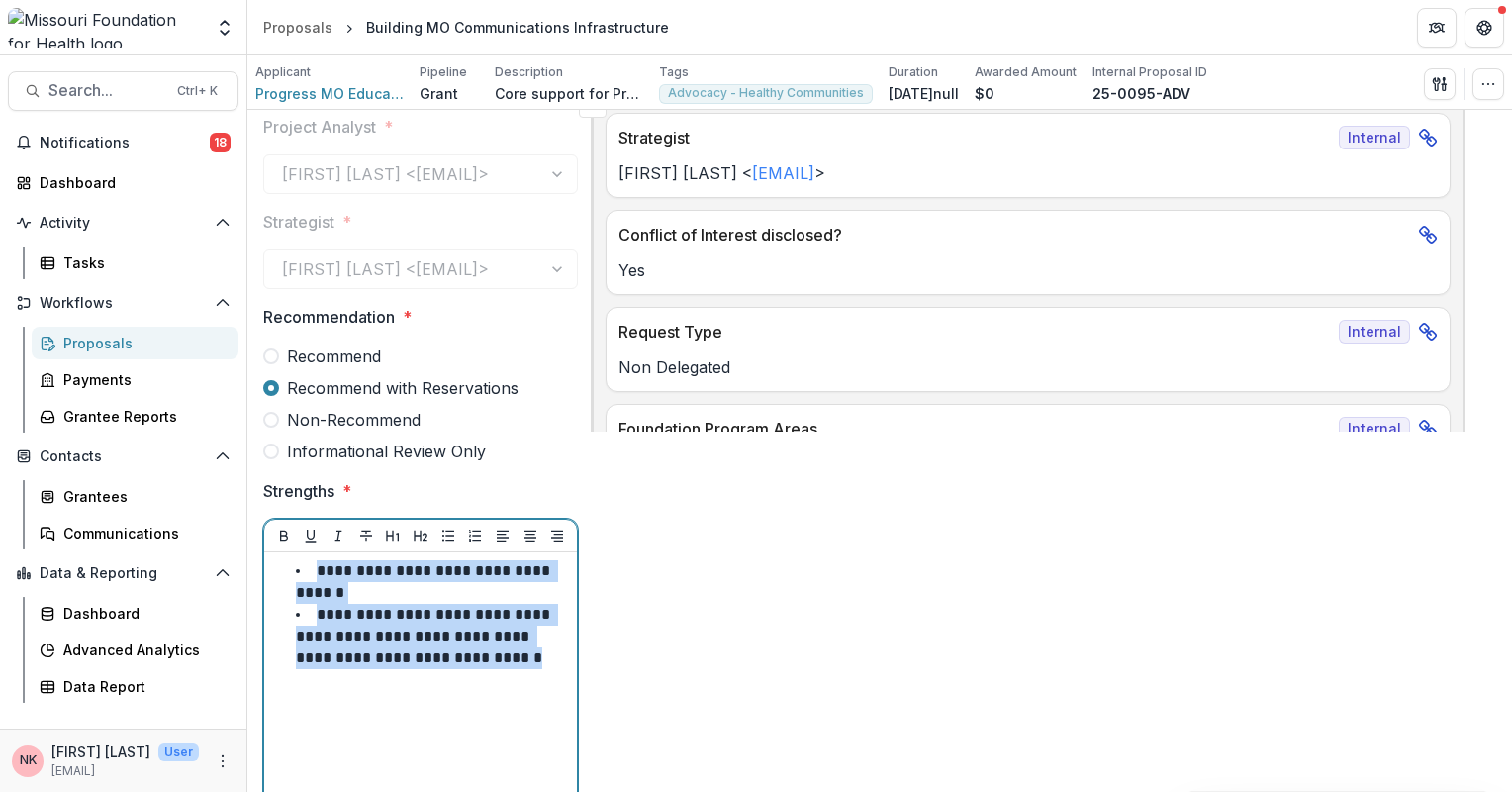 drag, startPoint x: 286, startPoint y: 567, endPoint x: 533, endPoint y: 698, distance: 279.58898 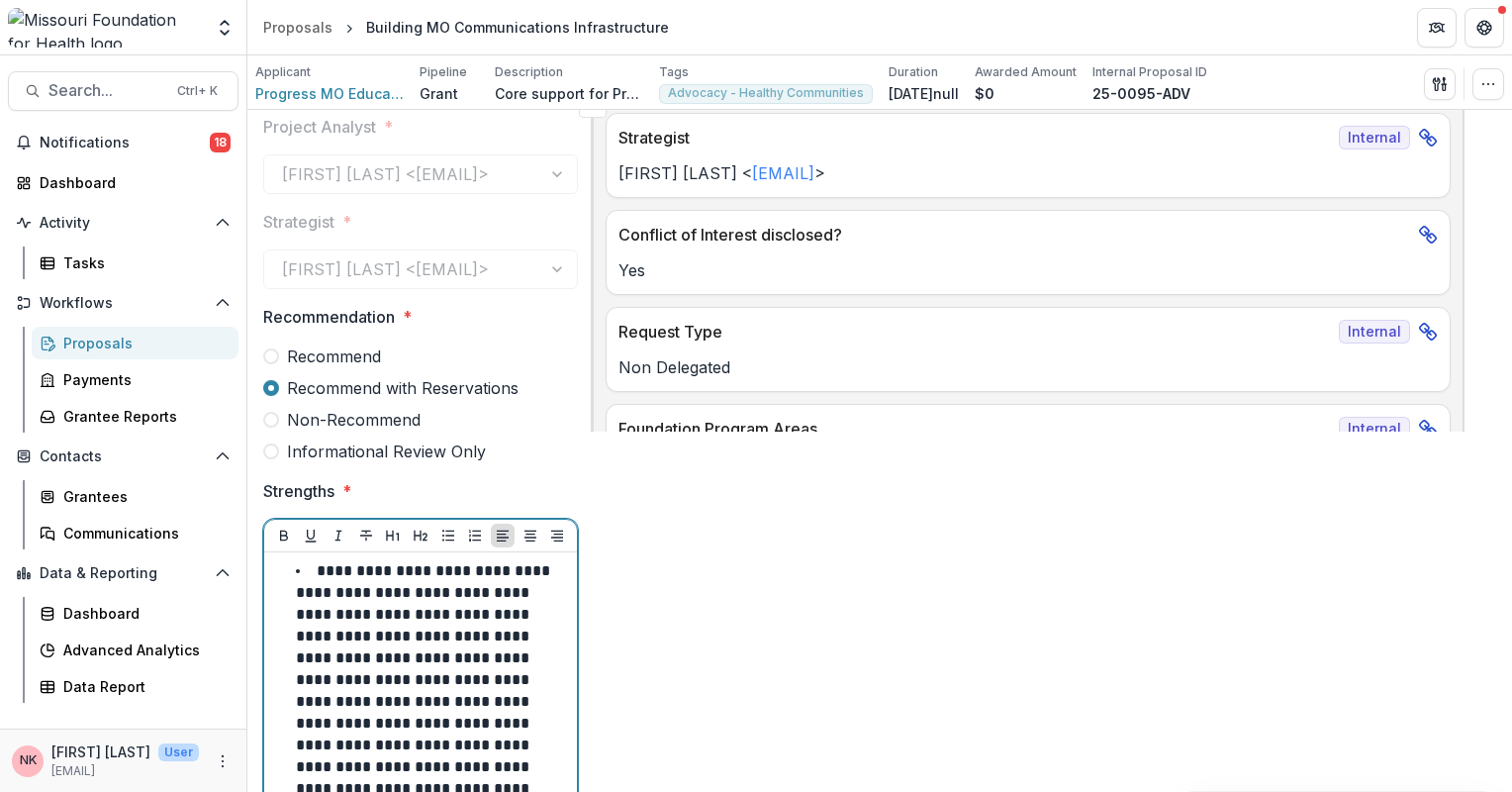 scroll, scrollTop: 1023, scrollLeft: 0, axis: vertical 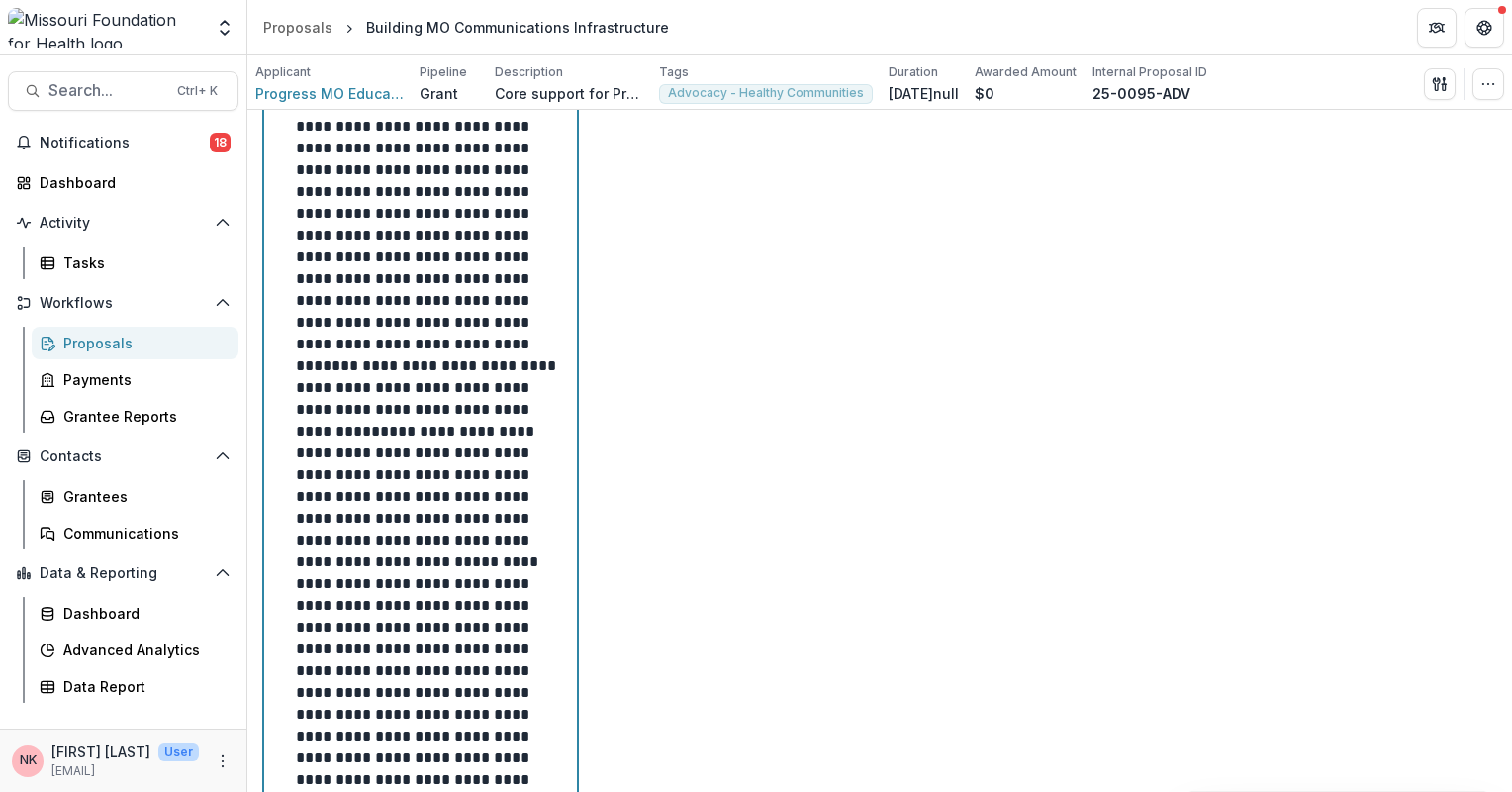 type 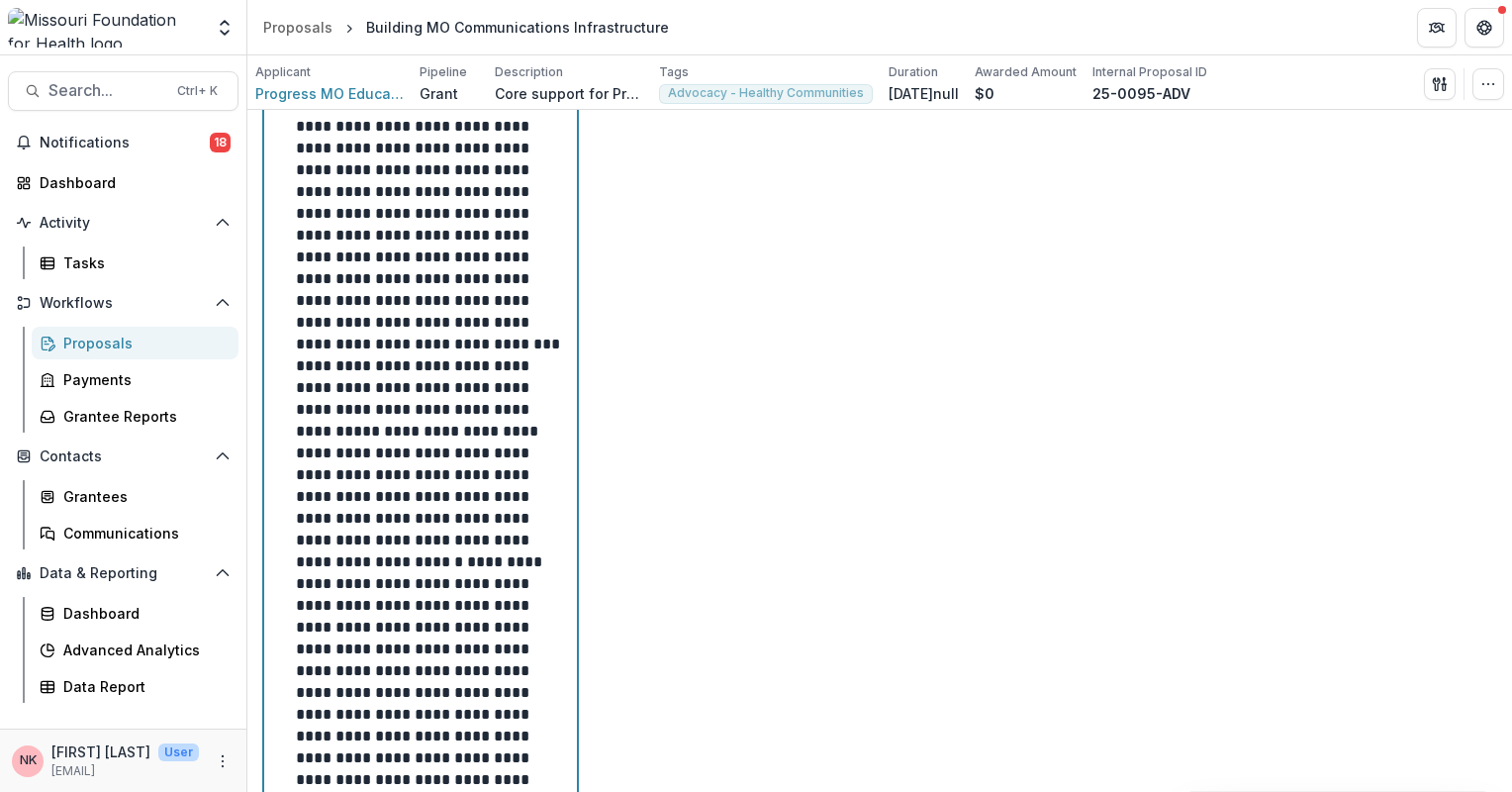 click on "**********" at bounding box center [421, 714] 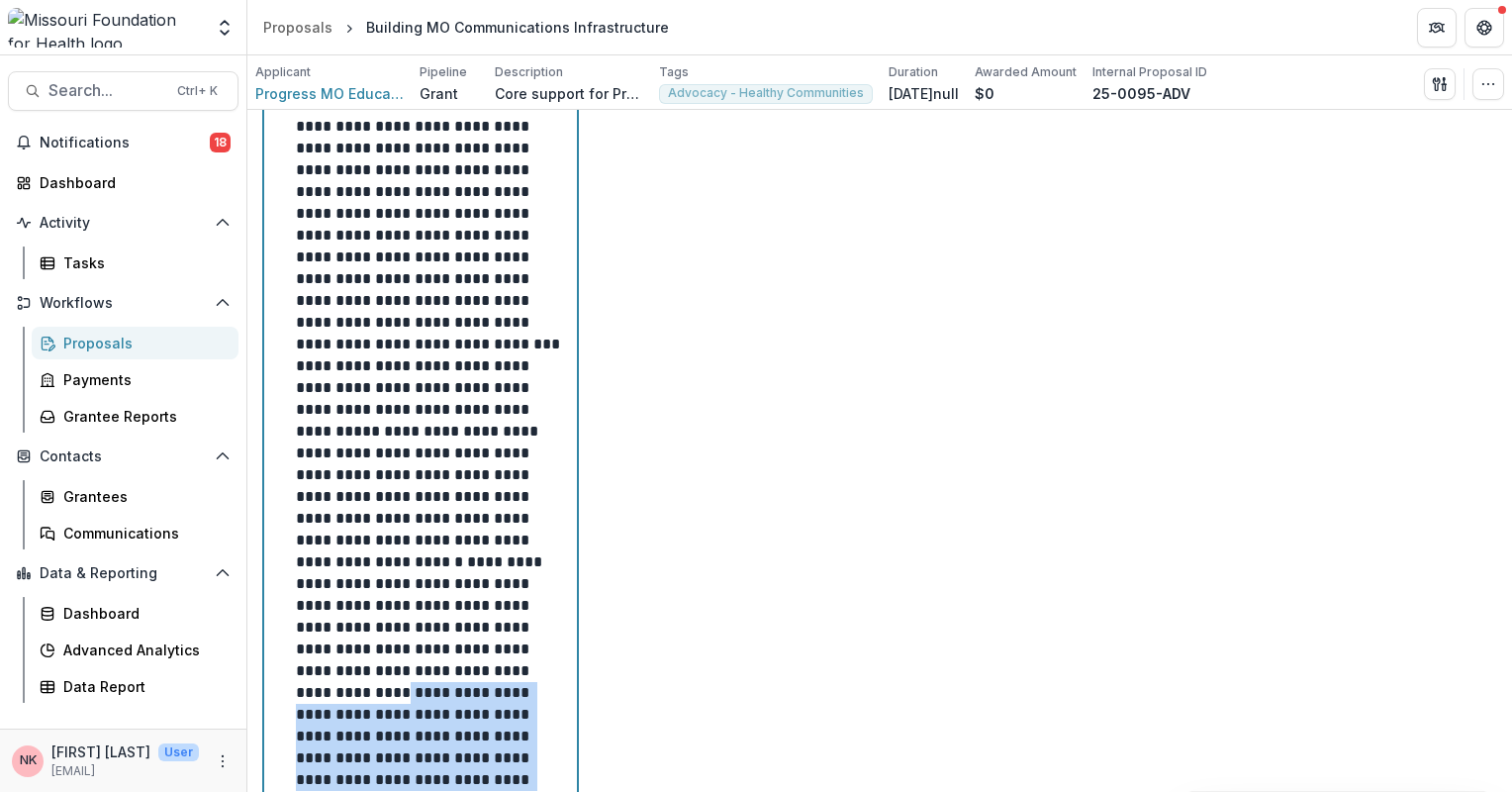 drag, startPoint x: 498, startPoint y: 707, endPoint x: 499, endPoint y: 630, distance: 77.00649 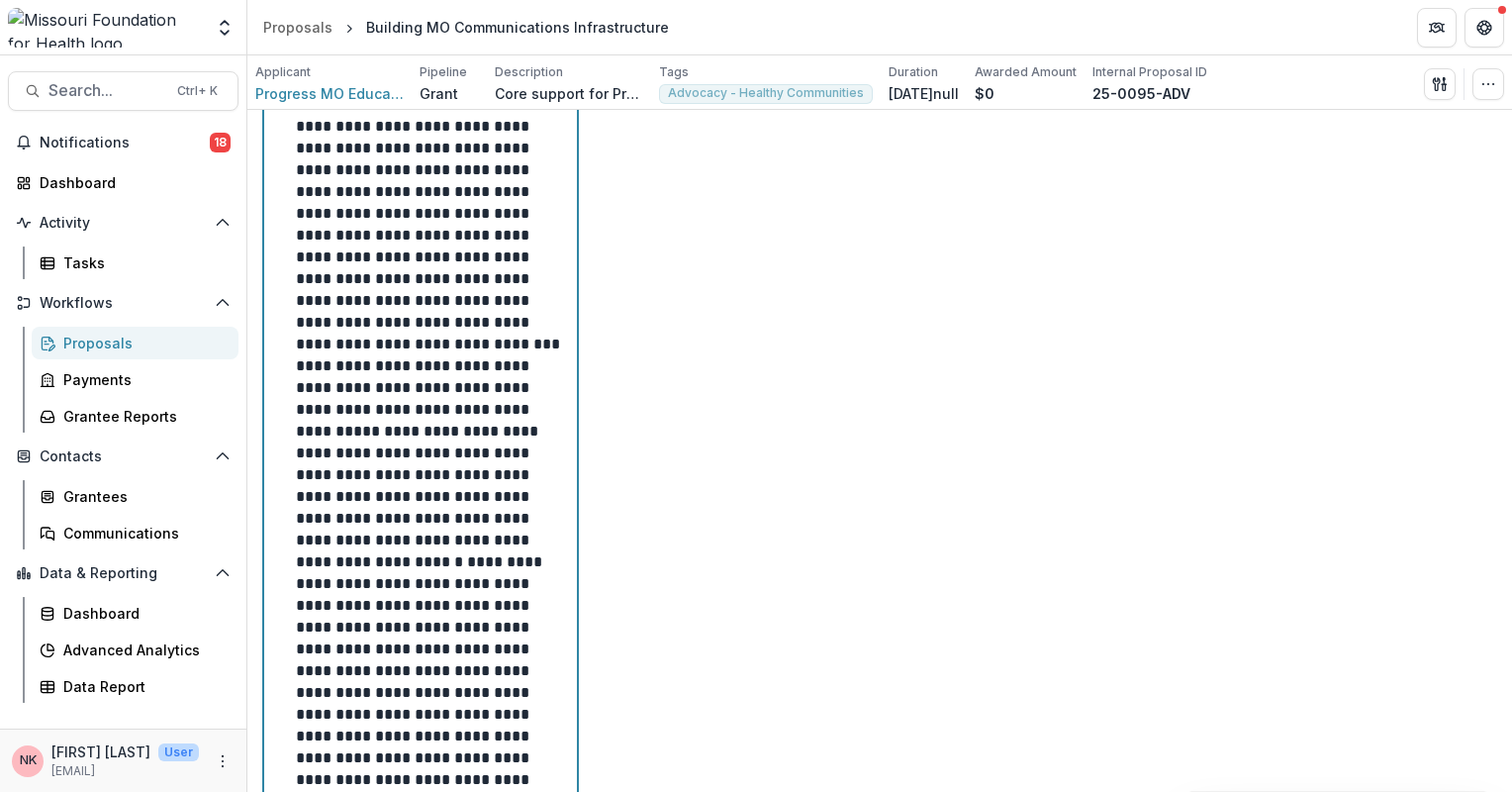 click on "**********" at bounding box center [432, 388] 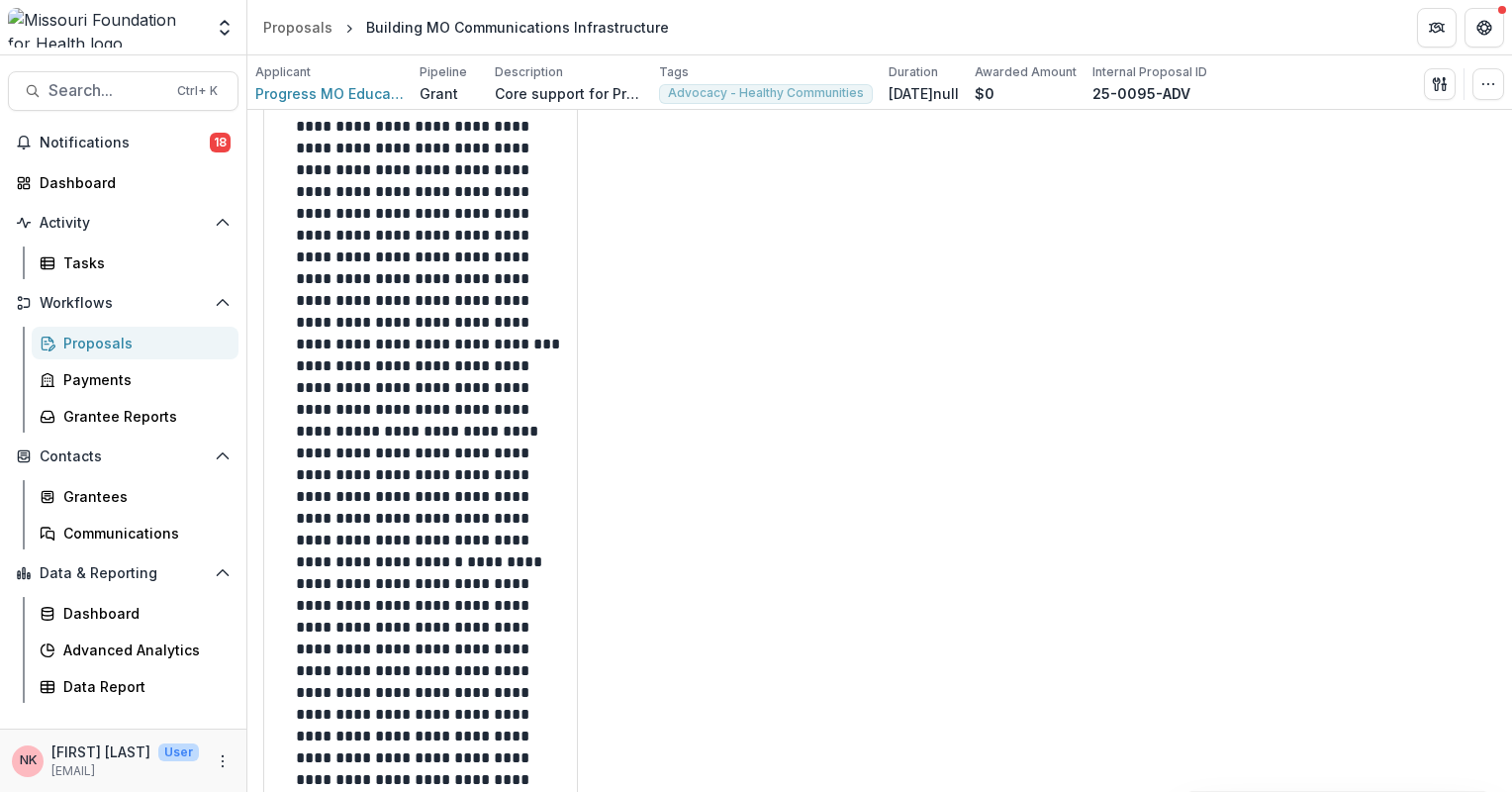 click on "**********" at bounding box center (880, 450) 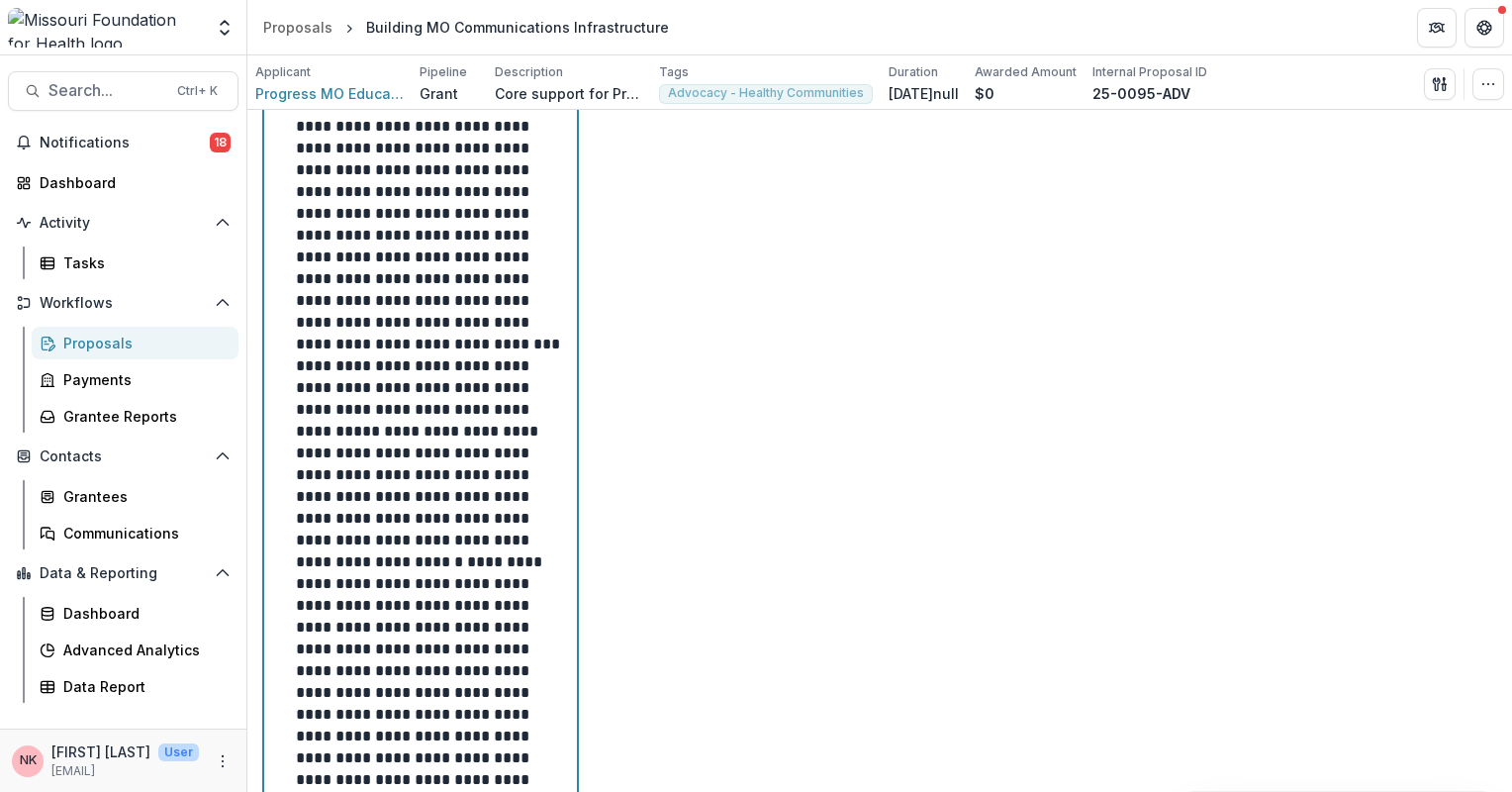 click on "**********" at bounding box center [421, 388] 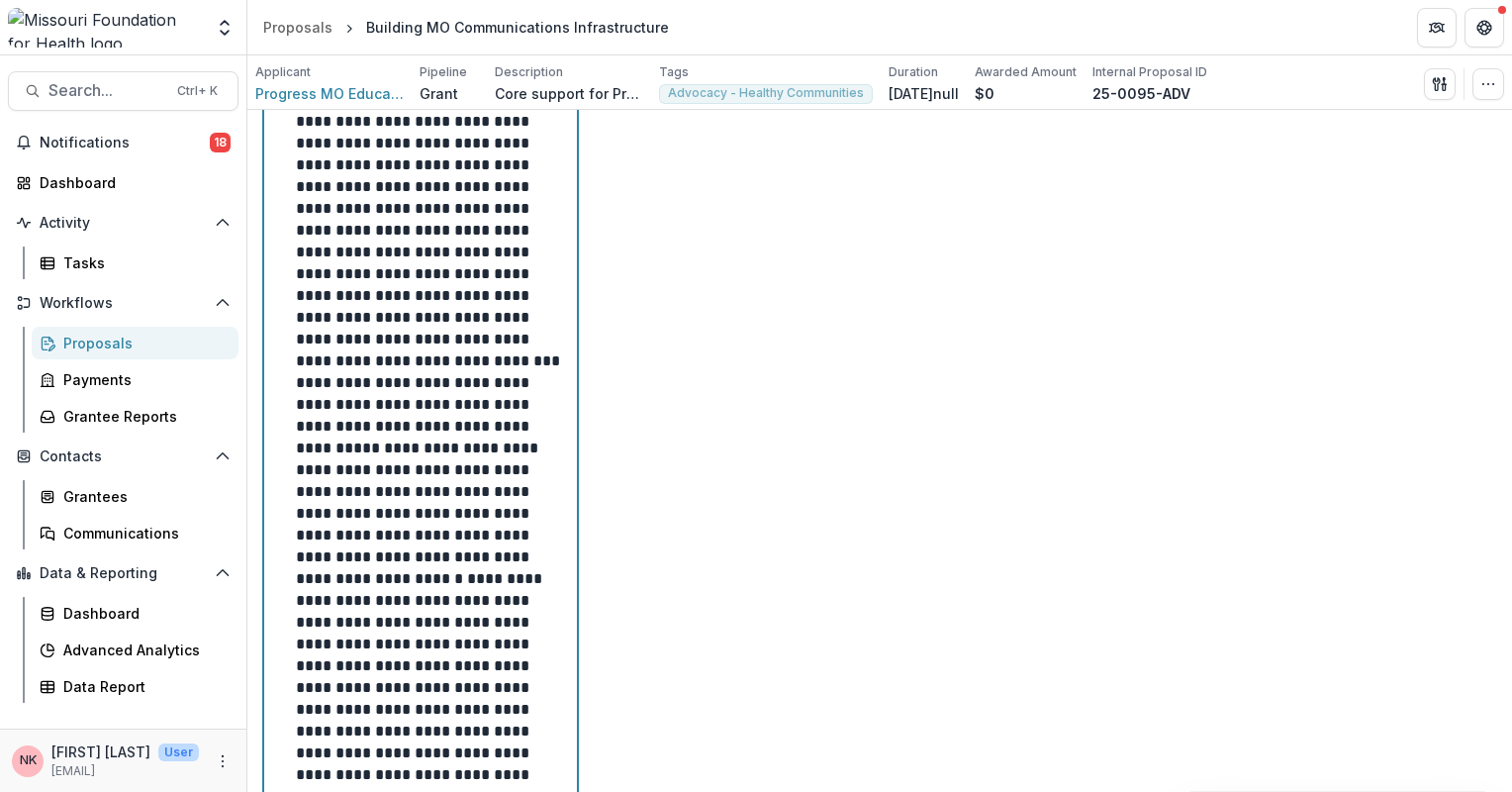 scroll, scrollTop: 1682, scrollLeft: 0, axis: vertical 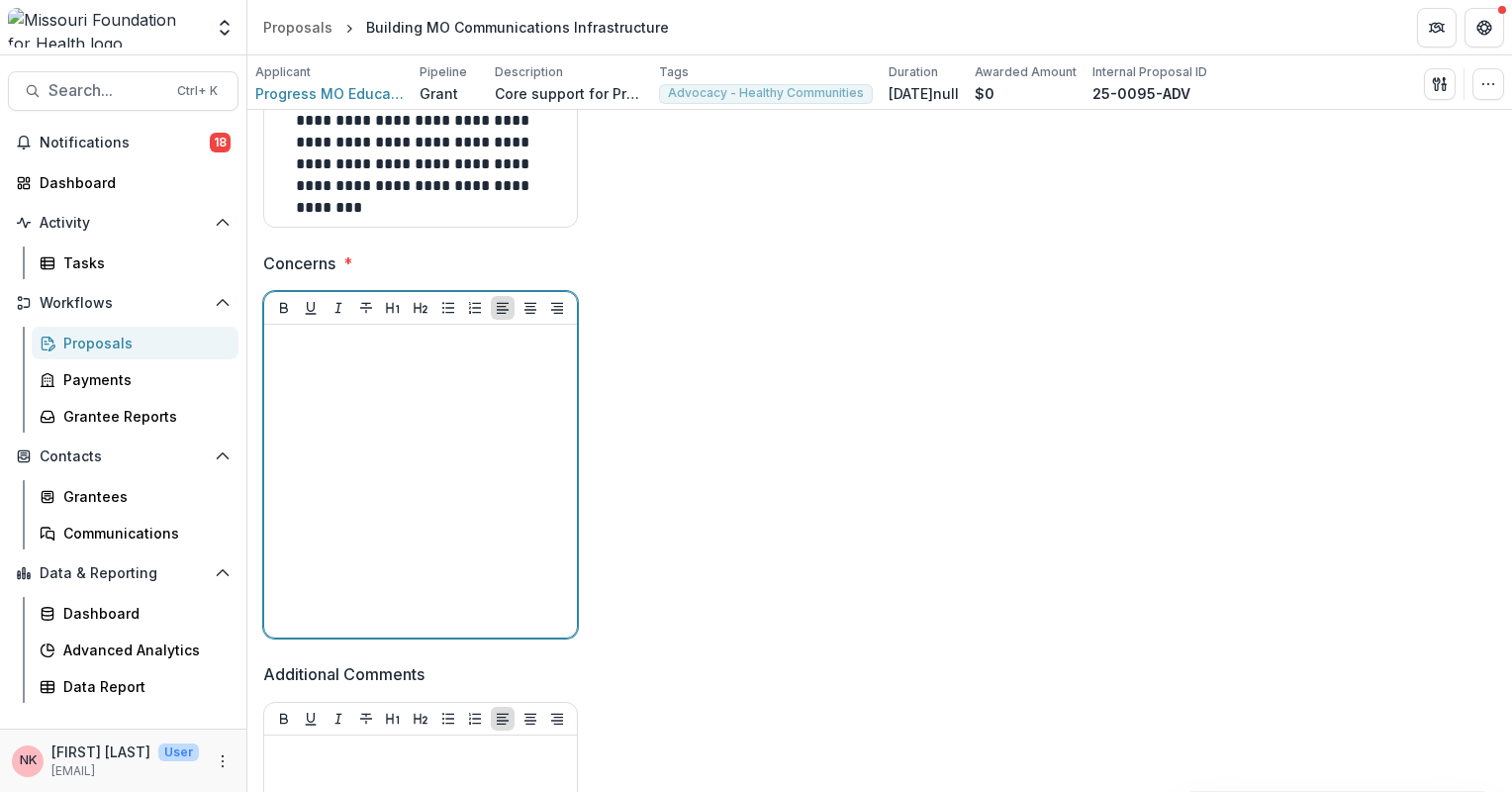 click at bounding box center [421, 481] 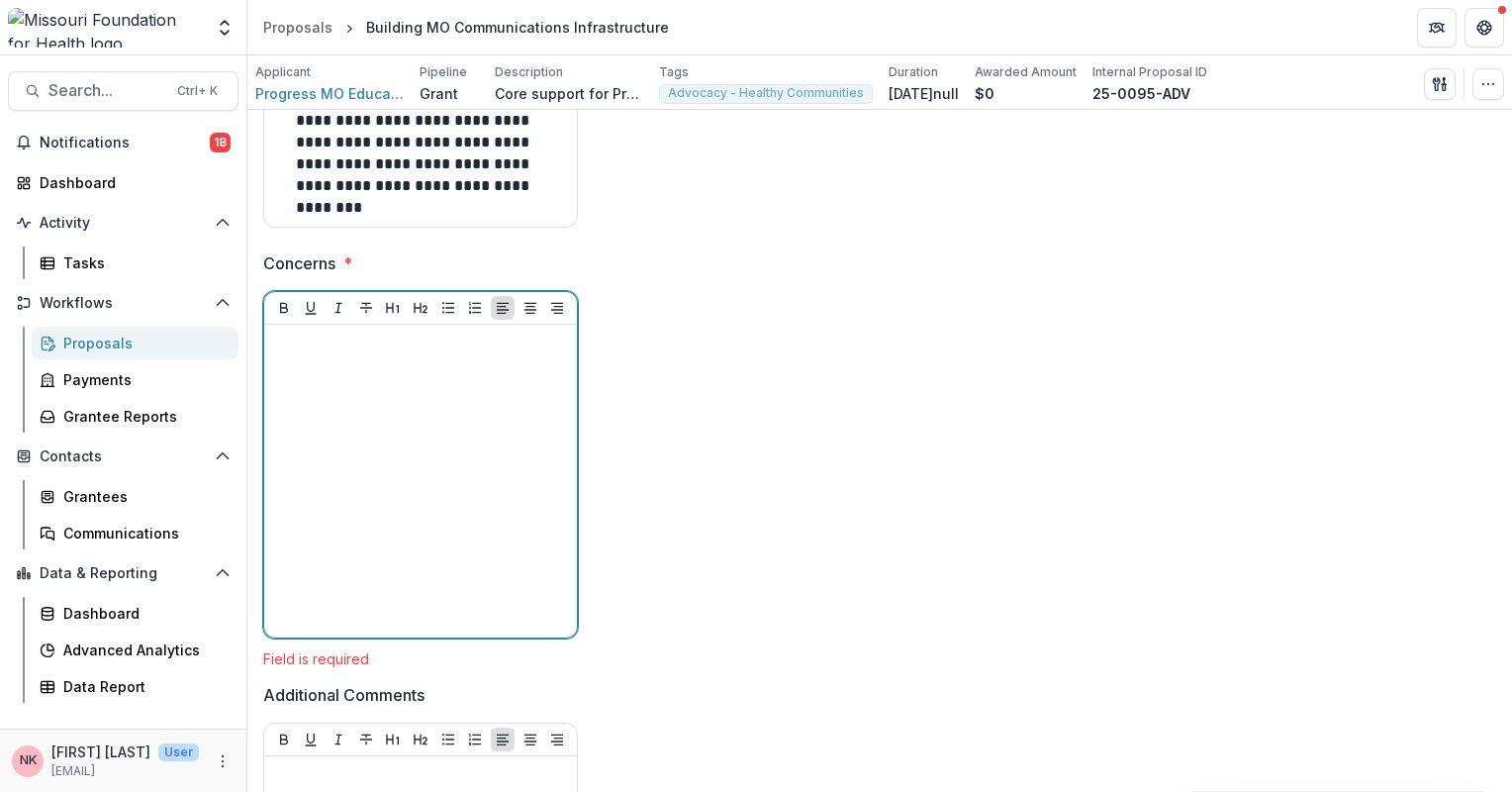 click at bounding box center (421, 481) 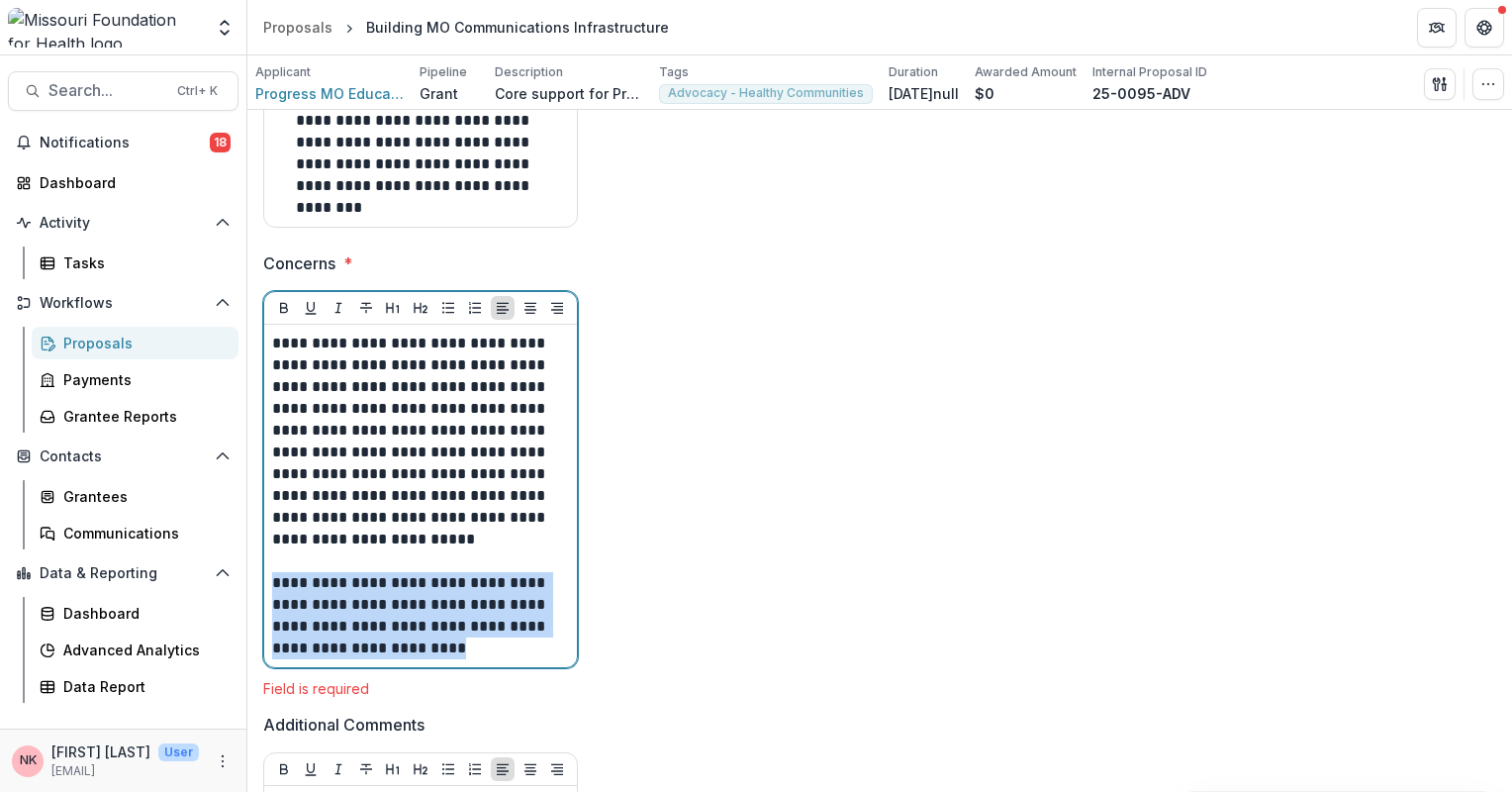 drag, startPoint x: 275, startPoint y: 493, endPoint x: 418, endPoint y: 561, distance: 158.3446 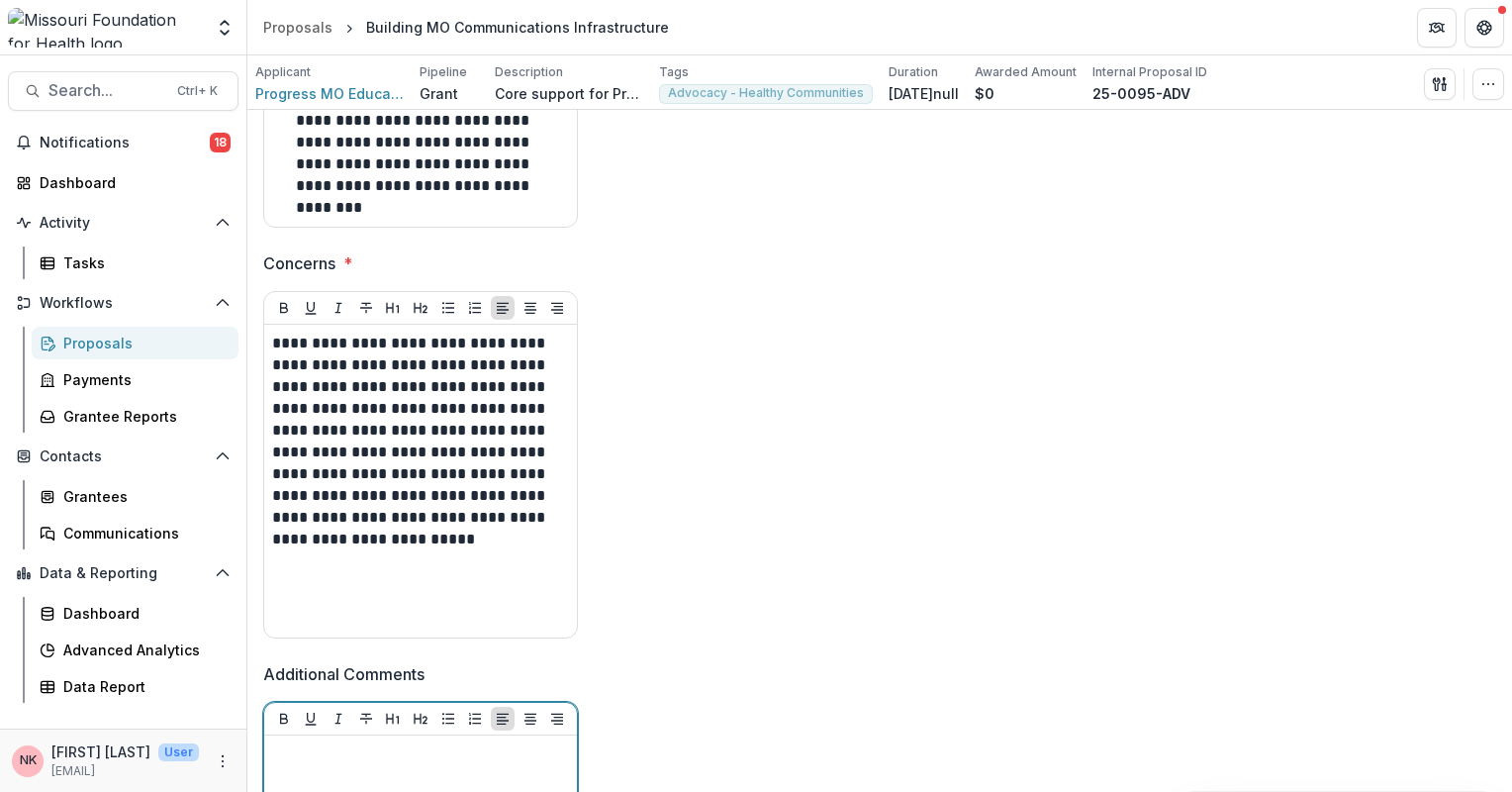 click at bounding box center [421, 892] 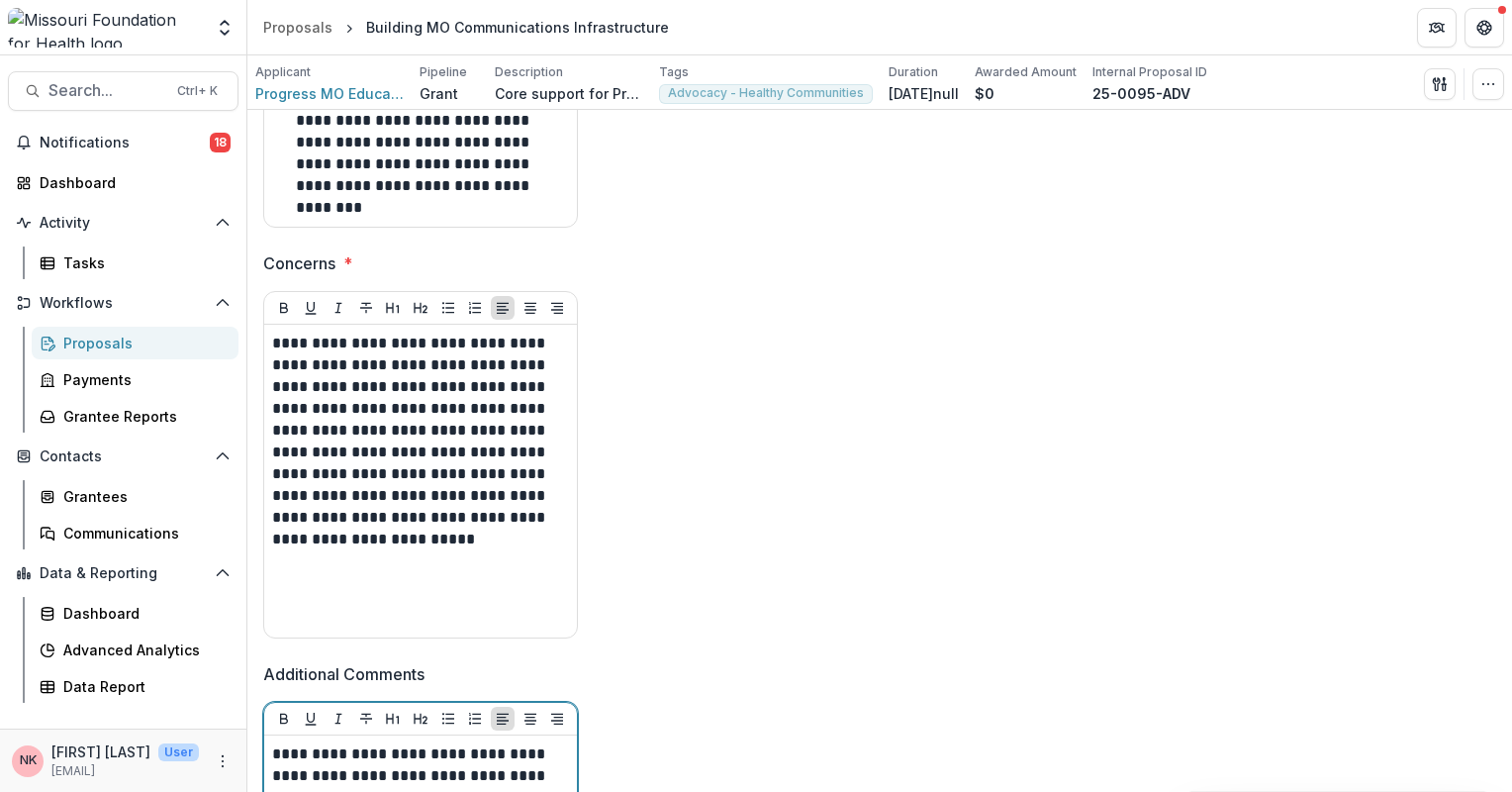 click on "**********" at bounding box center (421, 892) 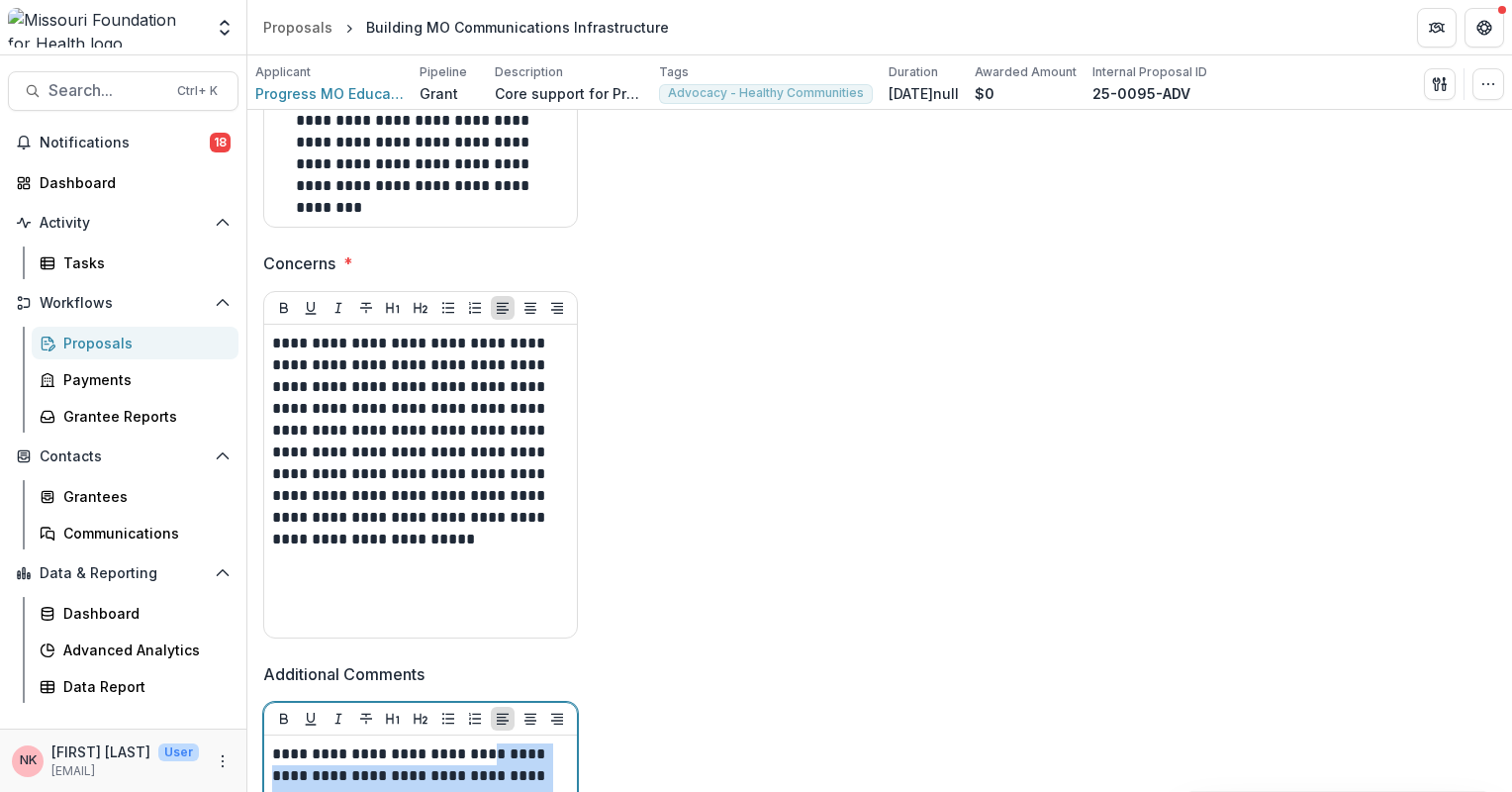 drag, startPoint x: 507, startPoint y: 767, endPoint x: 490, endPoint y: 661, distance: 107.35455 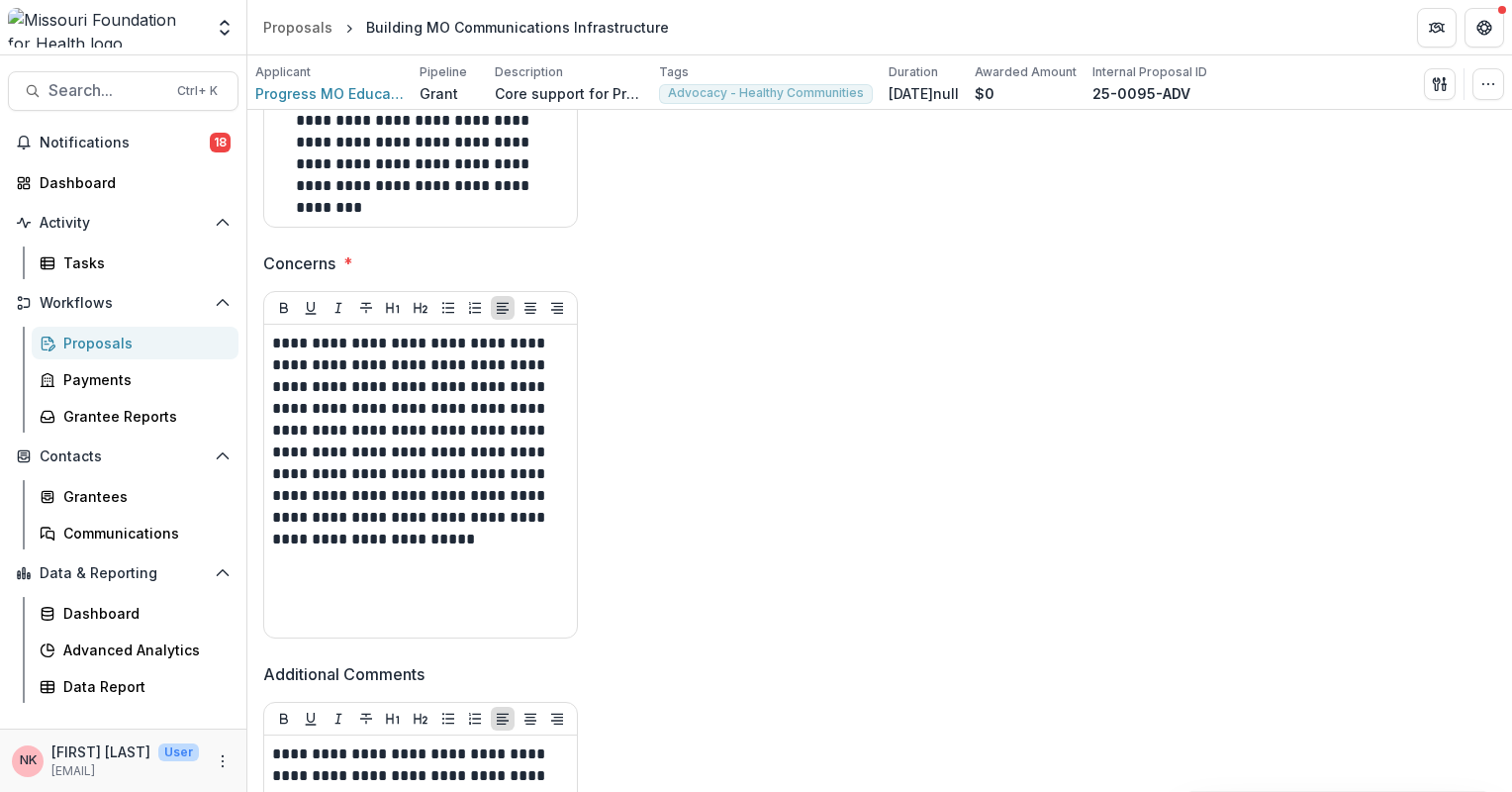 click on "**********" at bounding box center (421, 859) 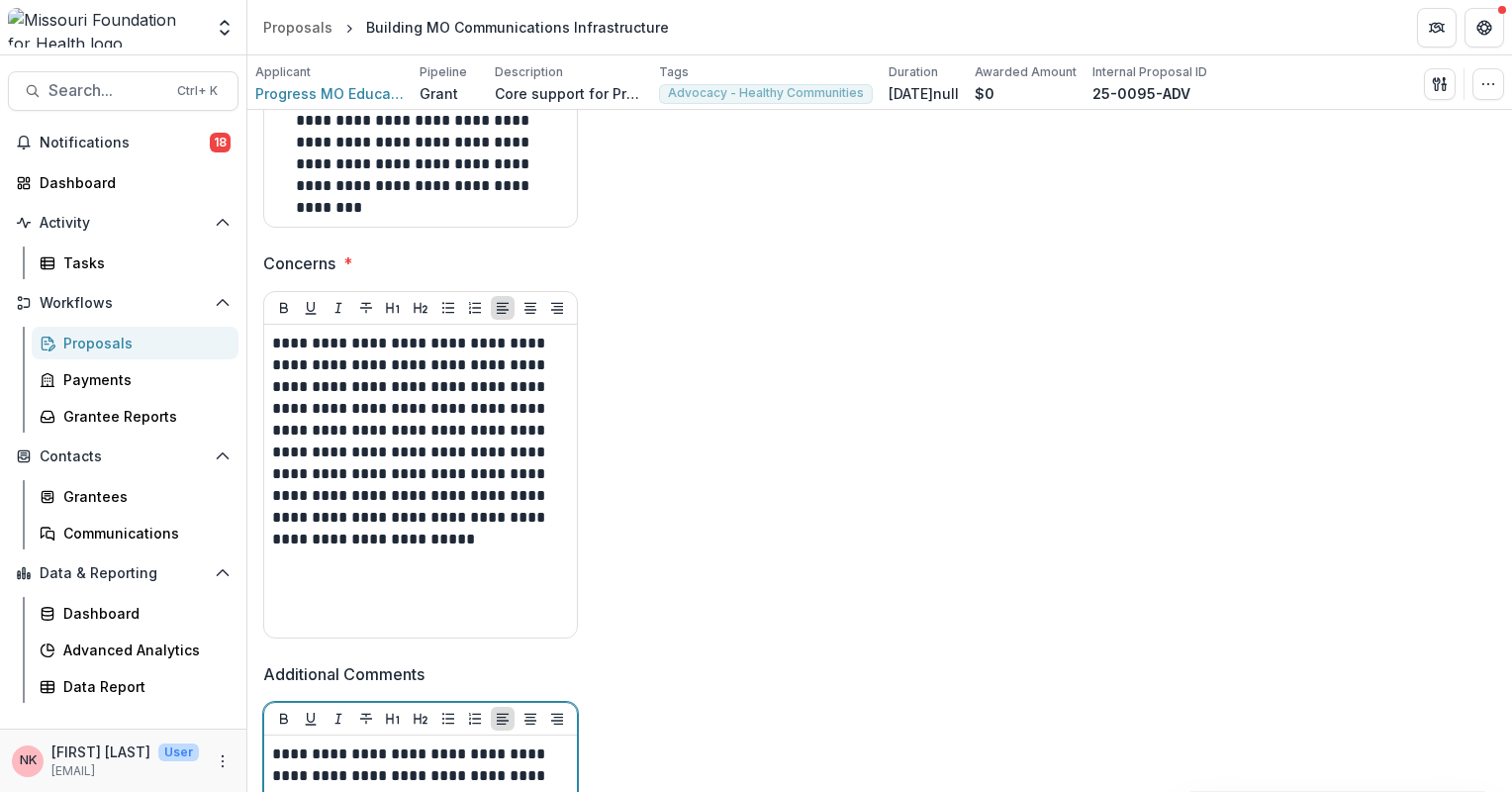 scroll, scrollTop: 1985, scrollLeft: 0, axis: vertical 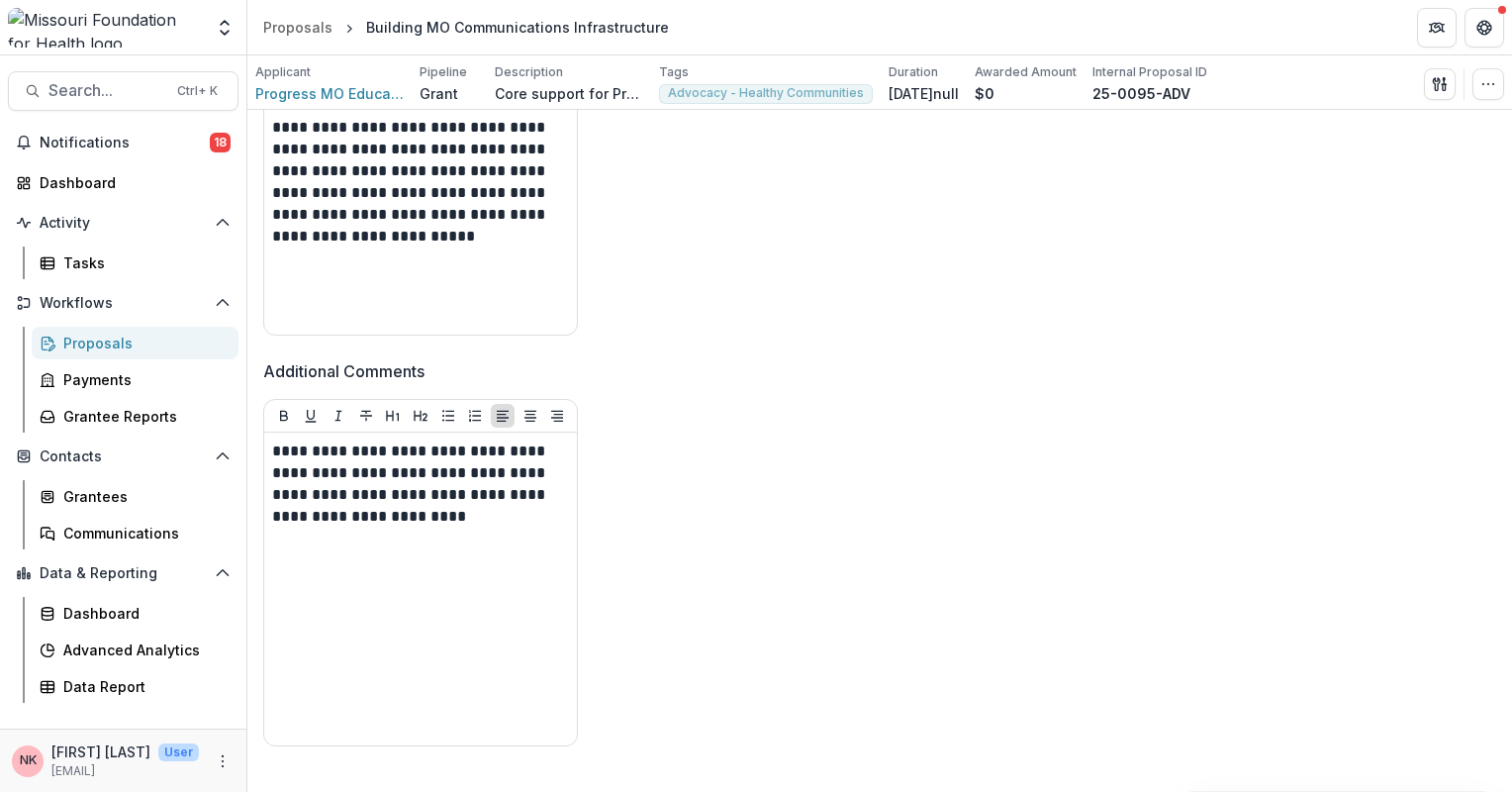 click on "Submit" at bounding box center [529, 850] 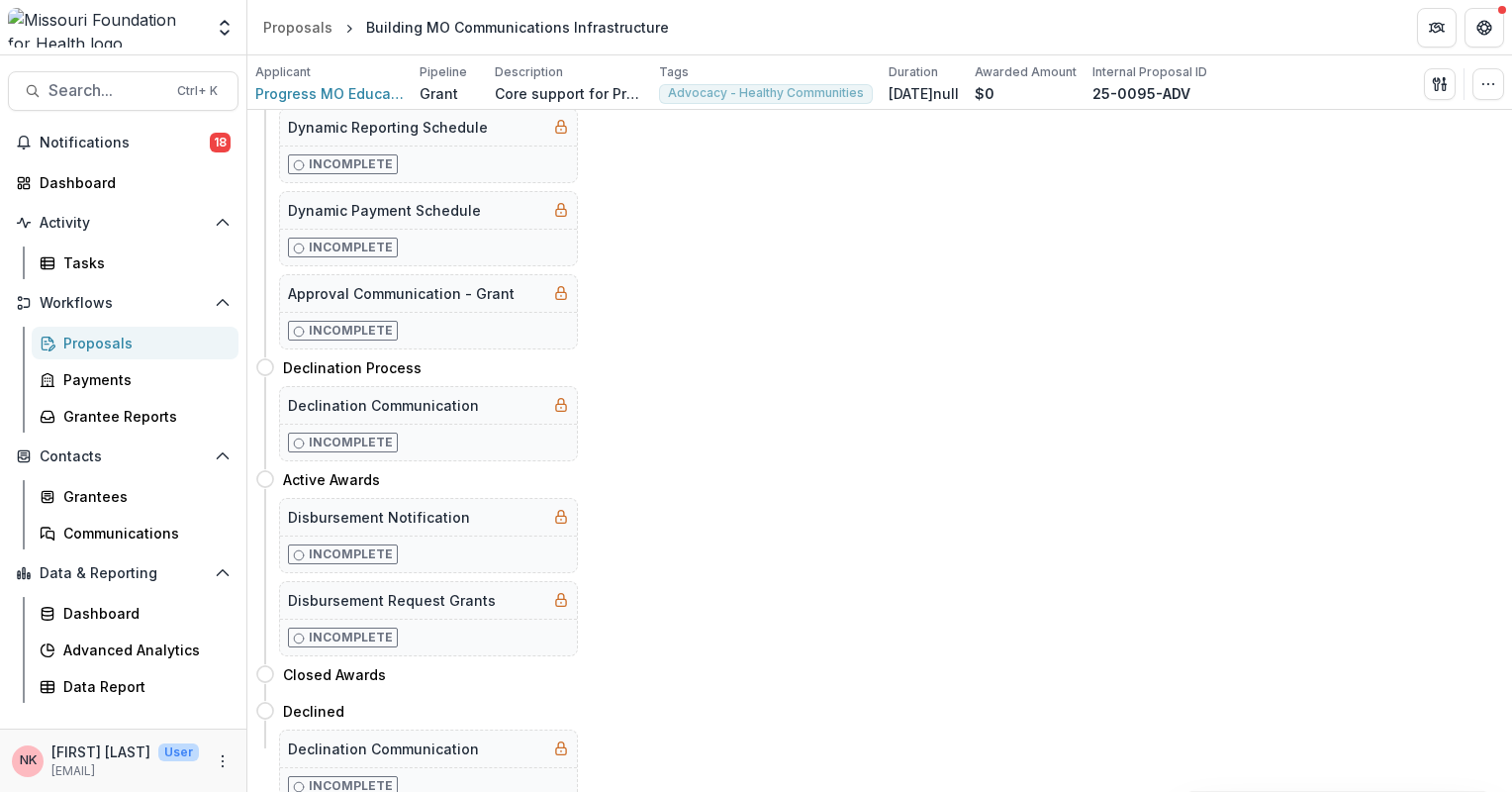 scroll, scrollTop: 1953, scrollLeft: 0, axis: vertical 